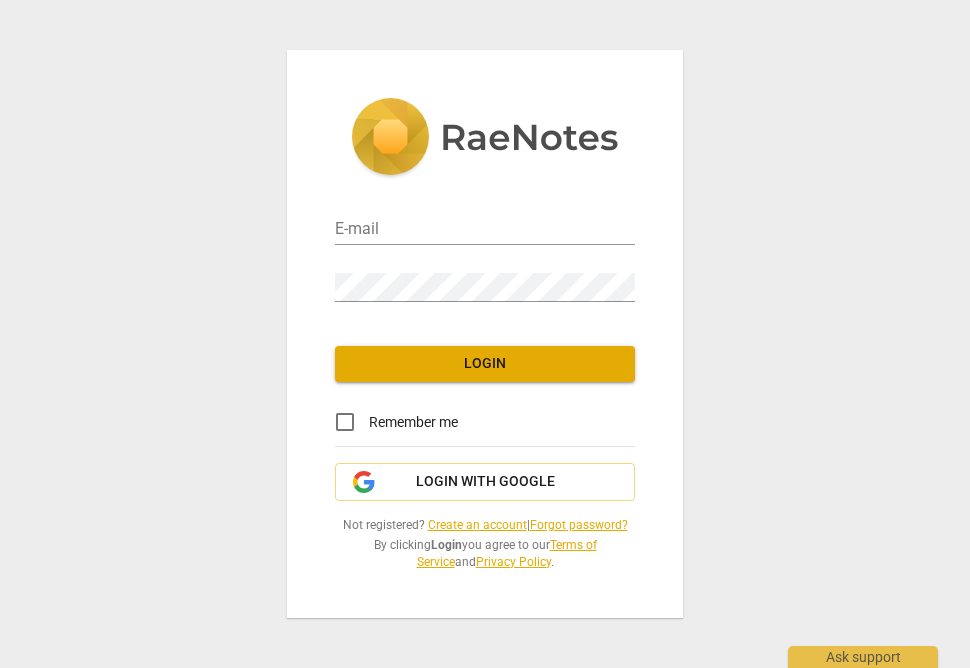 scroll, scrollTop: 0, scrollLeft: 0, axis: both 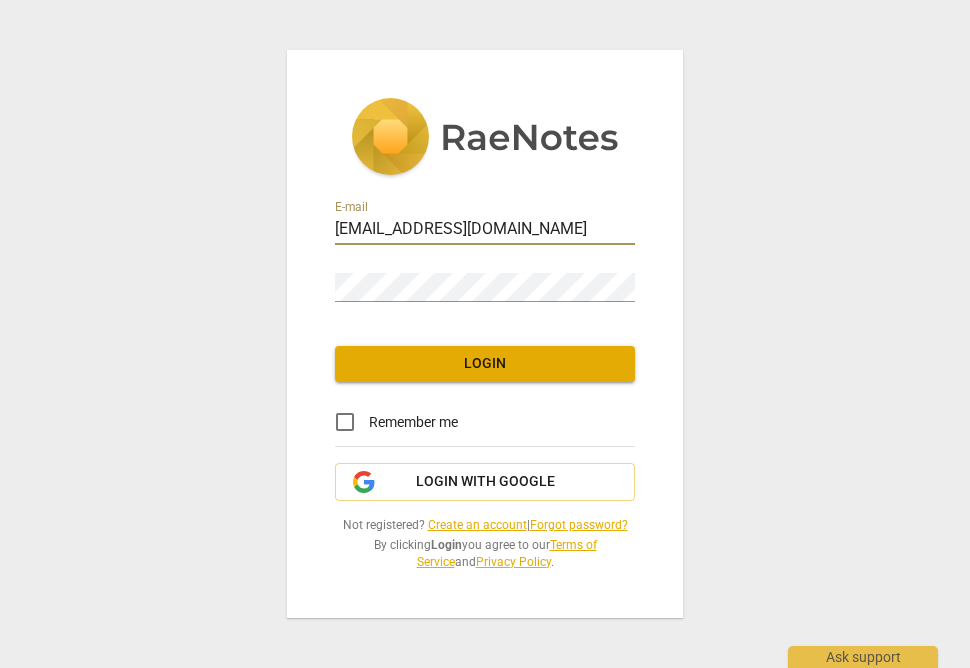 type on "[EMAIL_ADDRESS][DOMAIN_NAME]" 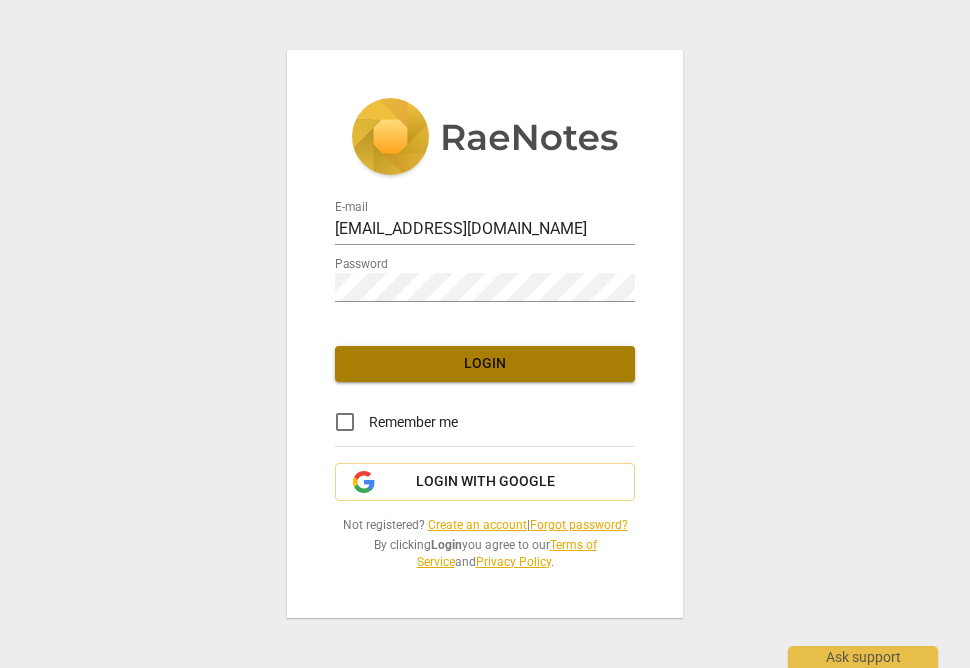 click on "Login" at bounding box center [485, 364] 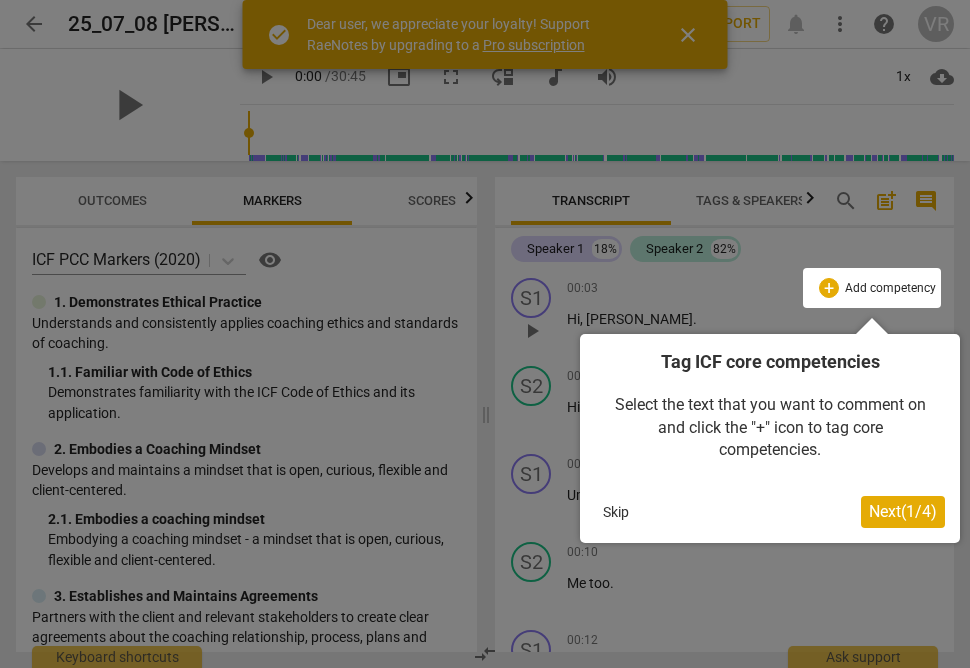 click on "Next  ( 1 / 4 )" at bounding box center (903, 511) 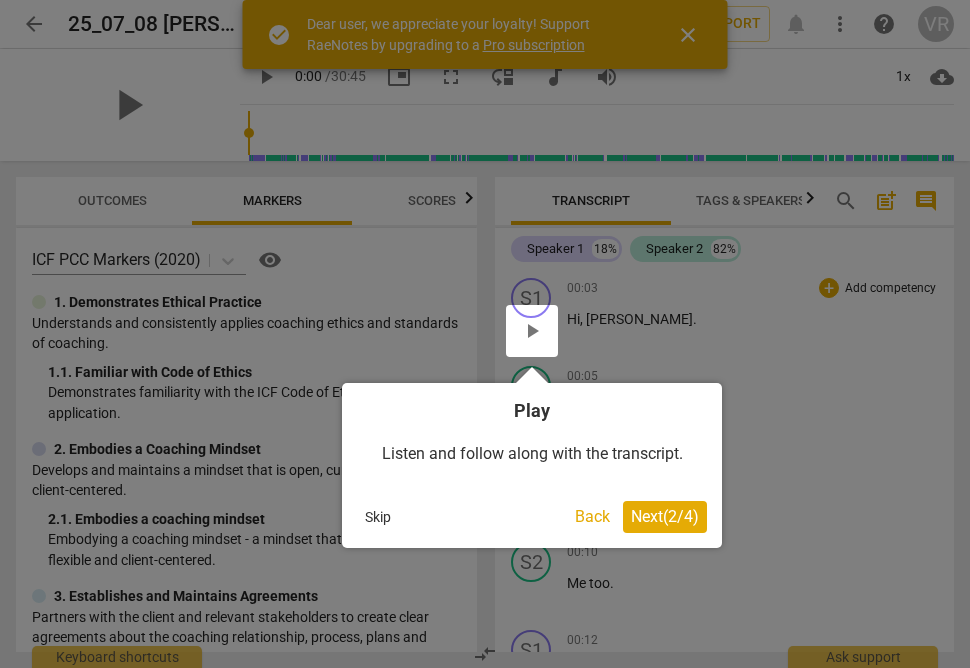 click on "Next  ( 2 / 4 )" at bounding box center (665, 516) 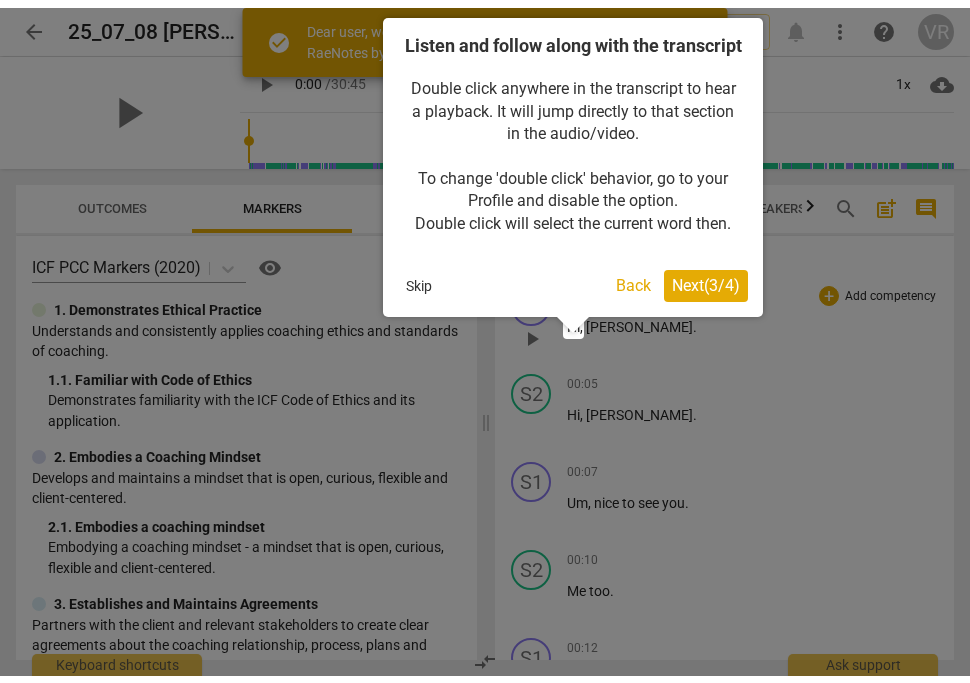 scroll, scrollTop: 0, scrollLeft: 0, axis: both 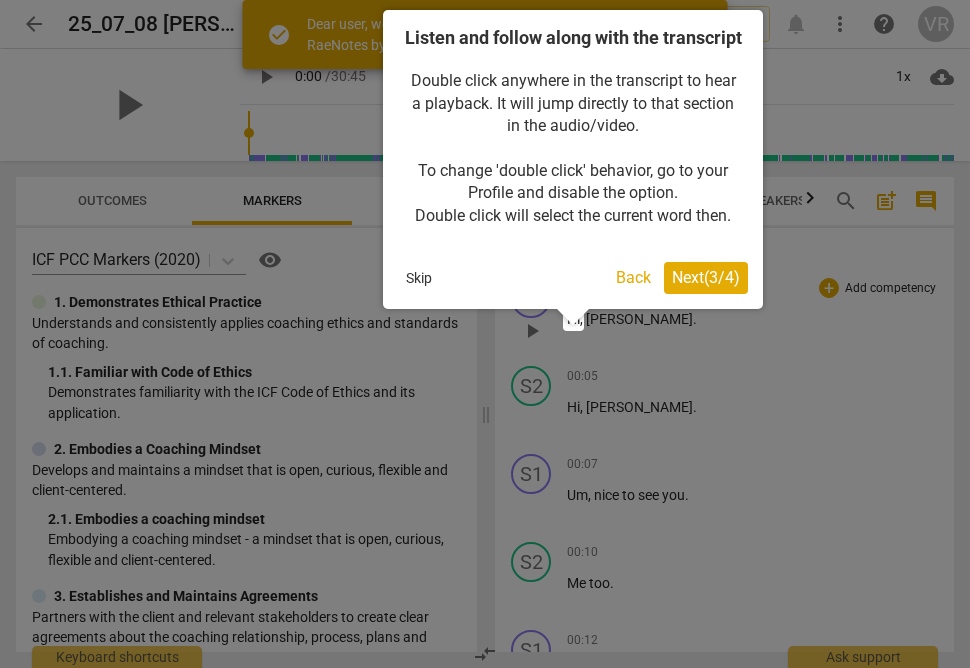 click on "Skip" at bounding box center (419, 278) 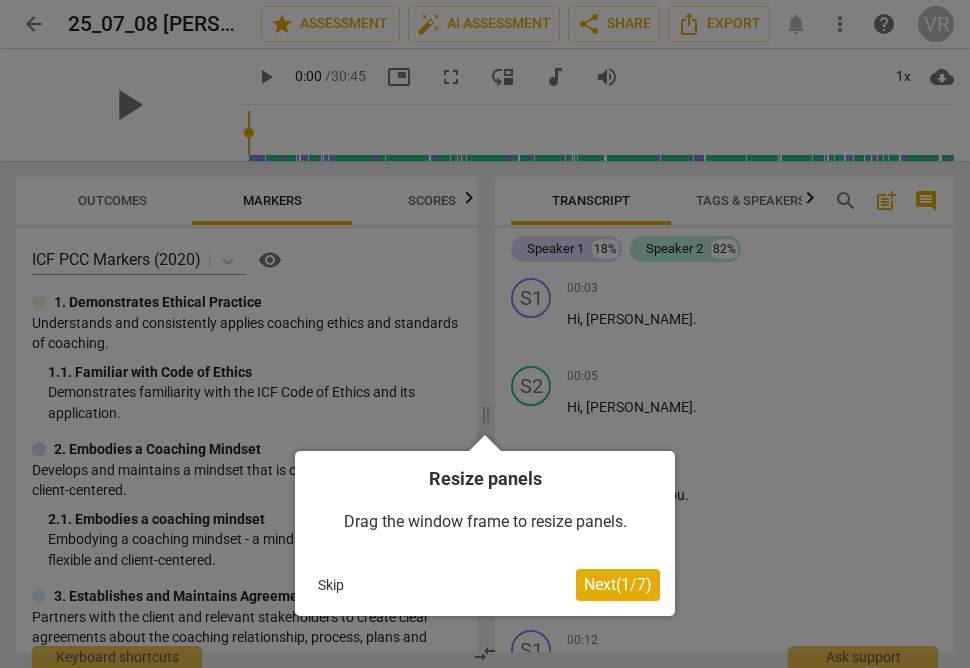 click on "Next  ( 1 / 7 )" at bounding box center [618, 584] 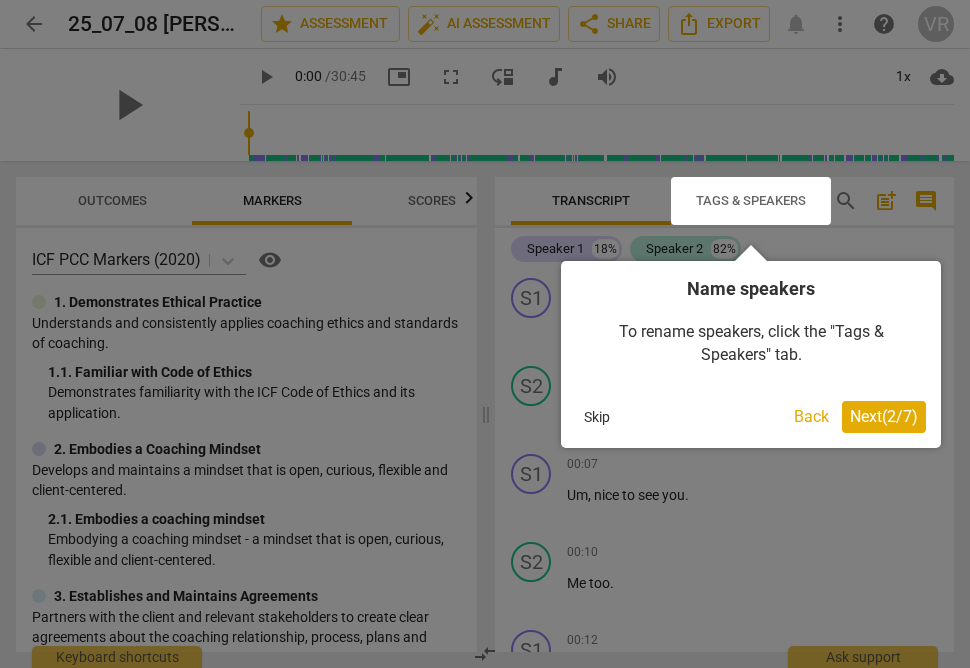 click on "Next  ( 2 / 7 )" at bounding box center [884, 416] 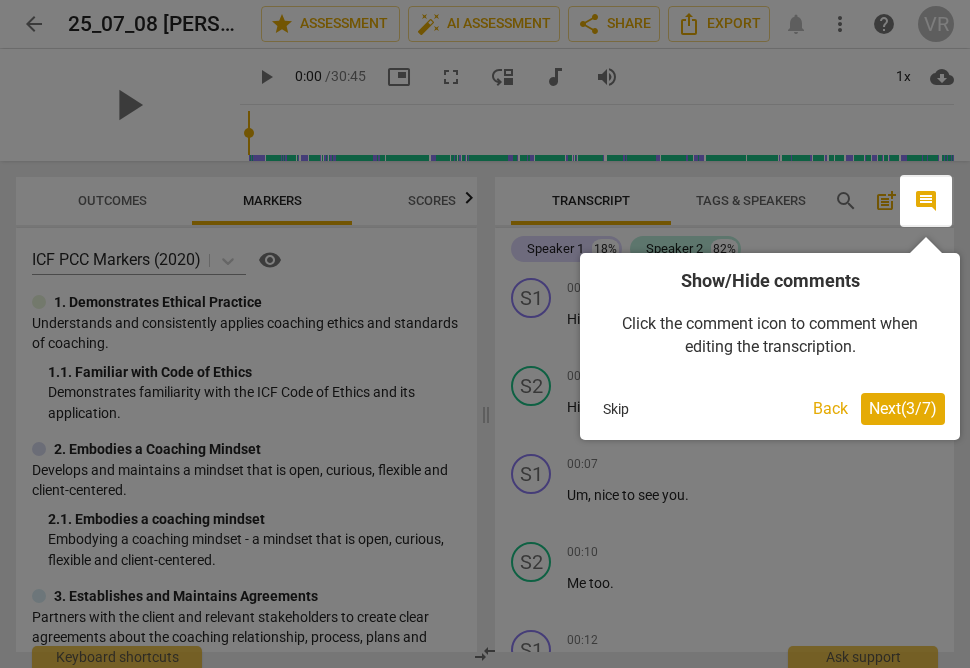 click on "Next  ( 3 / 7 )" at bounding box center (903, 408) 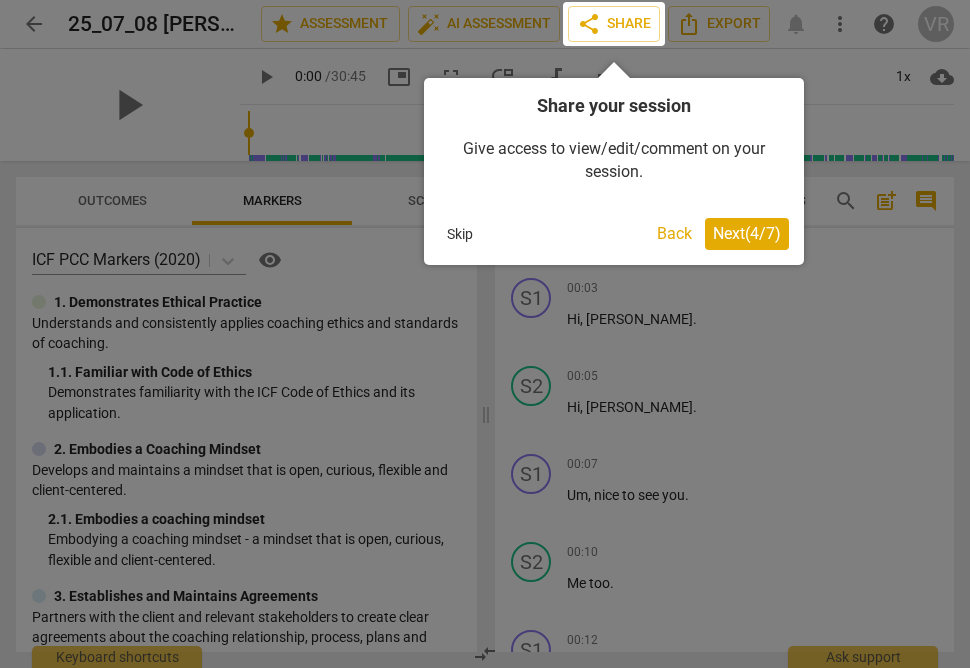 click on "Next  ( 4 / 7 )" at bounding box center (747, 233) 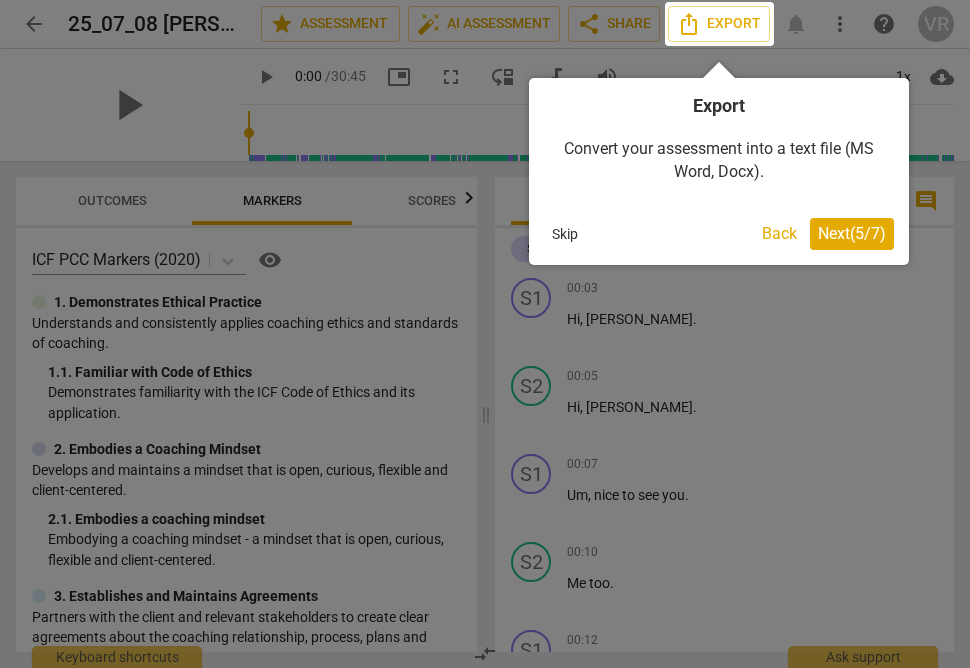 click on "Next  ( 5 / 7 )" at bounding box center [852, 233] 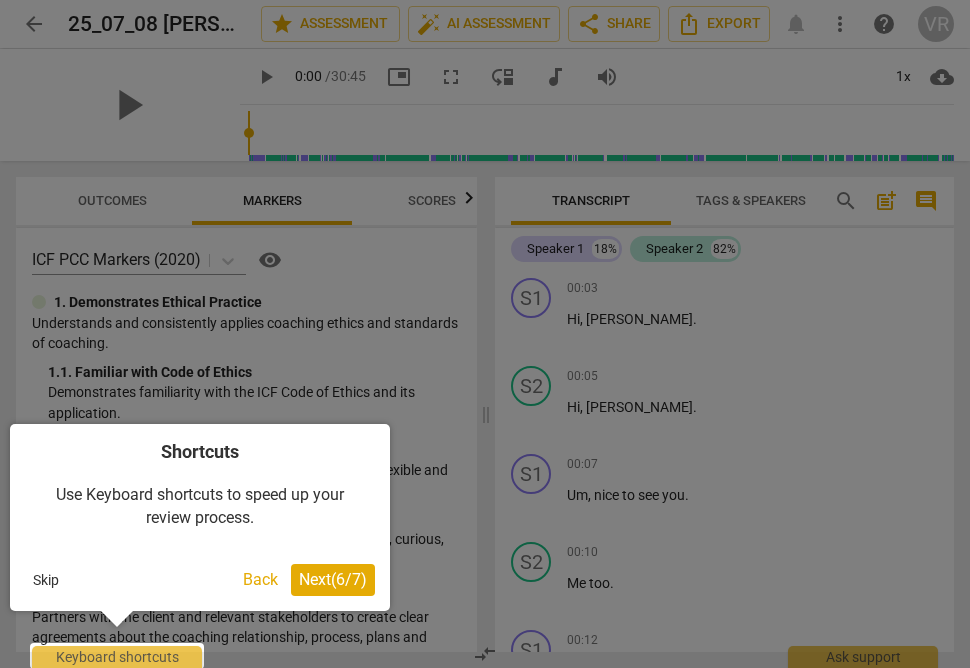 click on "Next  ( 6 / 7 )" at bounding box center (333, 579) 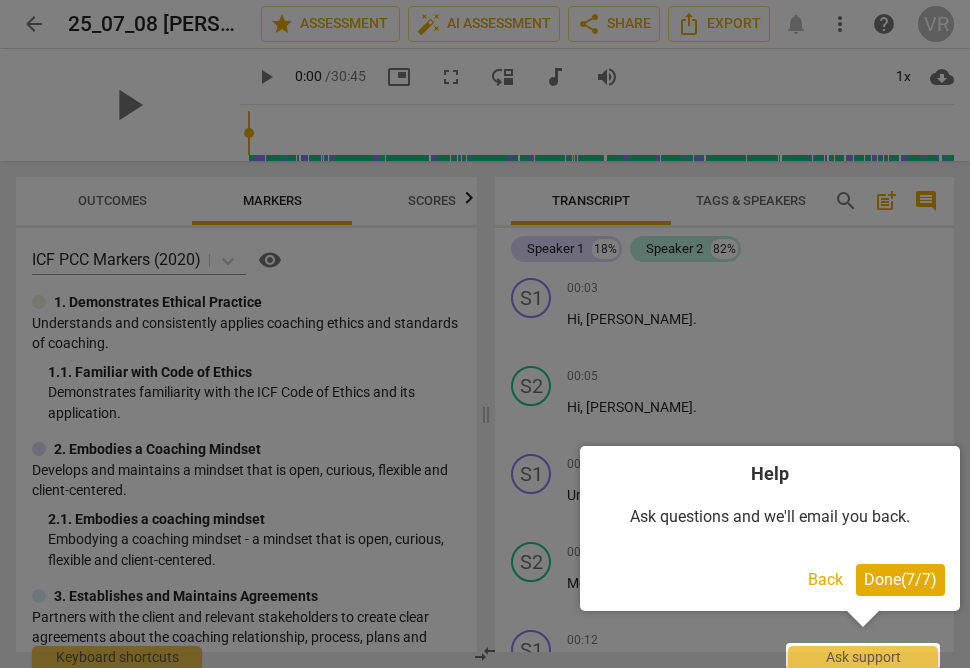 click on "Done  ( 7 / 7 )" at bounding box center (900, 579) 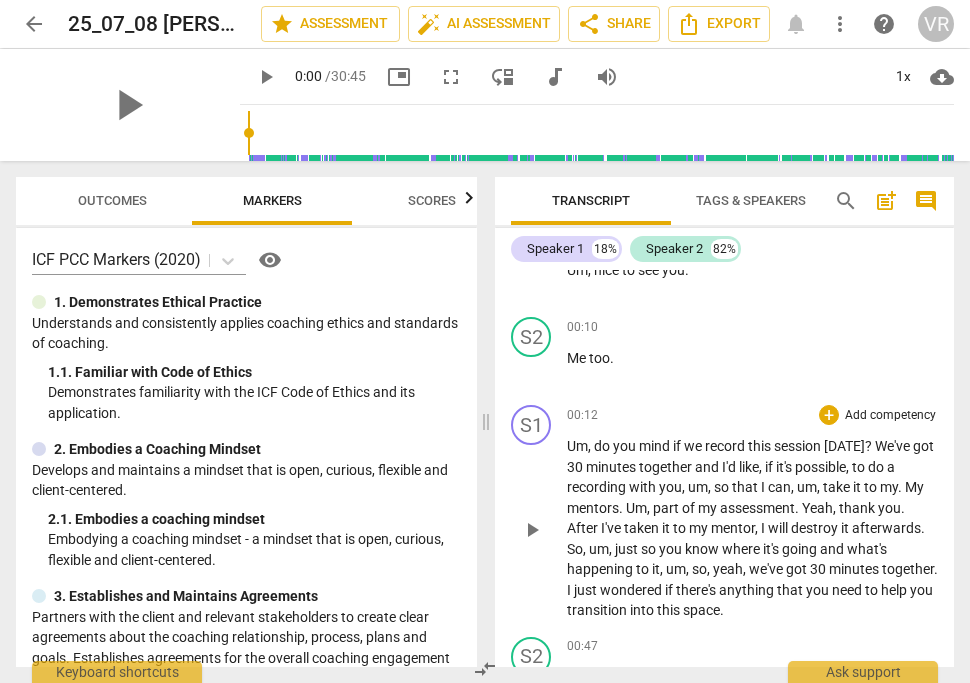 scroll, scrollTop: 207, scrollLeft: 0, axis: vertical 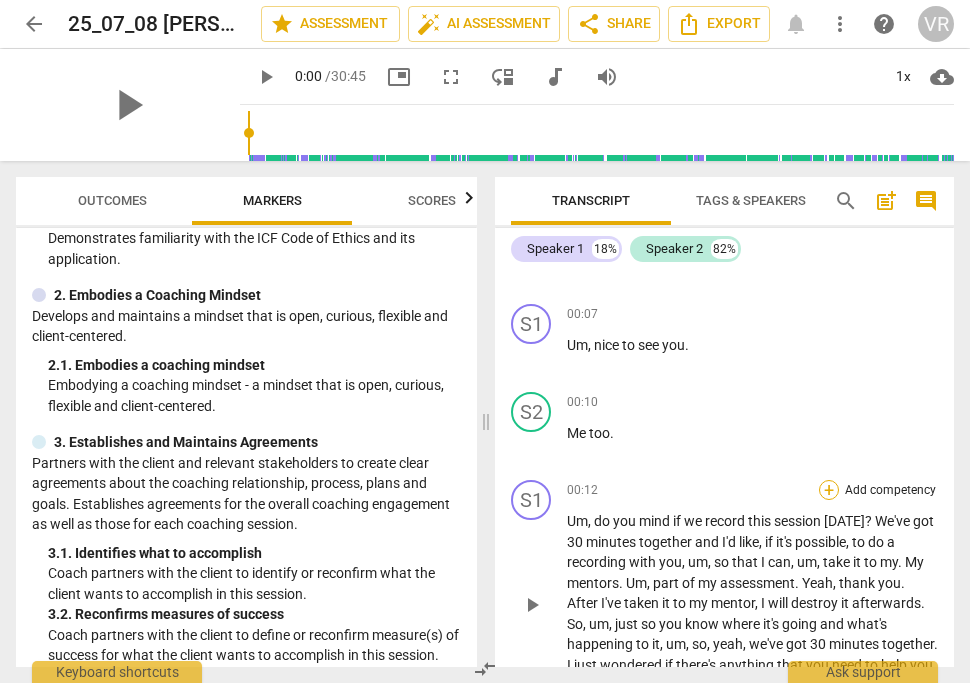 click on "+" at bounding box center [829, 490] 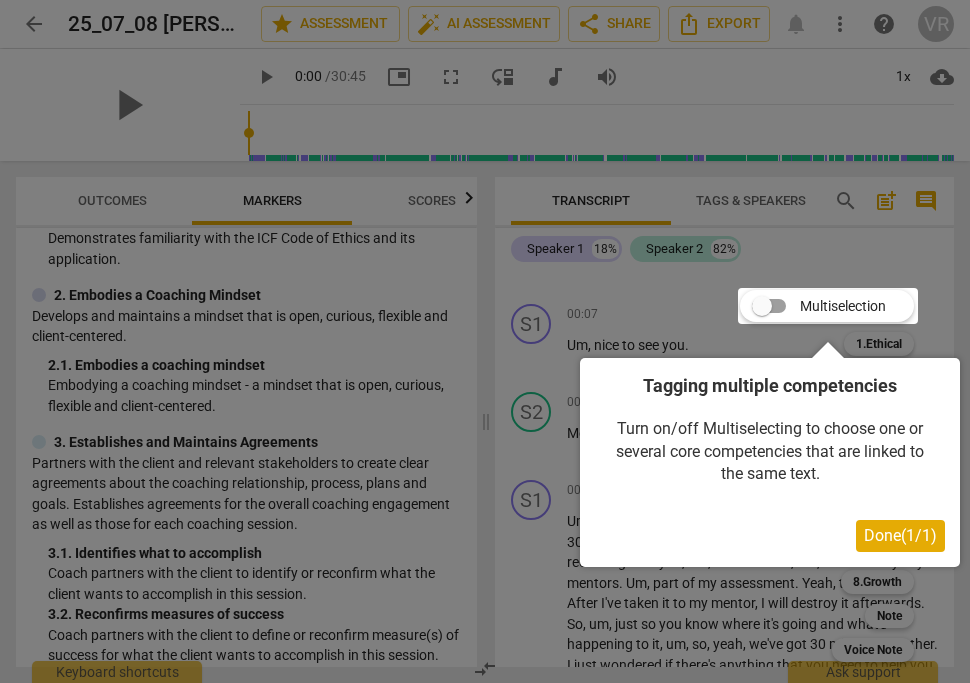 click on "Done  ( 1 / 1 )" at bounding box center [900, 535] 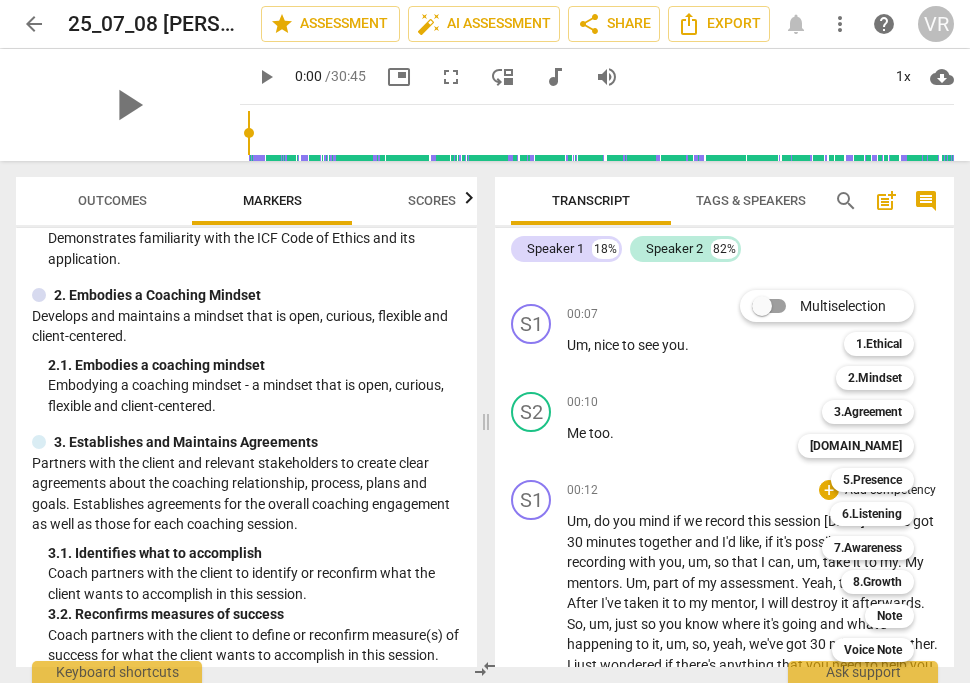 click at bounding box center (769, 306) 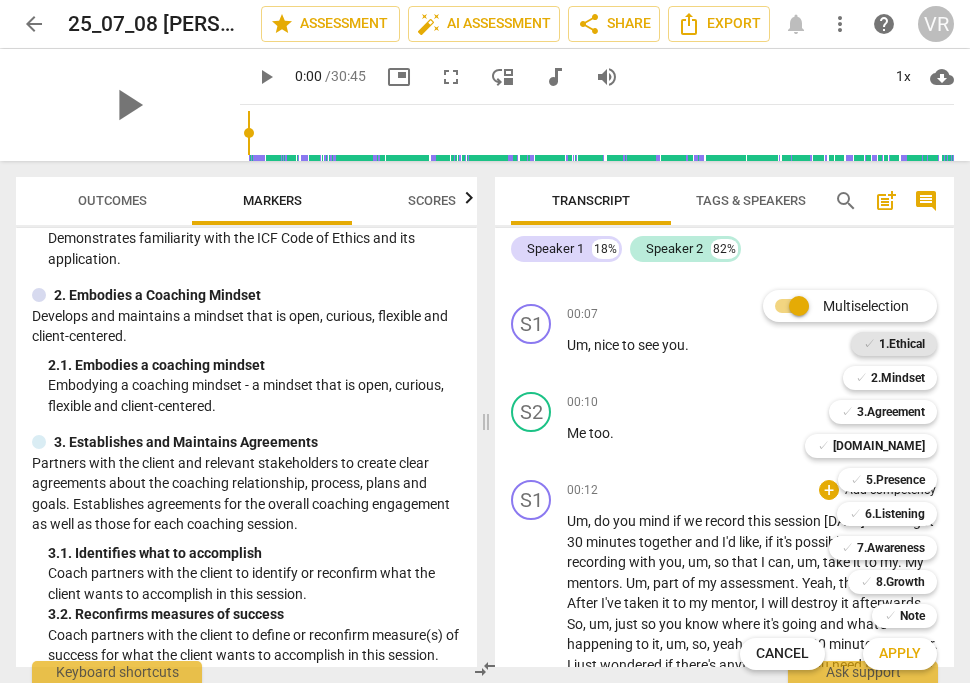click on "1.Ethical" at bounding box center [902, 344] 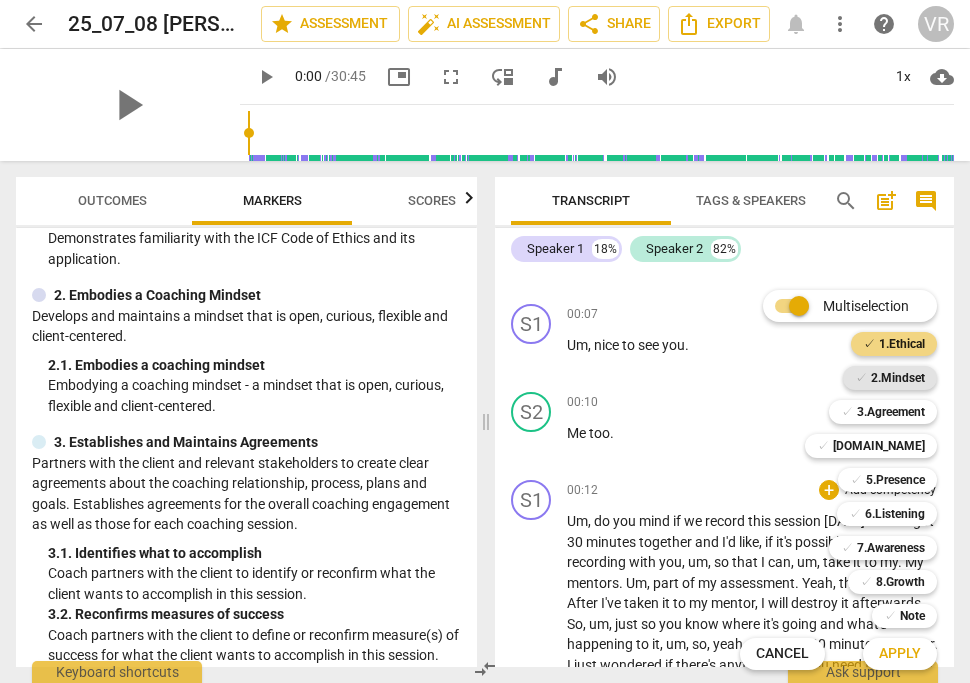 click on "2.Mindset" at bounding box center [898, 378] 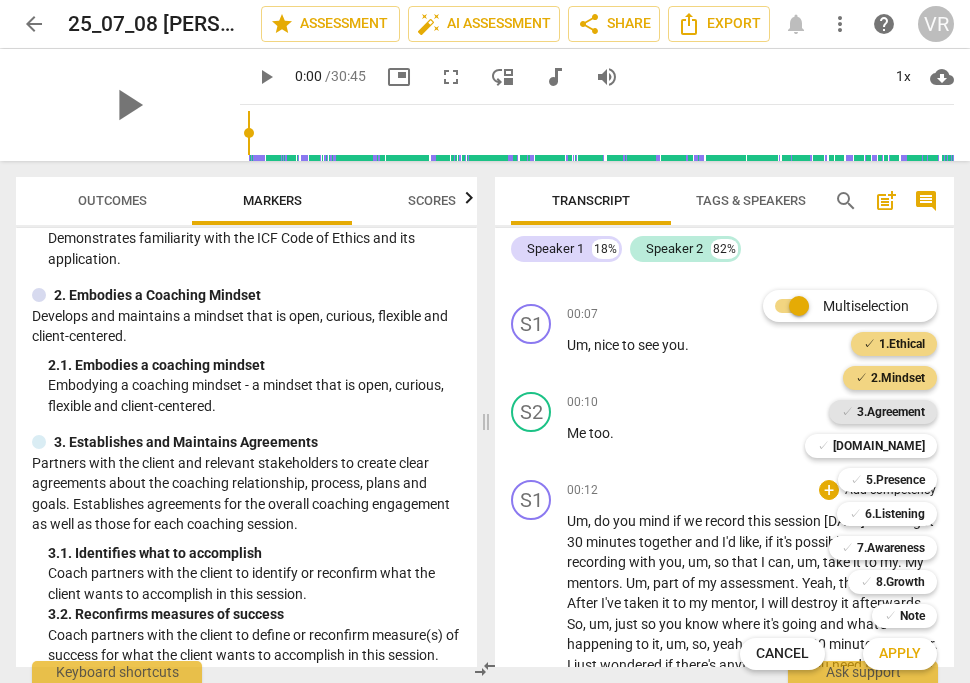 click on "3.Agreement" at bounding box center [891, 412] 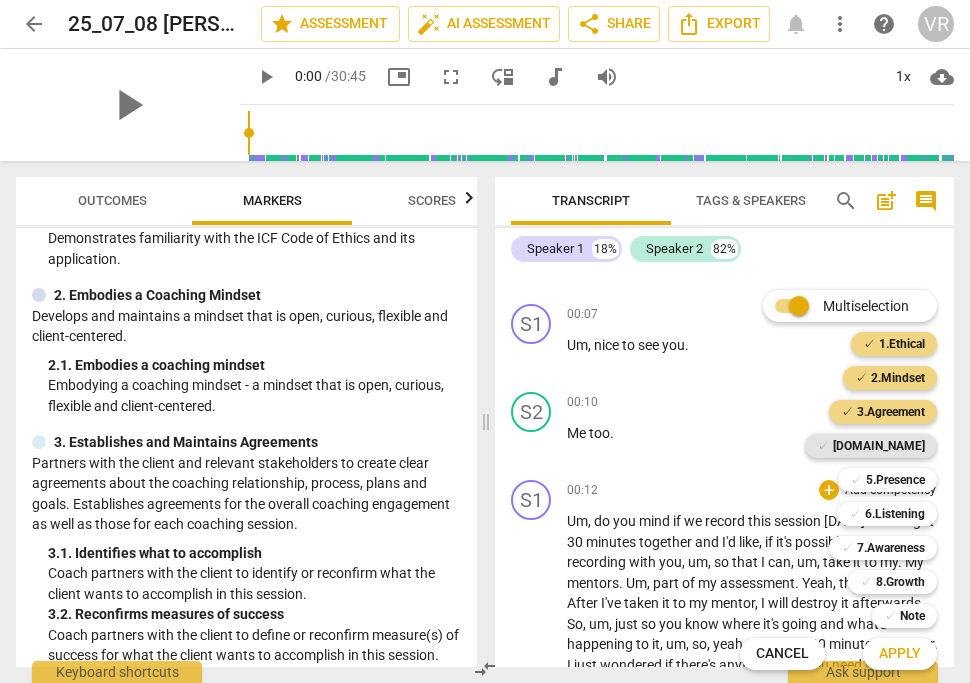 click on "[DOMAIN_NAME]" at bounding box center [879, 446] 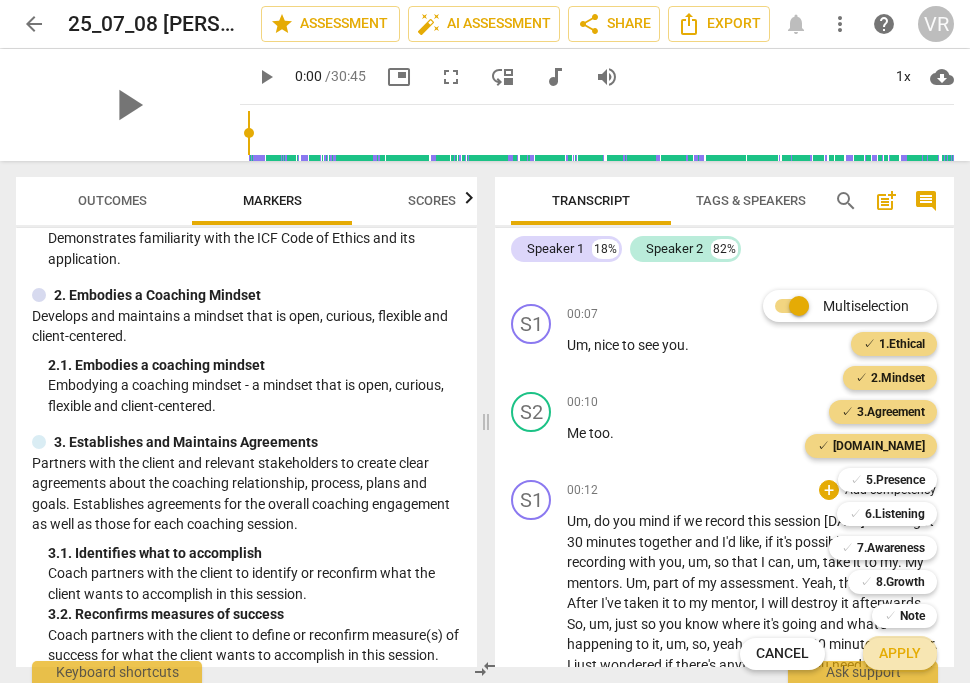 click on "Apply" at bounding box center [900, 654] 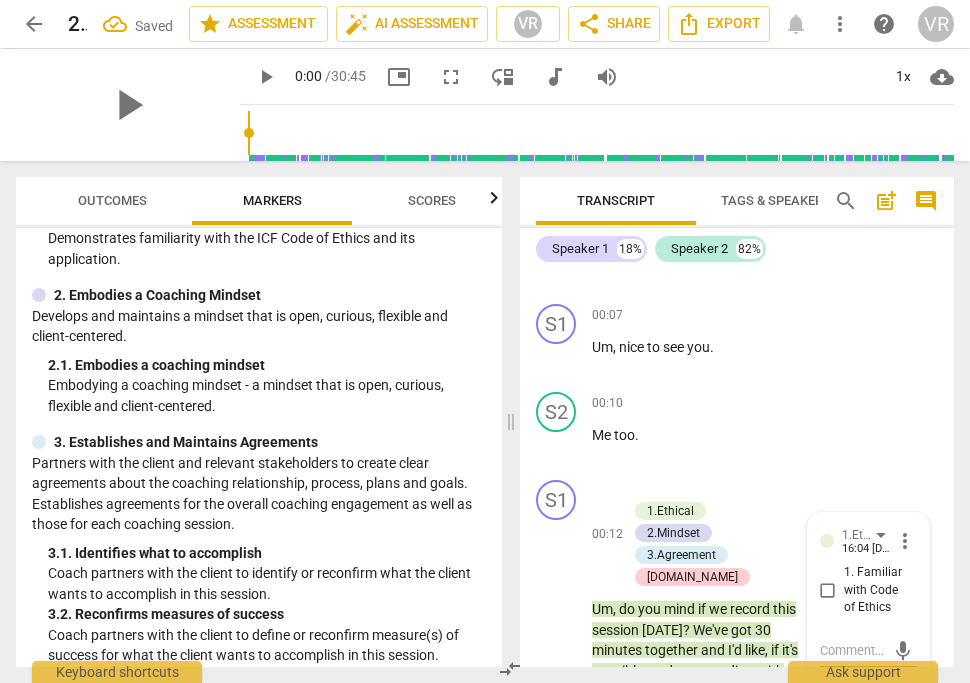 scroll, scrollTop: 345, scrollLeft: 0, axis: vertical 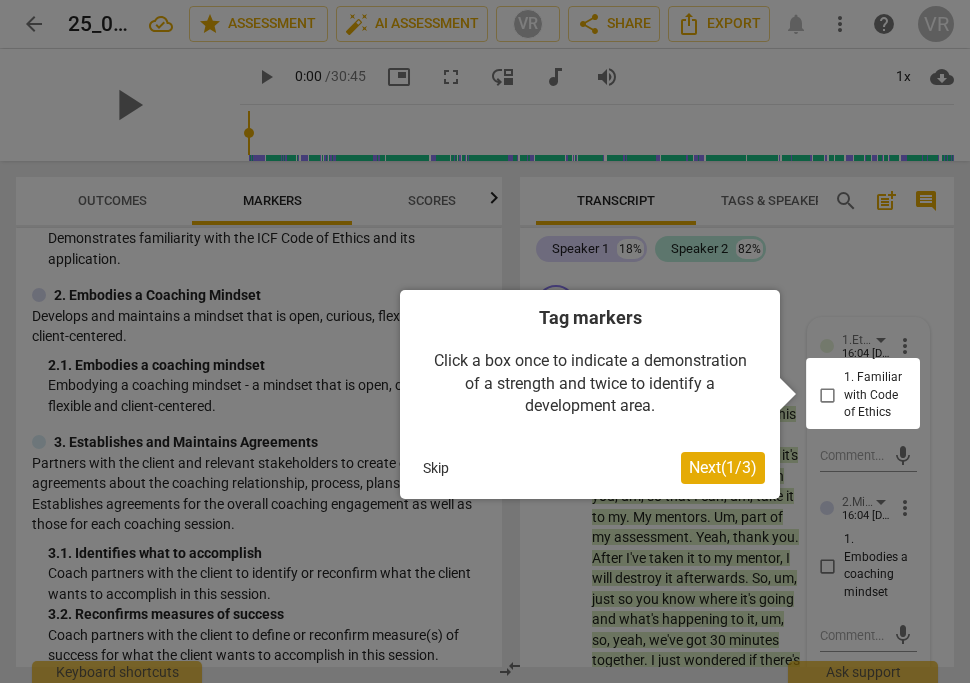 click on "Next  ( 1 / 3 )" at bounding box center (723, 467) 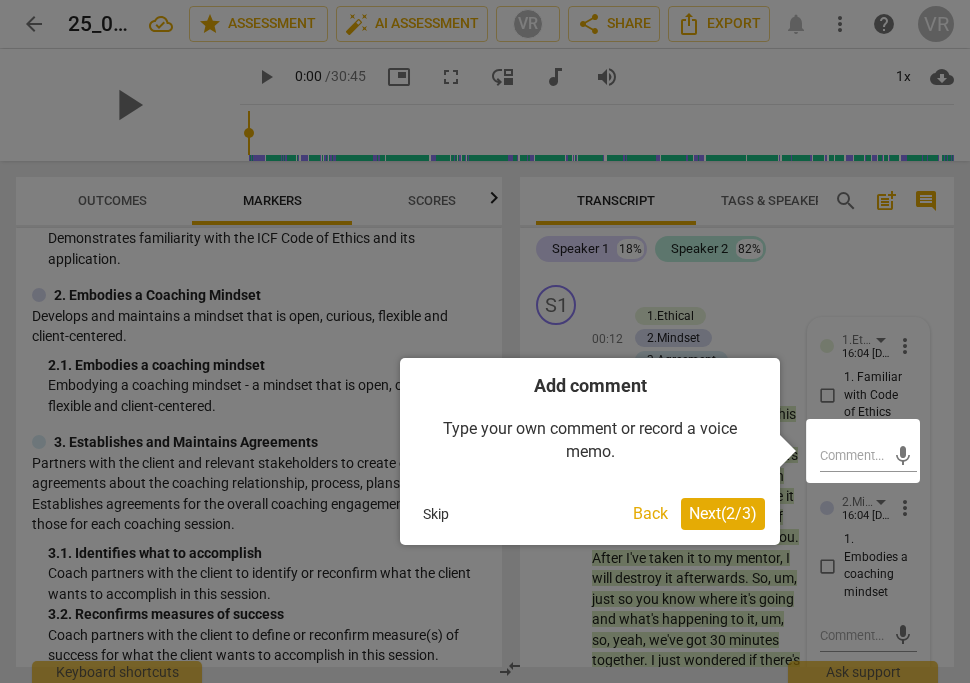 click on "Next  ( 2 / 3 )" at bounding box center [723, 514] 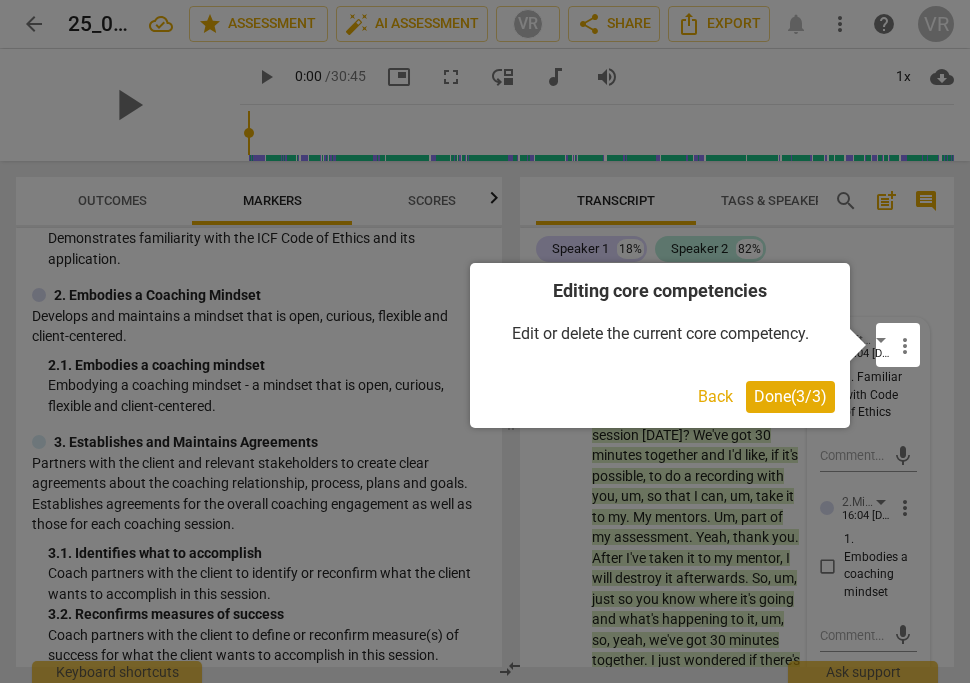 click on "Done  ( 3 / 3 )" at bounding box center [790, 396] 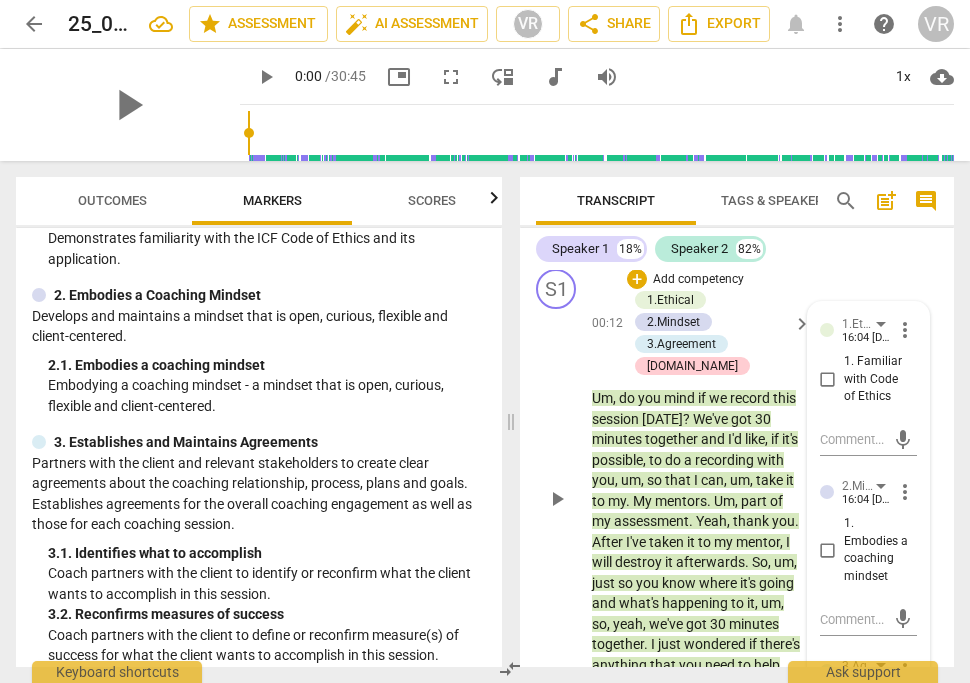 scroll, scrollTop: 358, scrollLeft: 0, axis: vertical 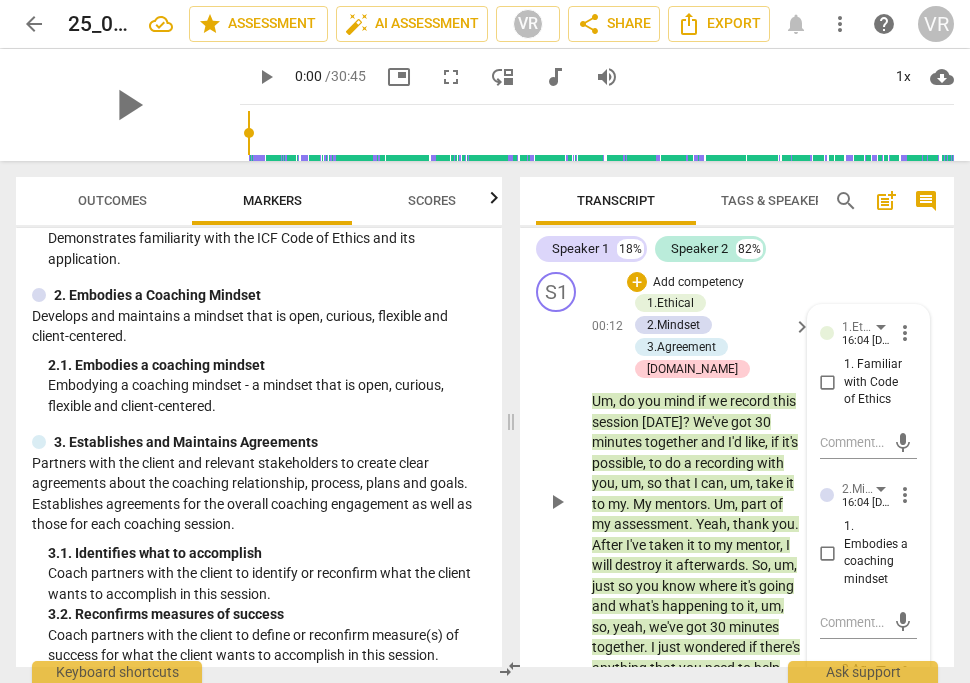click on "1. Familiar with Code of Ethics" at bounding box center [828, 383] 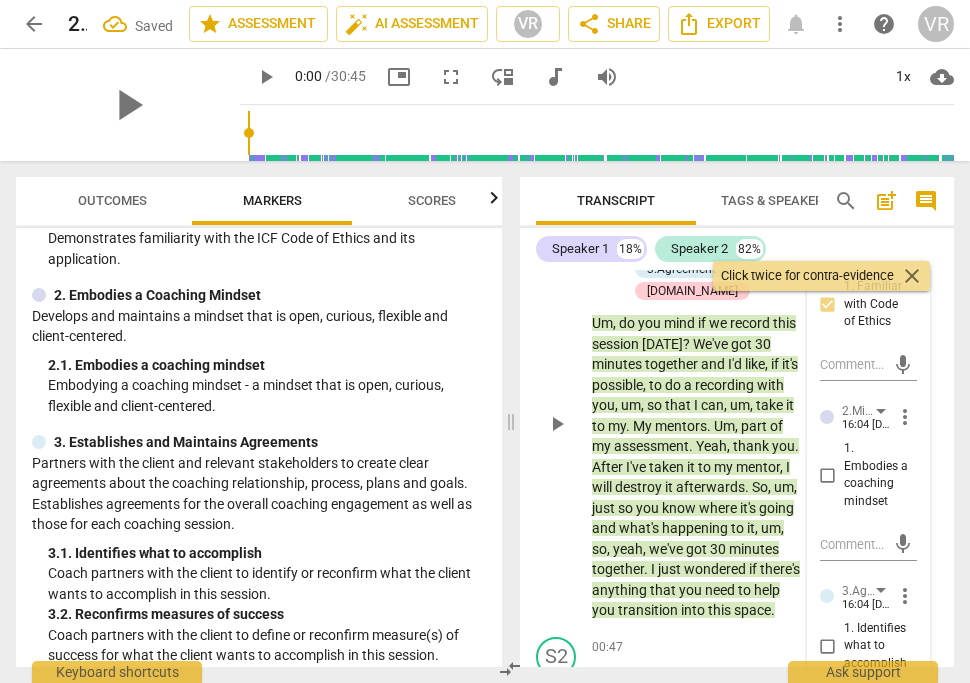 scroll, scrollTop: 438, scrollLeft: 0, axis: vertical 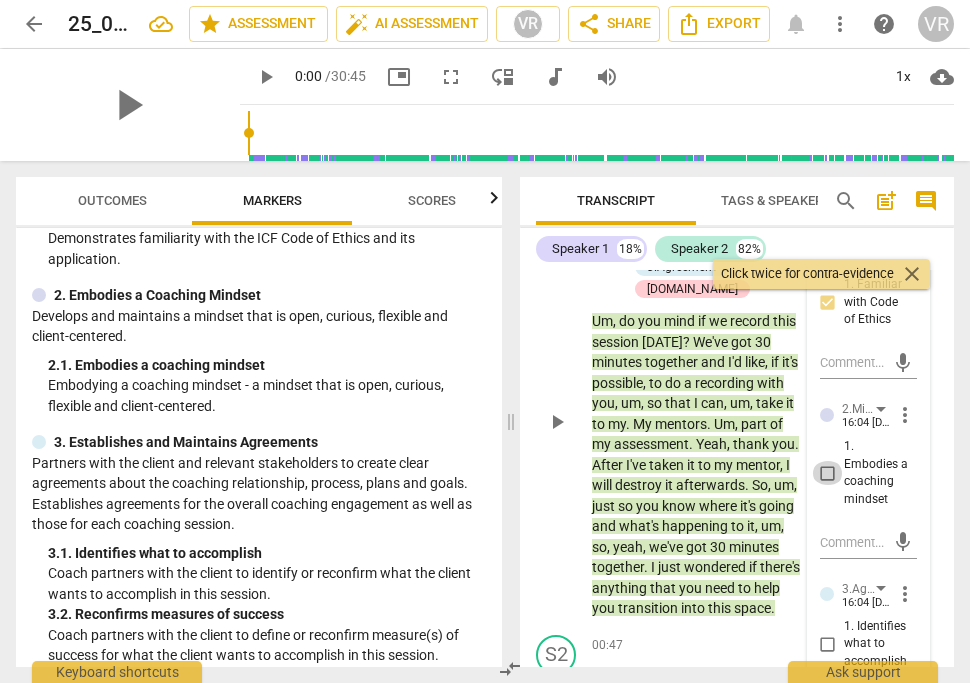 click on "1. Embodies a coaching mindset" at bounding box center [828, 473] 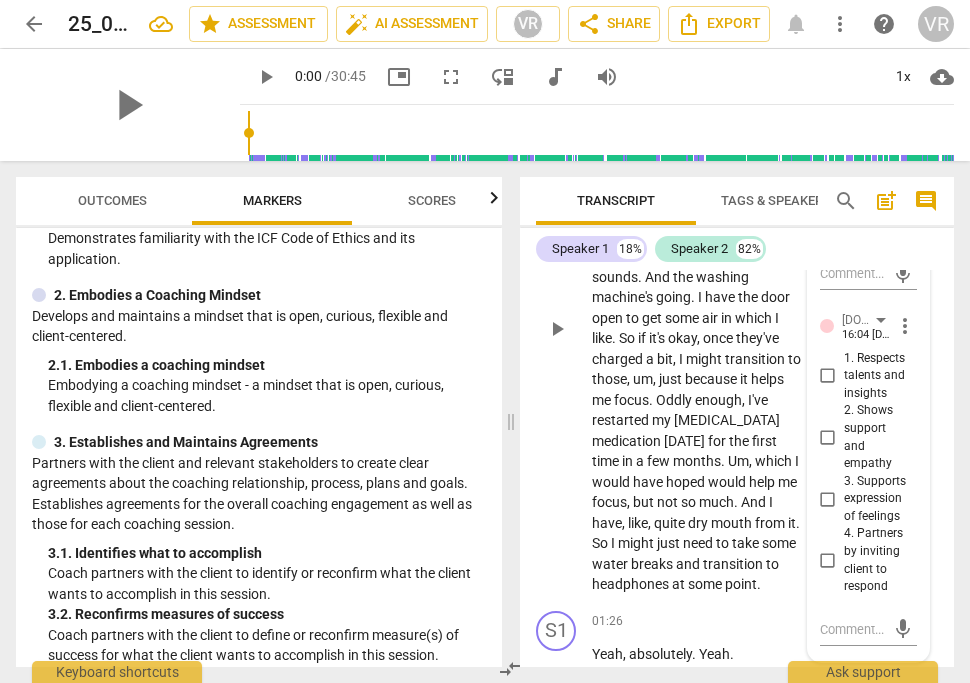 scroll, scrollTop: 1054, scrollLeft: 0, axis: vertical 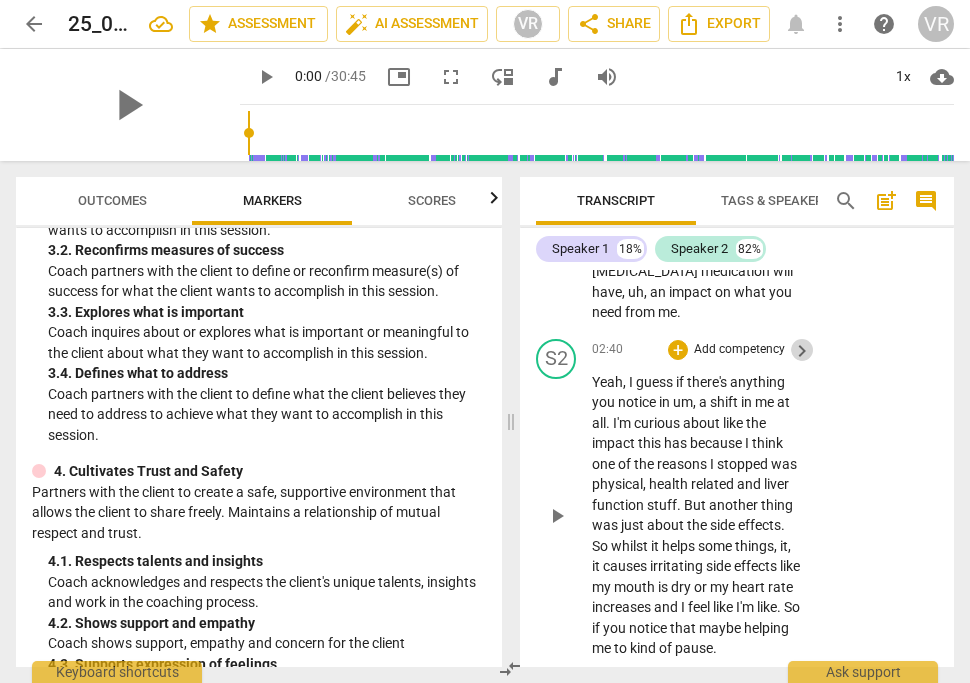 click on "keyboard_arrow_right" at bounding box center (802, 351) 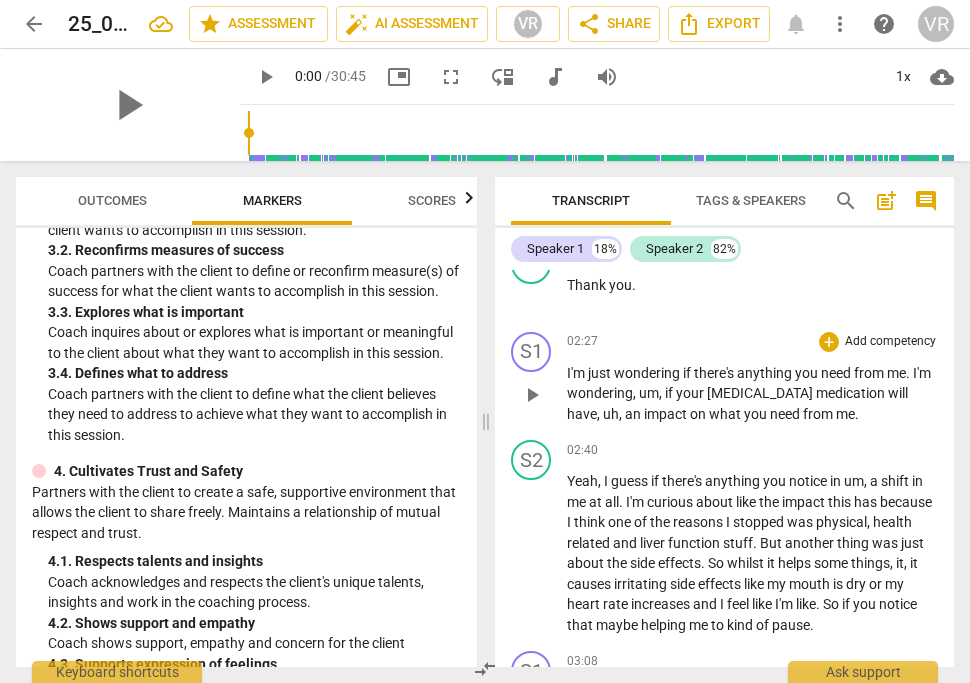scroll, scrollTop: 2524, scrollLeft: 0, axis: vertical 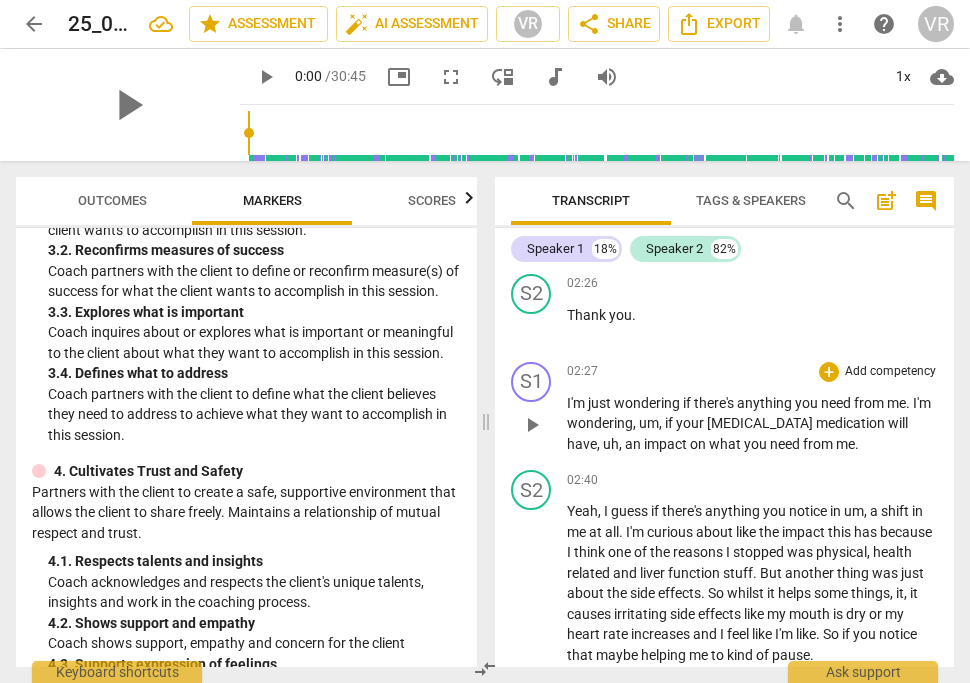 click on "+ Add competency" at bounding box center (878, 372) 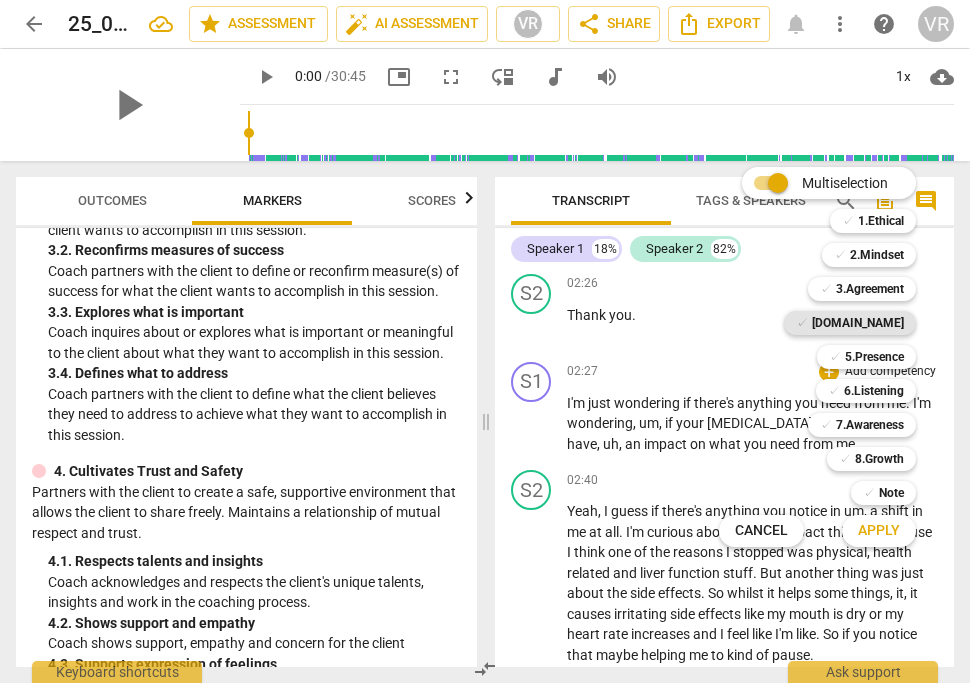 click on "✓" at bounding box center [802, 323] 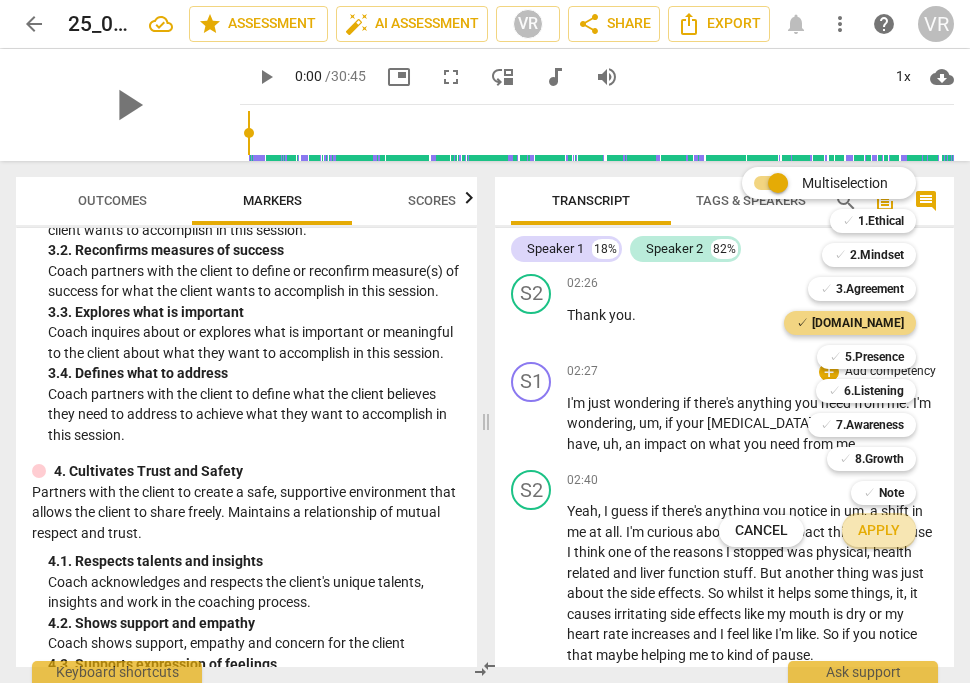 click on "Apply" at bounding box center [879, 531] 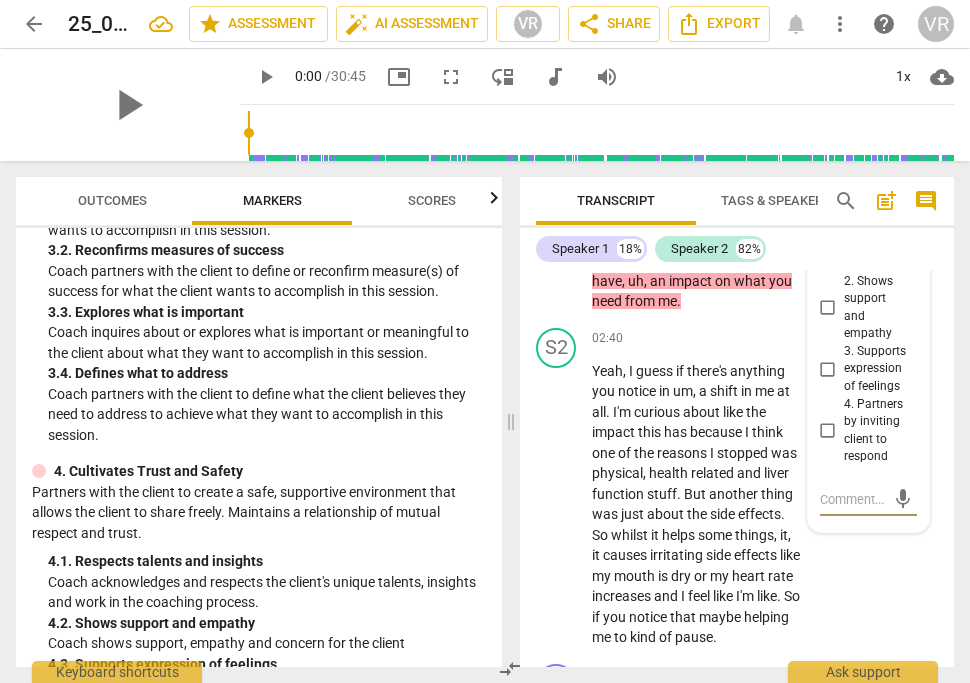 scroll, scrollTop: 3320, scrollLeft: 0, axis: vertical 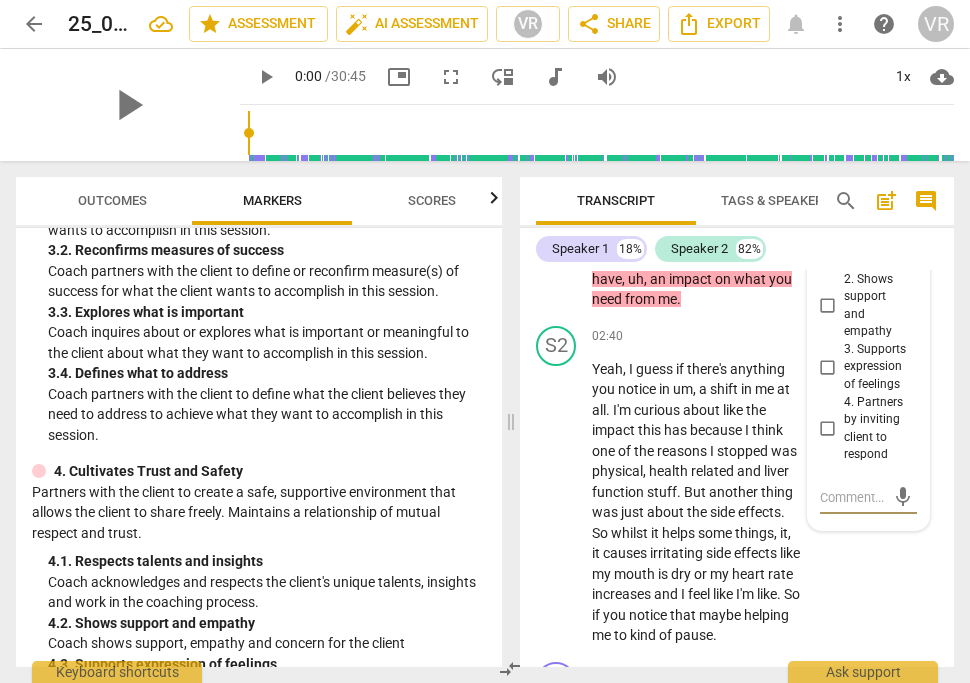click on "2. Shows support and empathy" at bounding box center (828, 306) 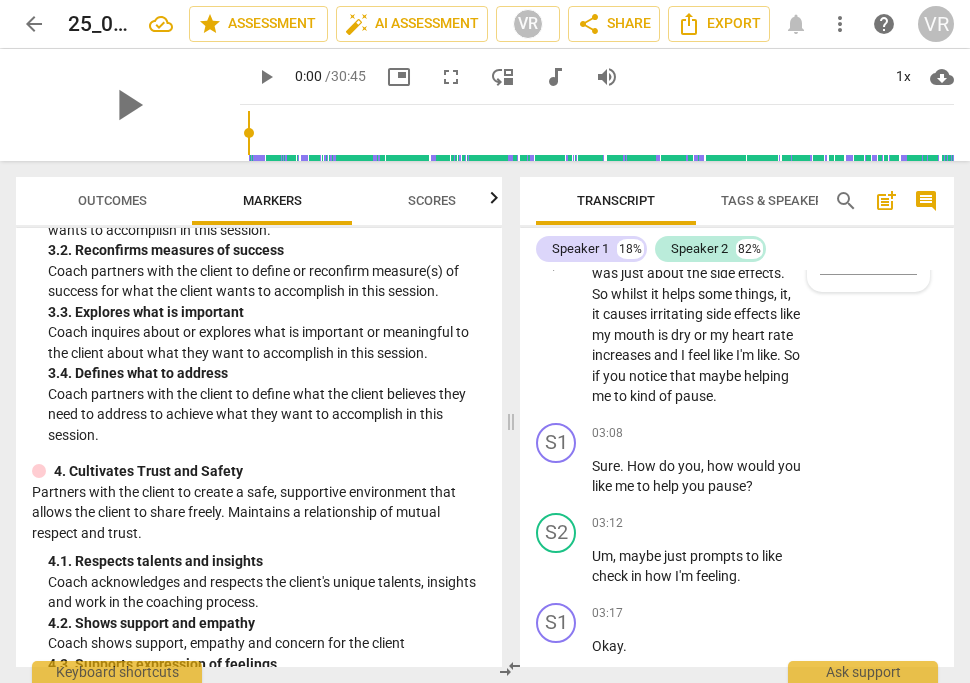 scroll, scrollTop: 3562, scrollLeft: 0, axis: vertical 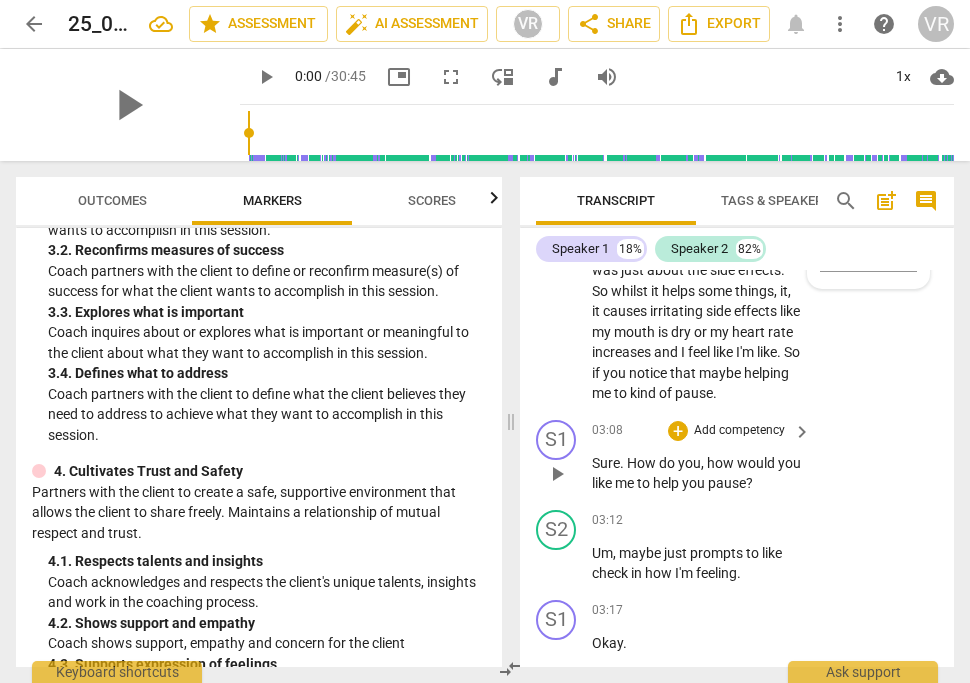 click on "Add competency" at bounding box center [739, 431] 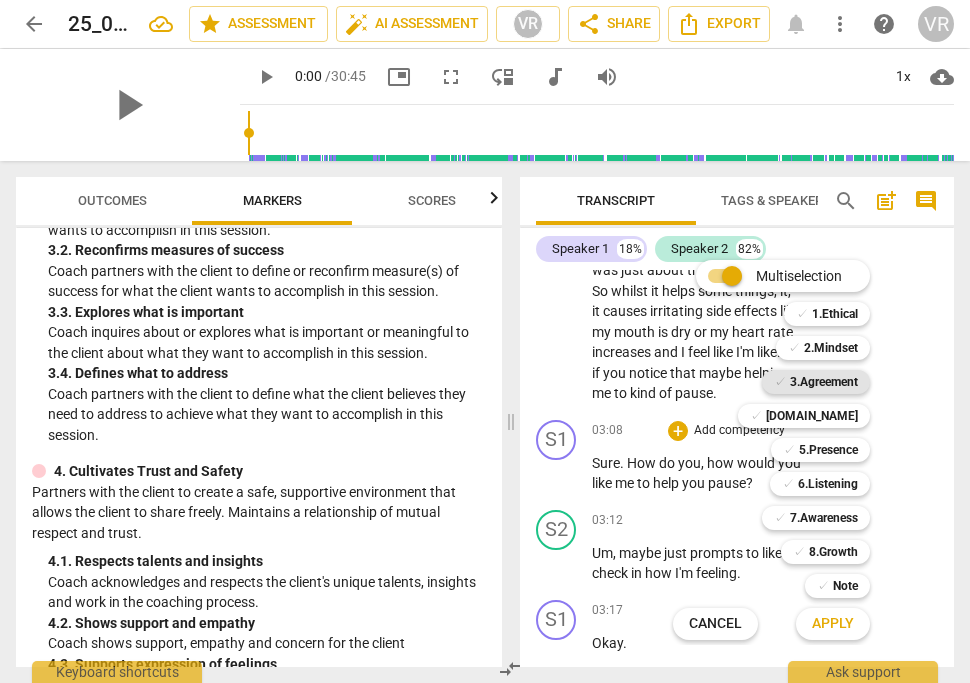 click on "3.Agreement" at bounding box center [824, 382] 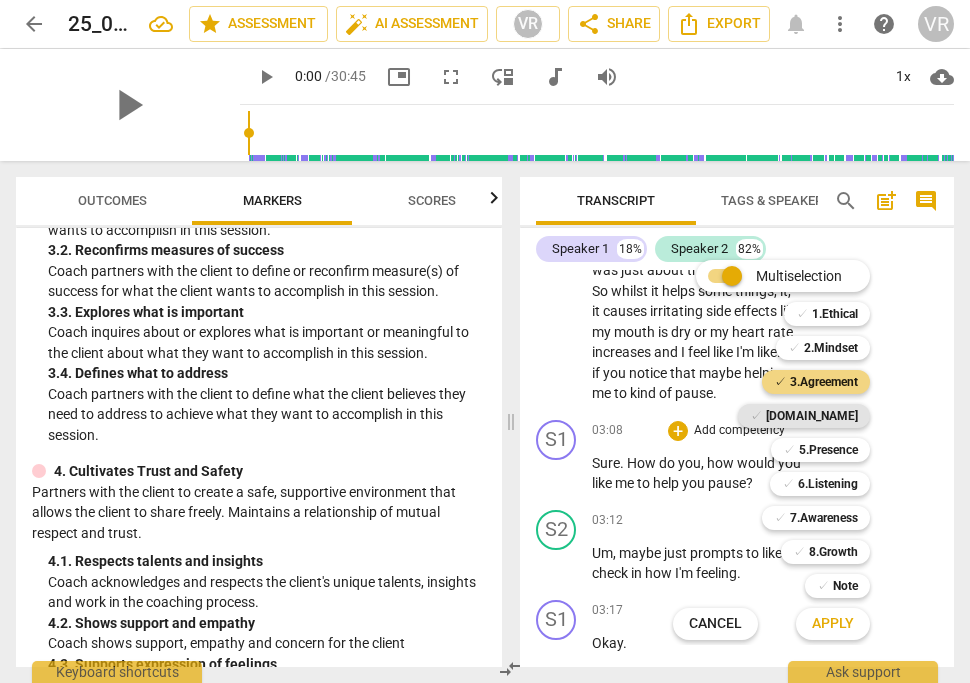 click on "[DOMAIN_NAME]" at bounding box center (812, 416) 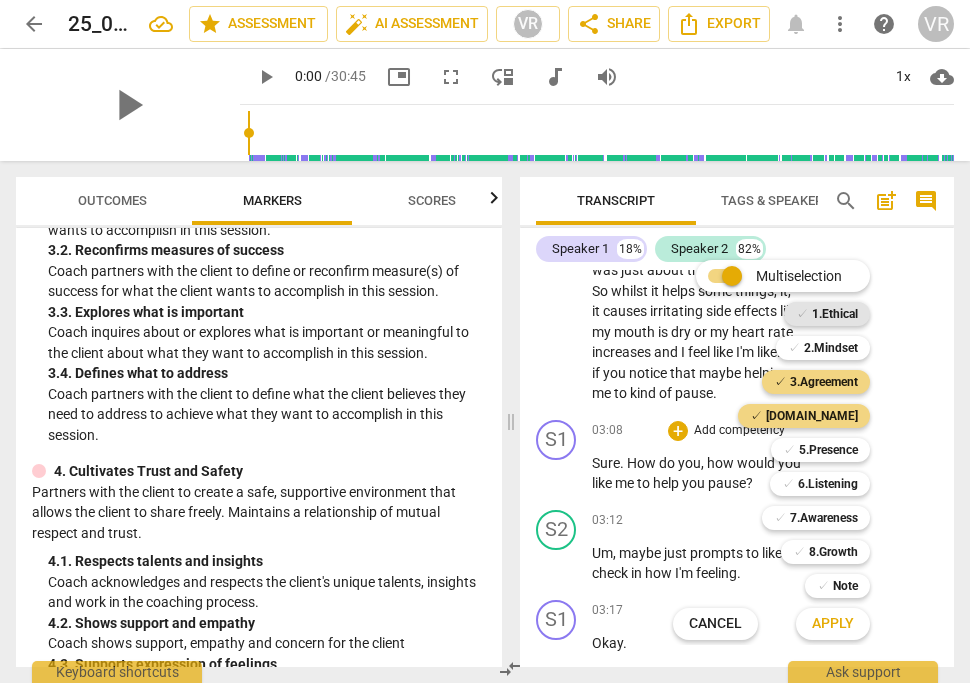 click on "1.Ethical" at bounding box center [835, 314] 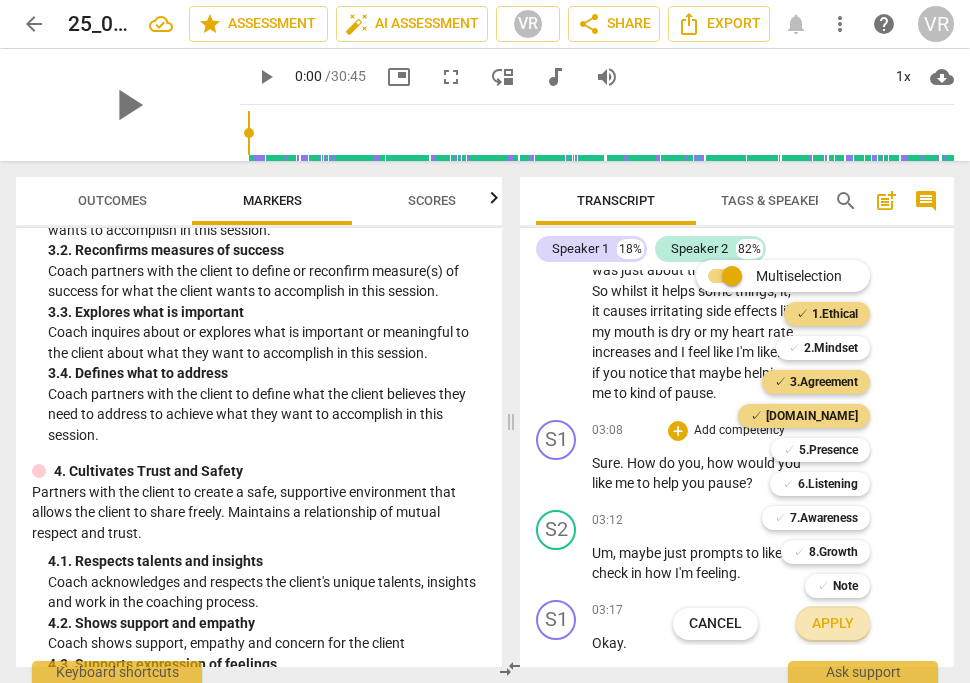 click on "Apply" at bounding box center (833, 624) 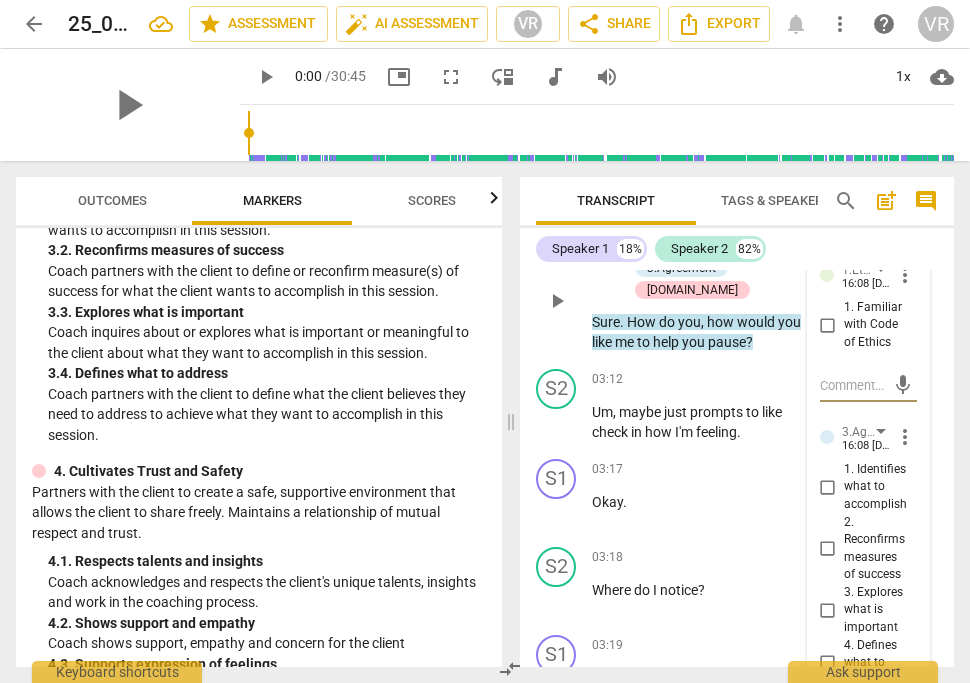 scroll, scrollTop: 3771, scrollLeft: 0, axis: vertical 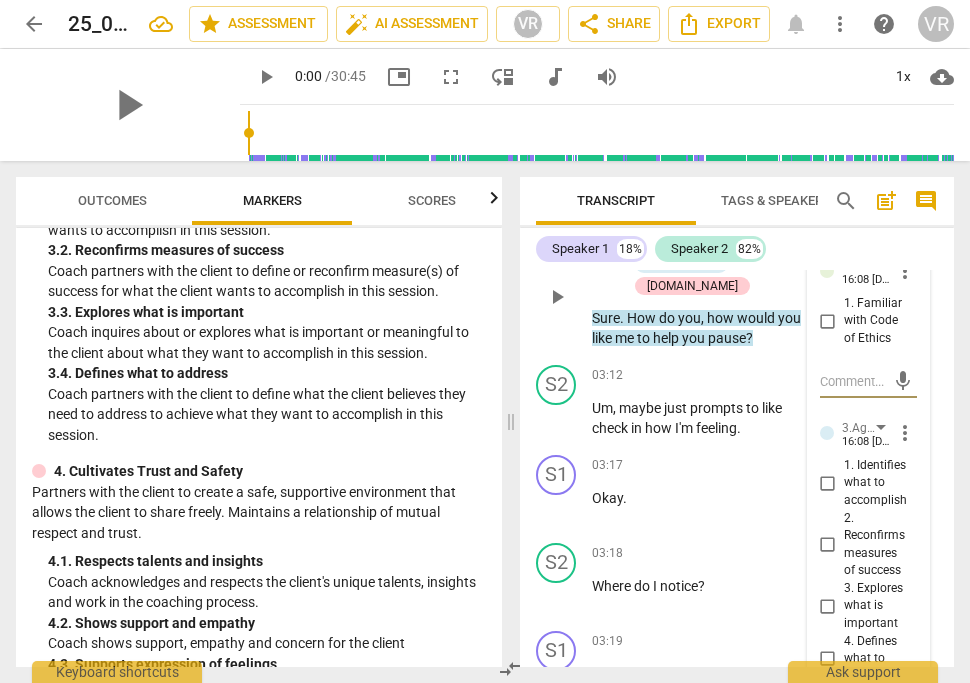 click on "1. Familiar with Code of Ethics" at bounding box center (828, 321) 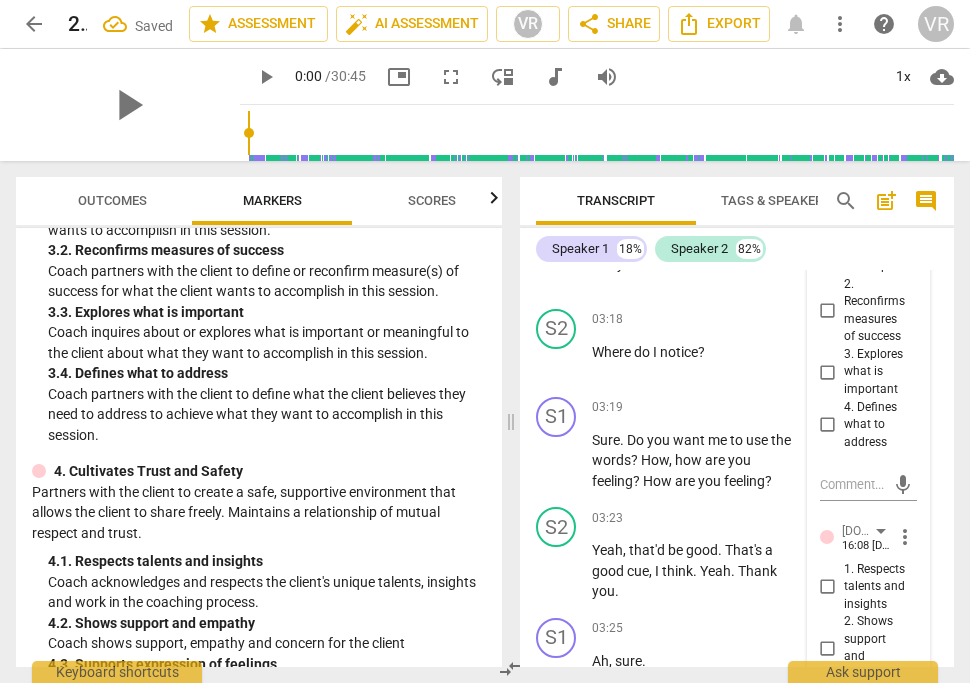 scroll, scrollTop: 4006, scrollLeft: 0, axis: vertical 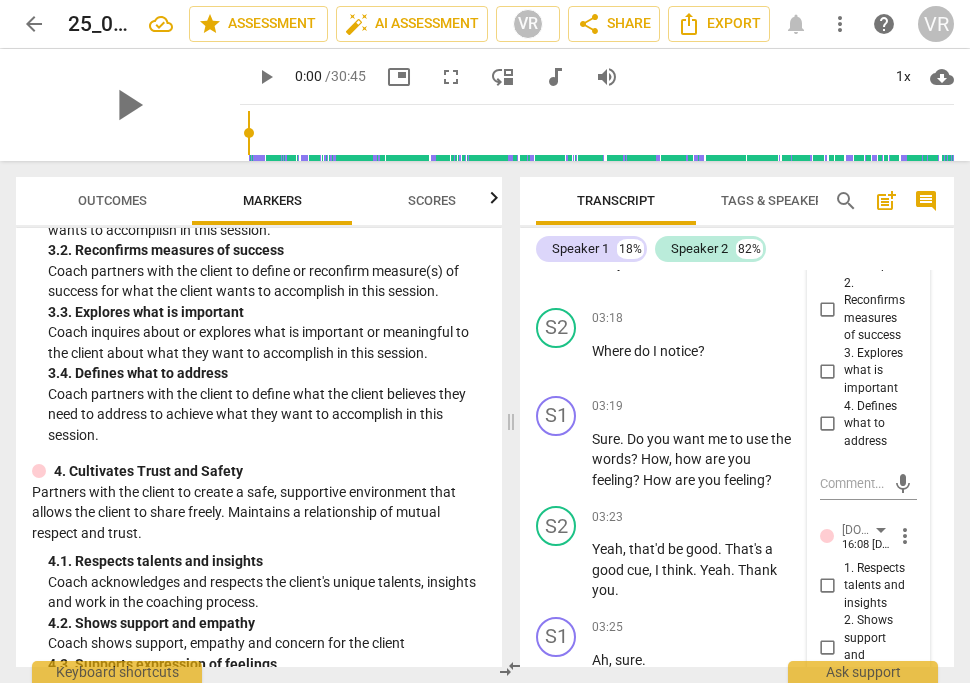 click on "3. Explores what is important" at bounding box center [828, 371] 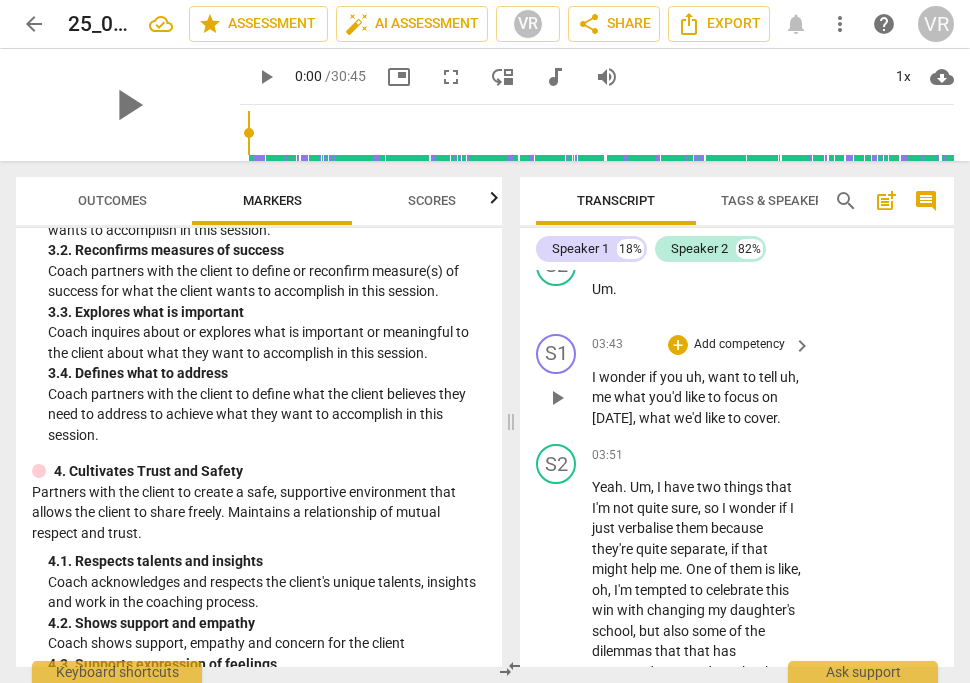 scroll, scrollTop: 4640, scrollLeft: 0, axis: vertical 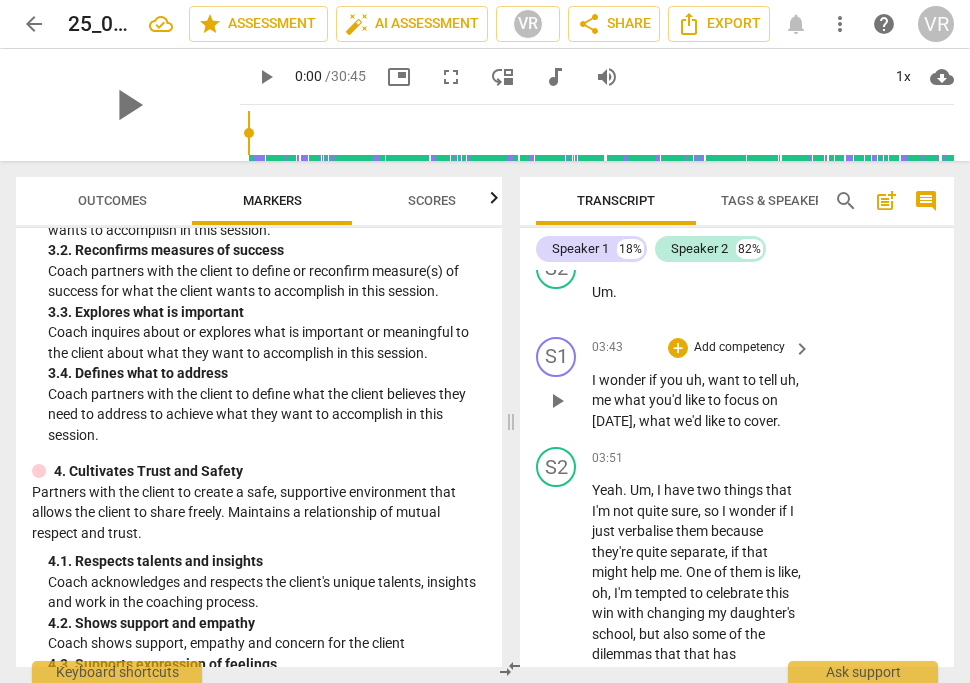 click on "Add competency" at bounding box center (739, 348) 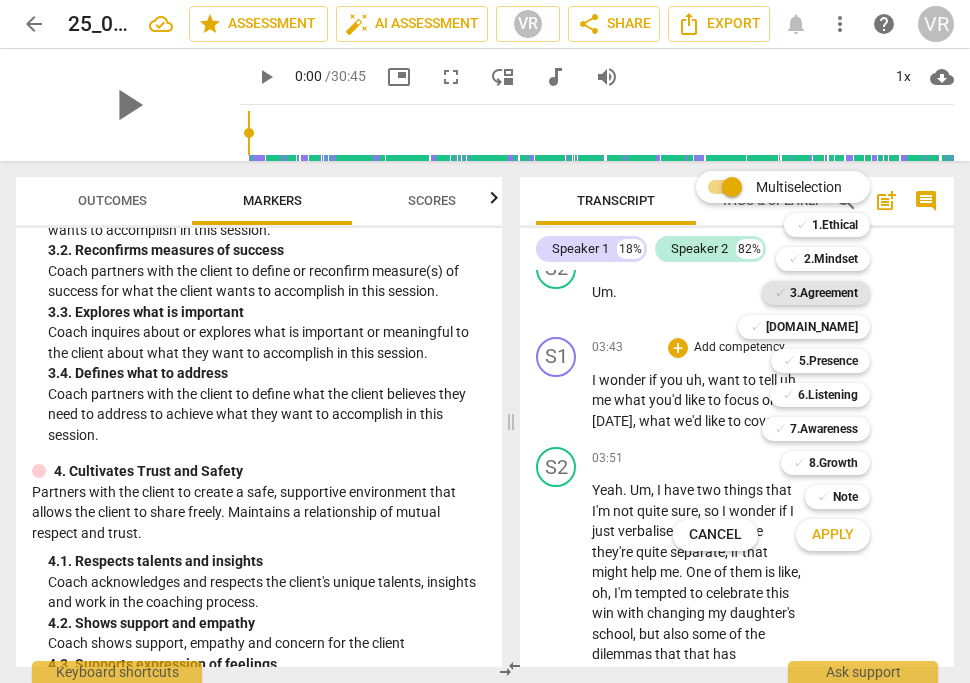 click on "3.Agreement" at bounding box center [824, 293] 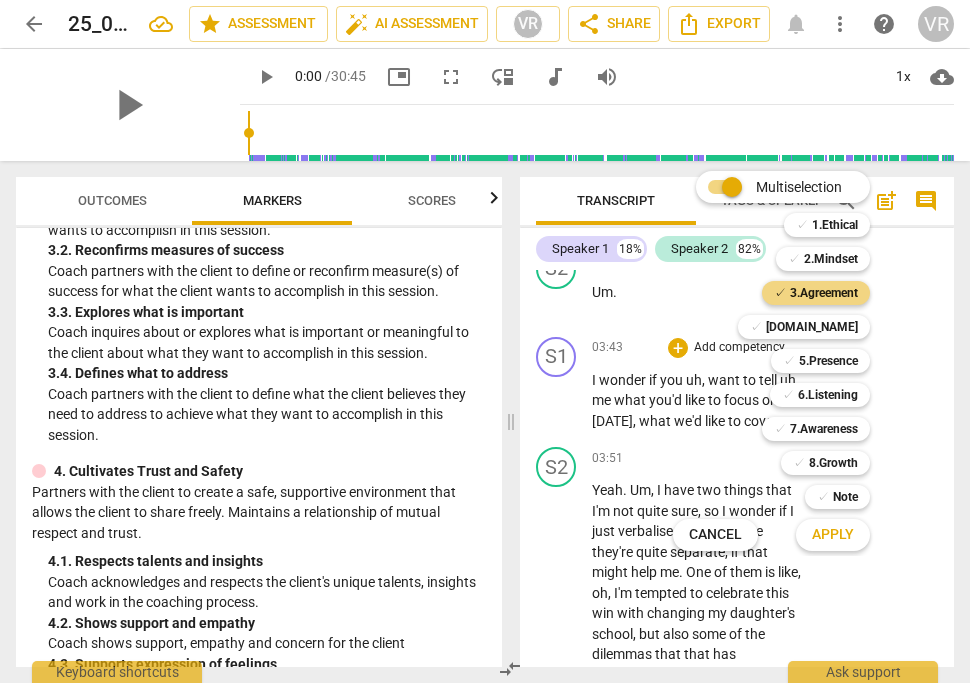 click on "Apply" at bounding box center (833, 535) 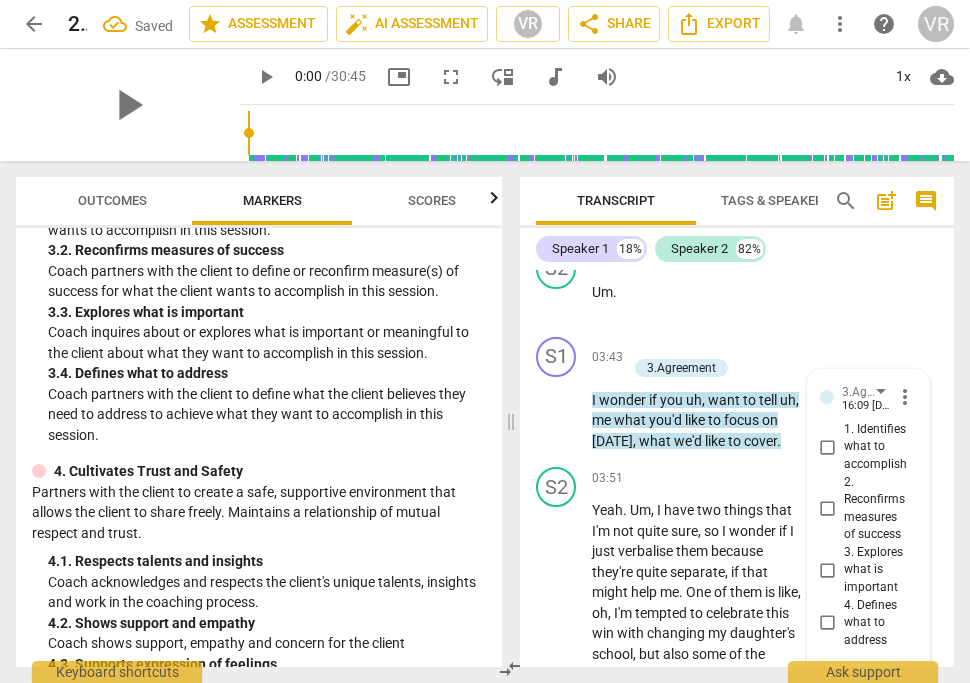 scroll, scrollTop: 4859, scrollLeft: 0, axis: vertical 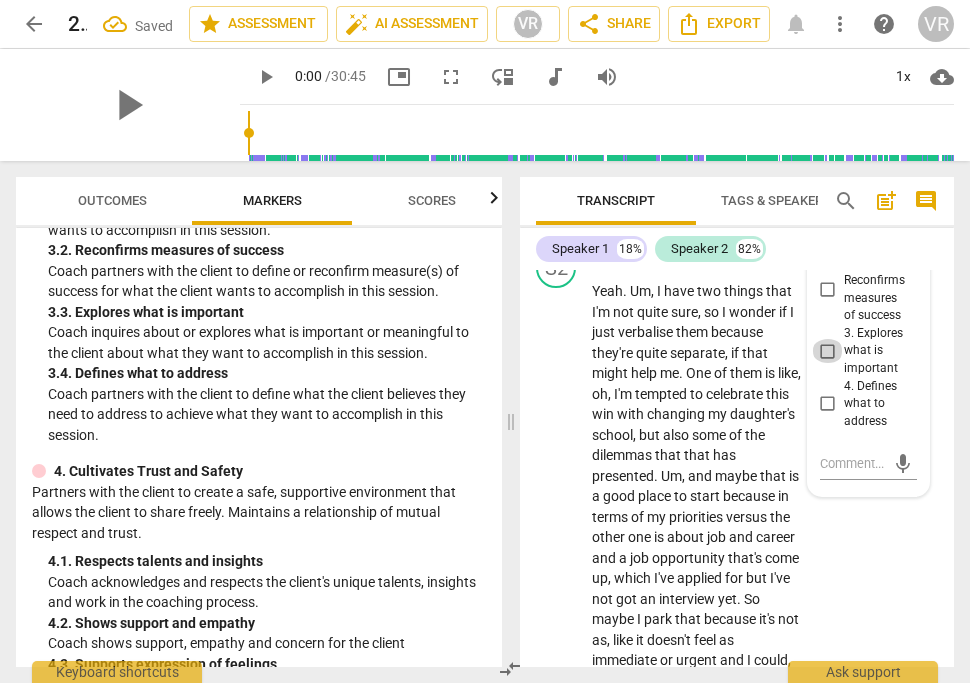 click on "3. Explores what is important" at bounding box center [828, 351] 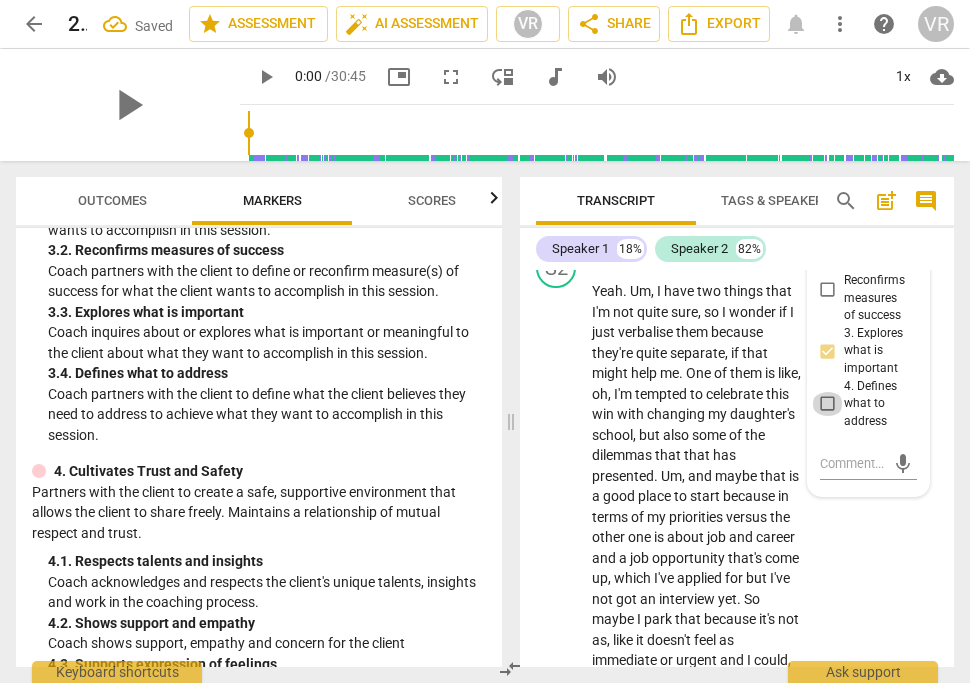 click on "4. Defines what to address" at bounding box center [828, 404] 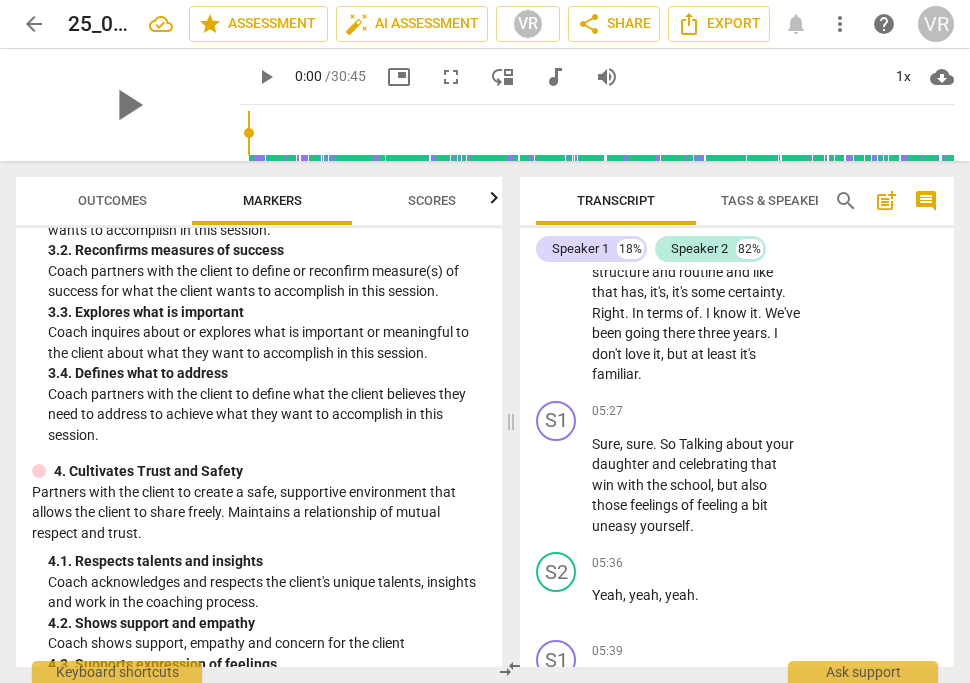 scroll, scrollTop: 5816, scrollLeft: 0, axis: vertical 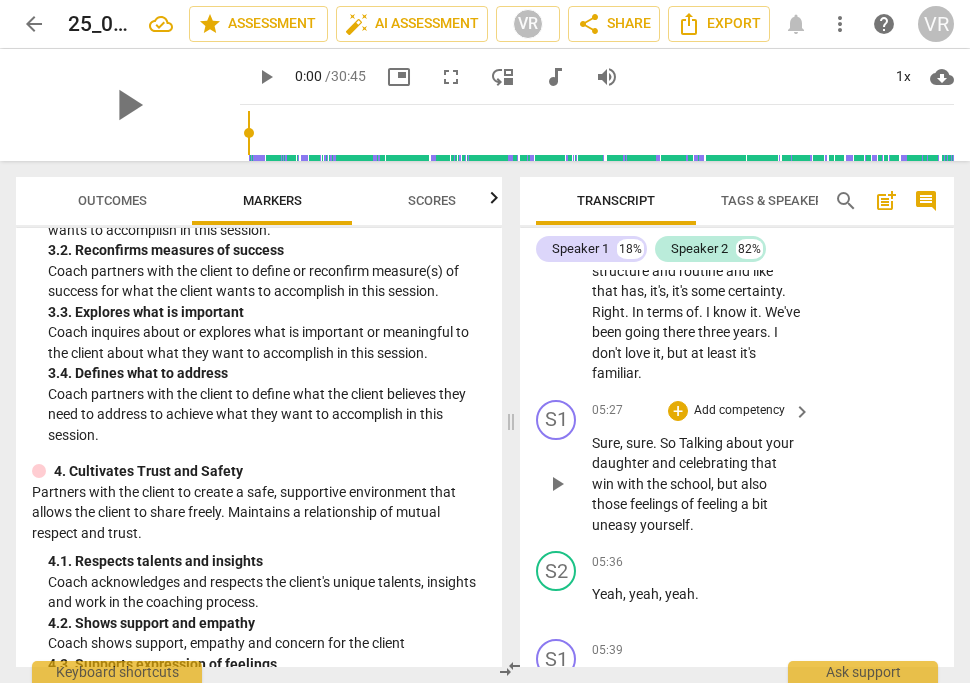 click on "Add competency" at bounding box center [739, 411] 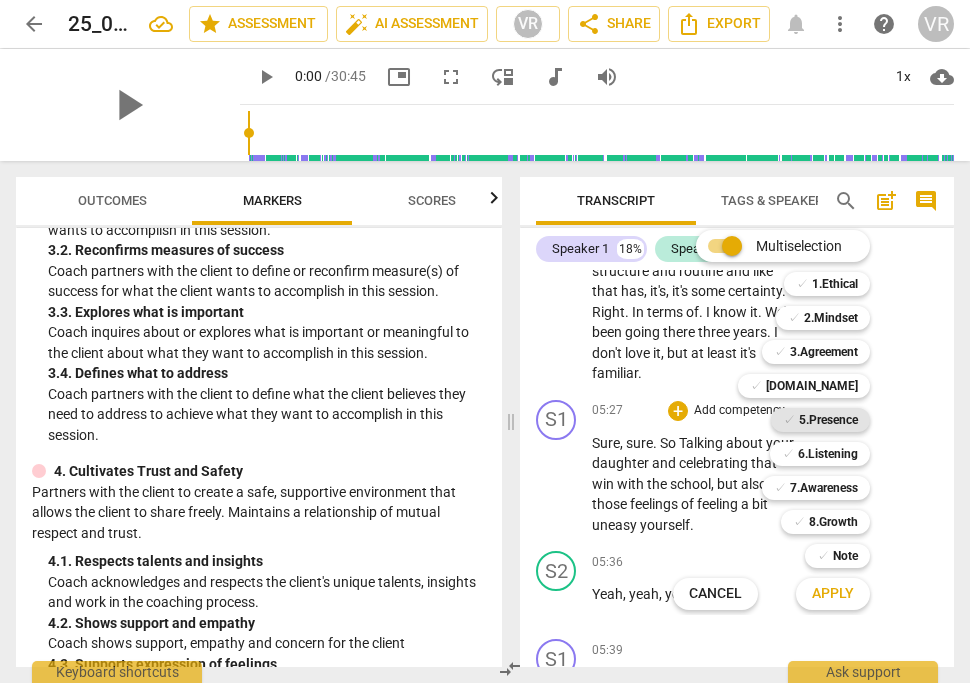 click on "5.Presence" at bounding box center (828, 420) 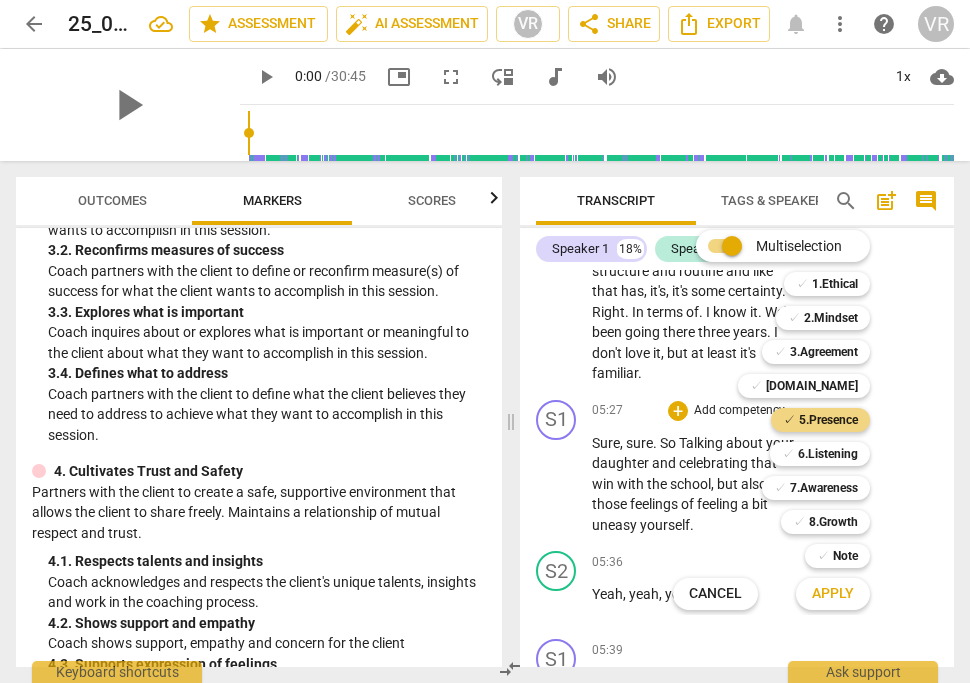 click at bounding box center [485, 341] 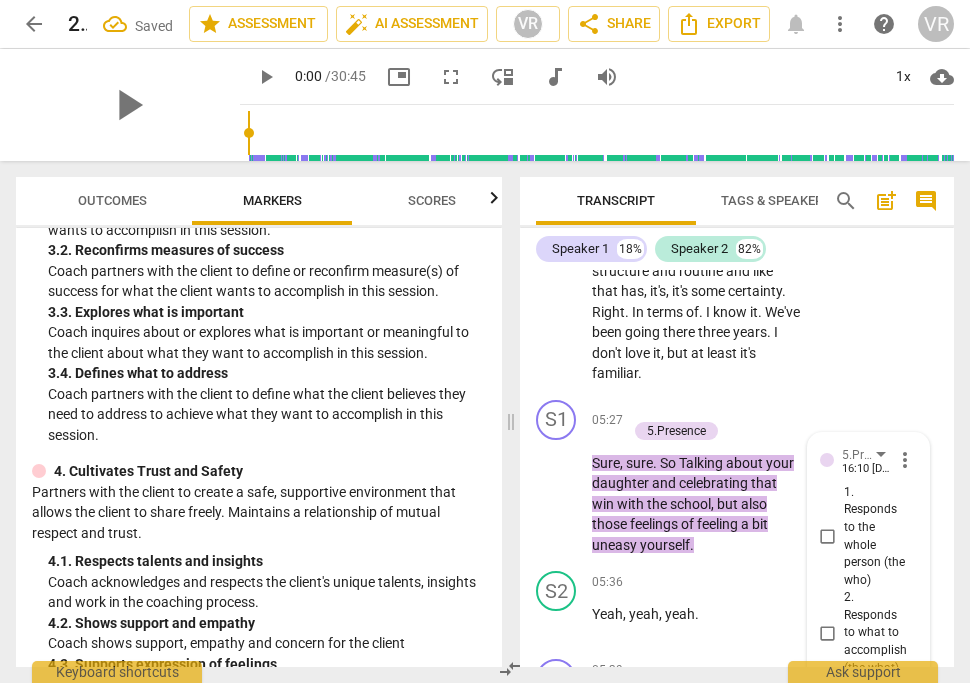 scroll, scrollTop: 545, scrollLeft: 0, axis: vertical 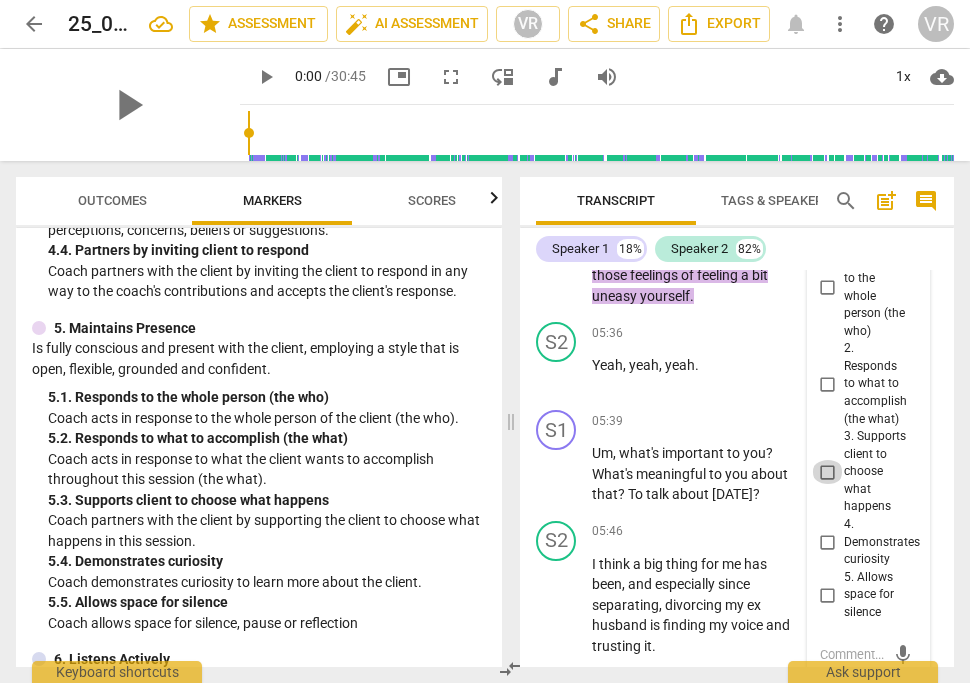 click on "3. Supports client to choose what happens" at bounding box center [828, 472] 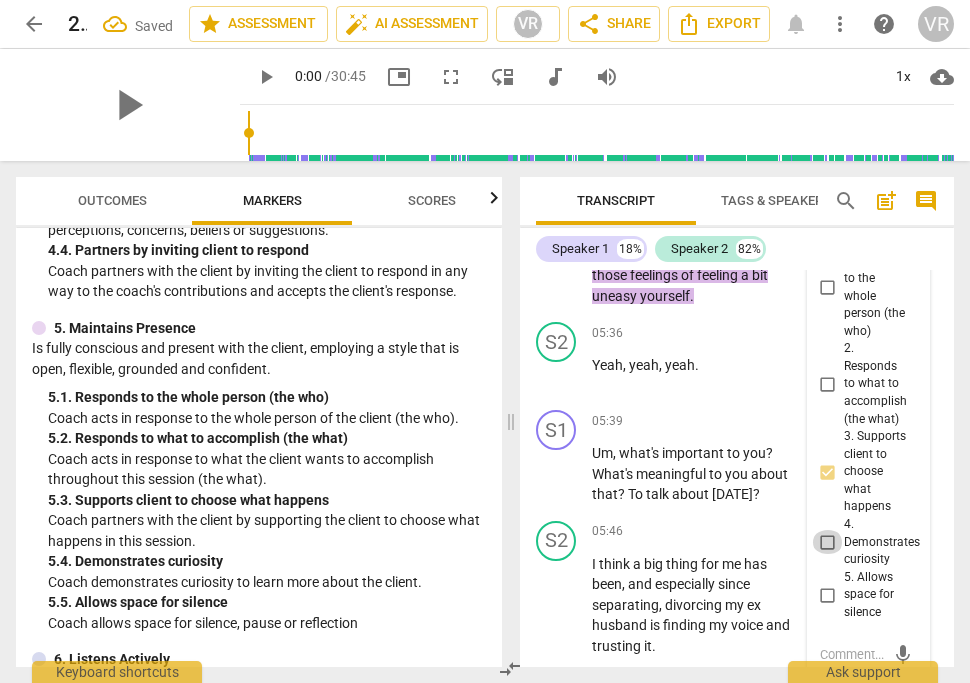 click on "4. Demonstrates curiosity" at bounding box center (828, 542) 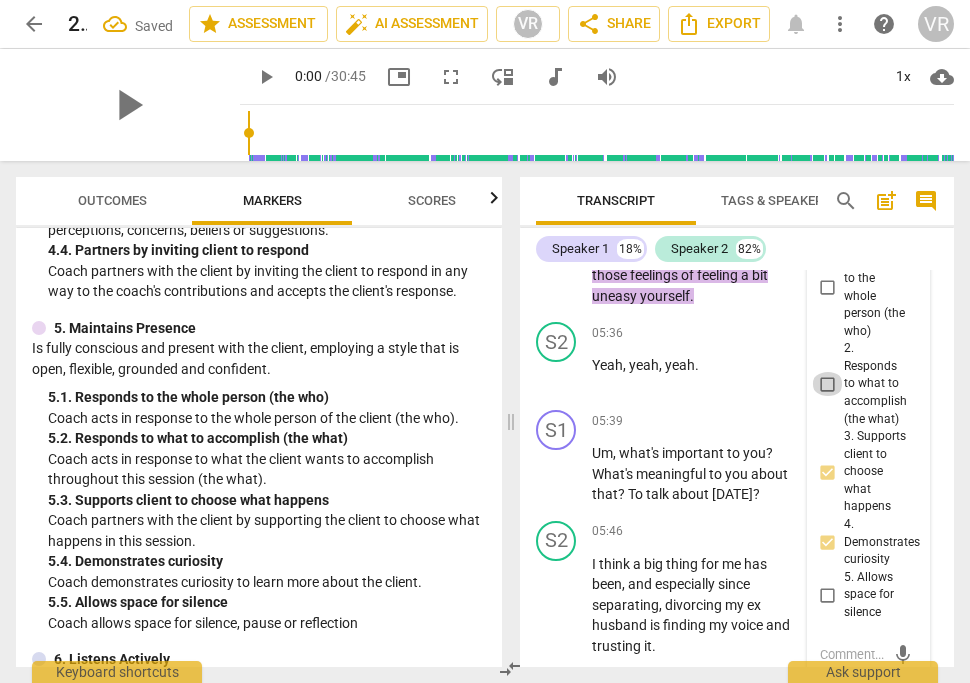 click on "2. Responds to what to accomplish (the what)" at bounding box center (828, 384) 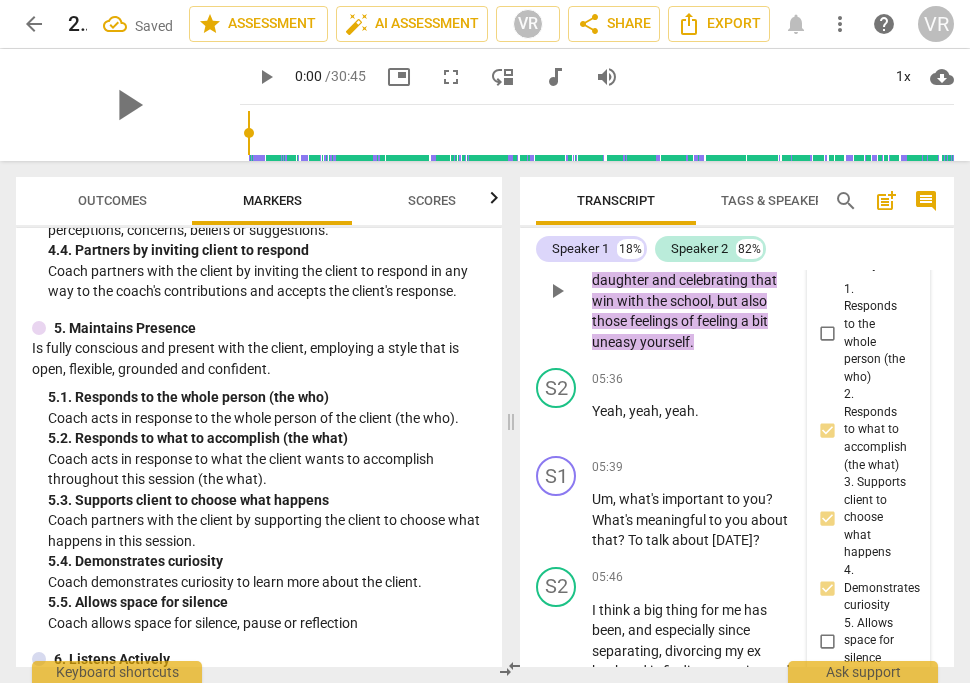 scroll, scrollTop: 6013, scrollLeft: 0, axis: vertical 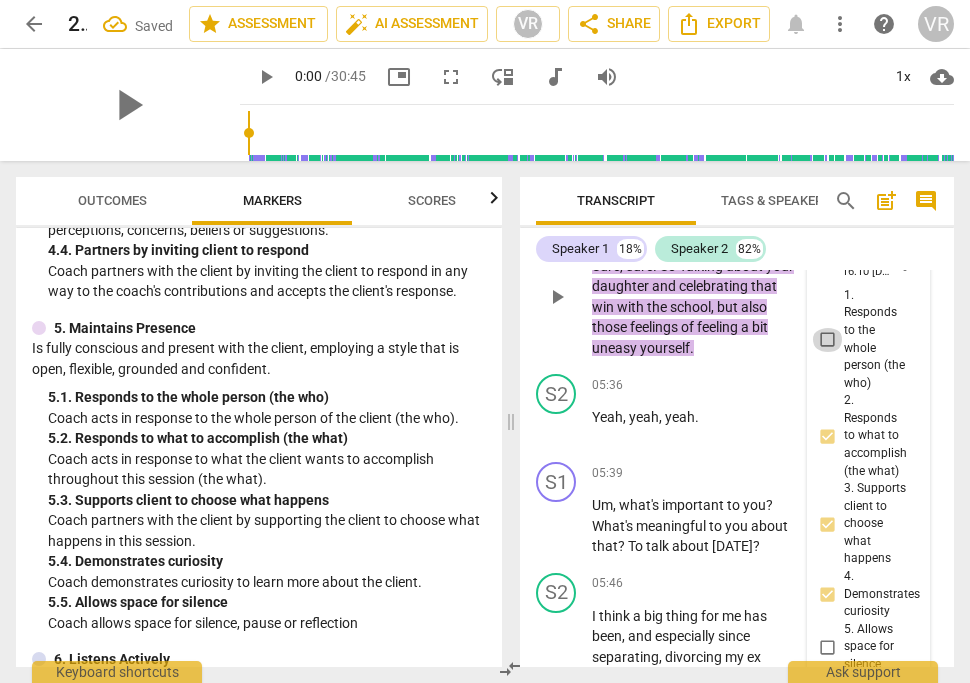 click on "1. Responds to the whole person (the who)" at bounding box center [828, 340] 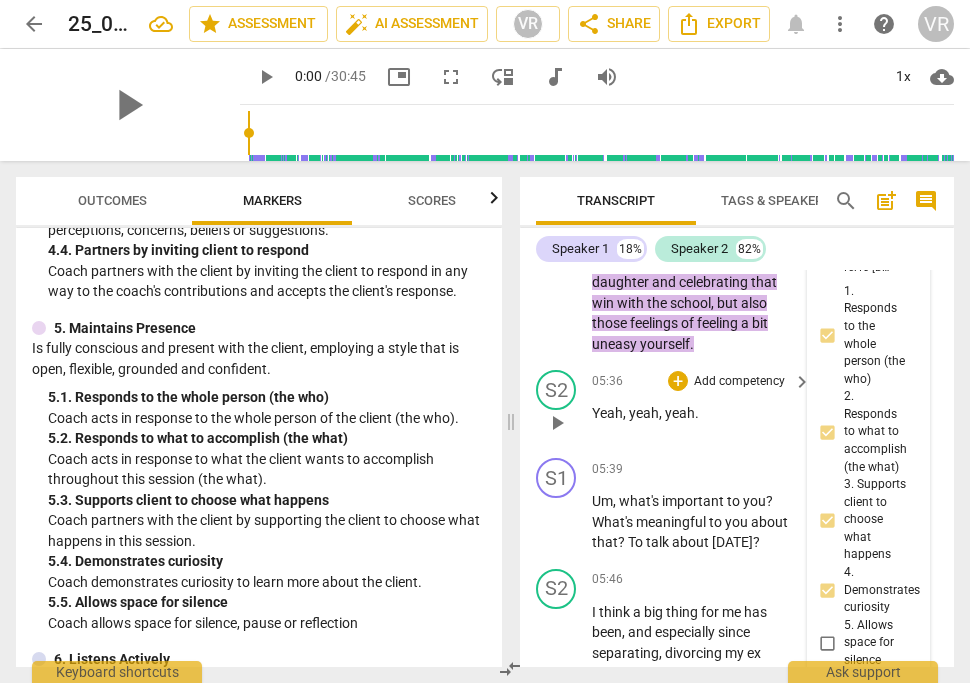 scroll, scrollTop: 6020, scrollLeft: 0, axis: vertical 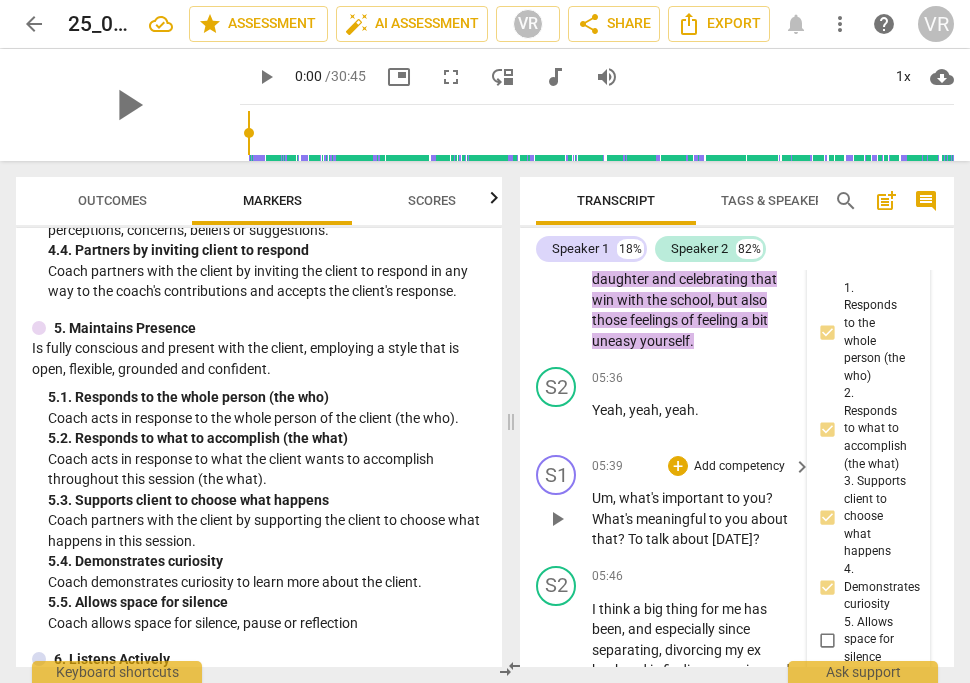 click on "Add competency" at bounding box center [739, 467] 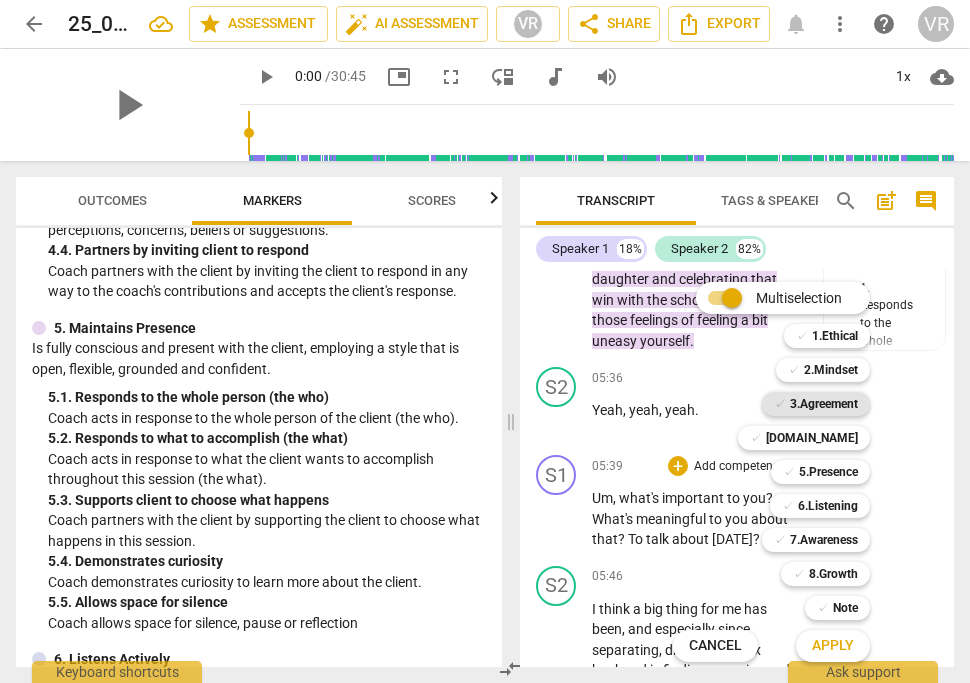 click on "3.Agreement" at bounding box center (824, 404) 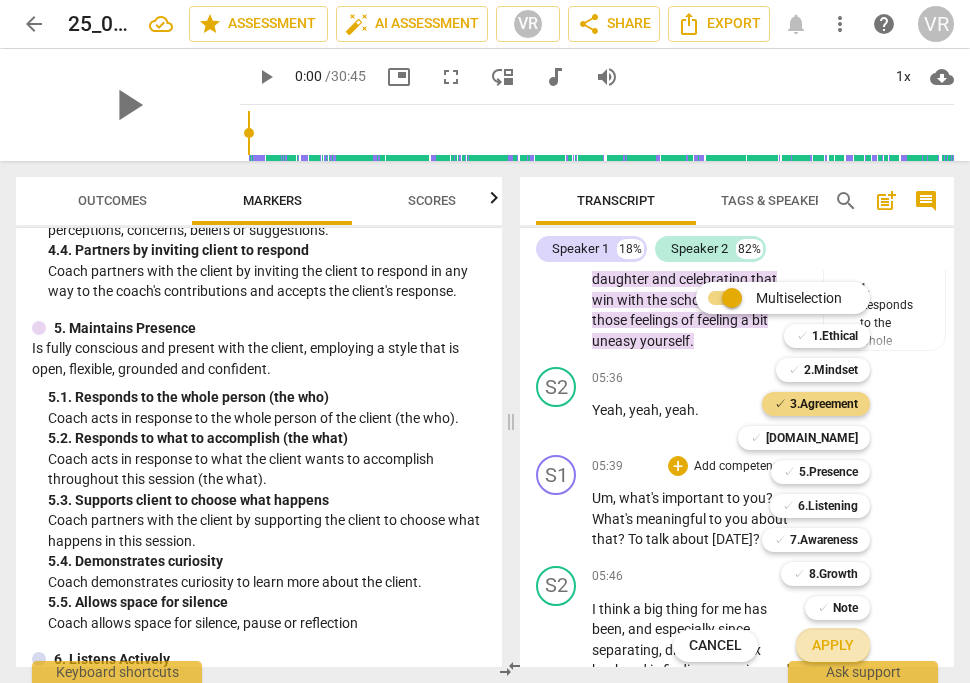 click on "Apply" at bounding box center [833, 646] 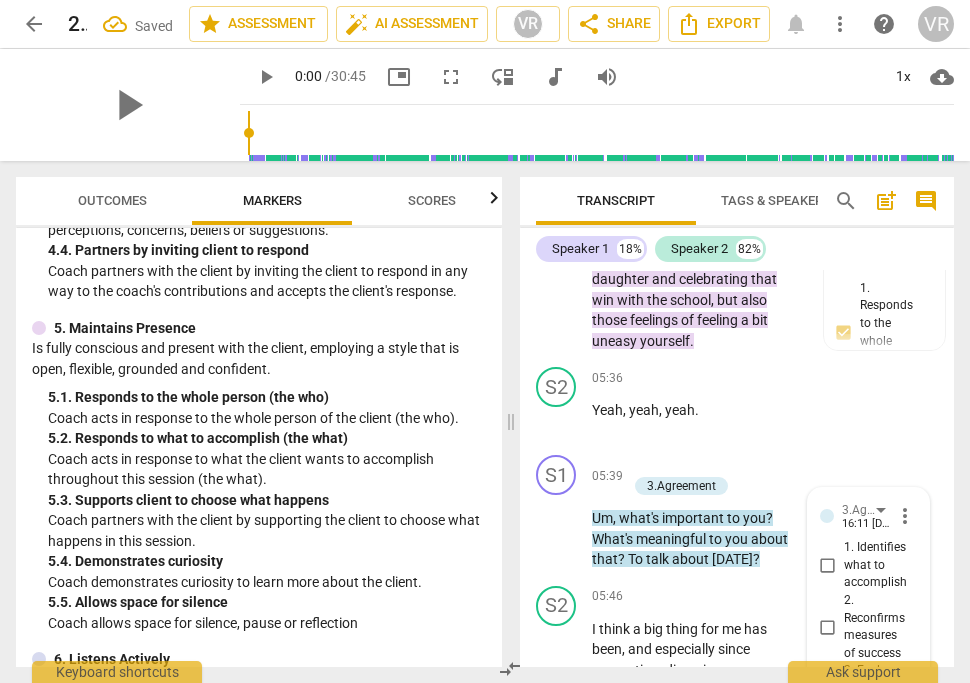 scroll, scrollTop: 6351, scrollLeft: 0, axis: vertical 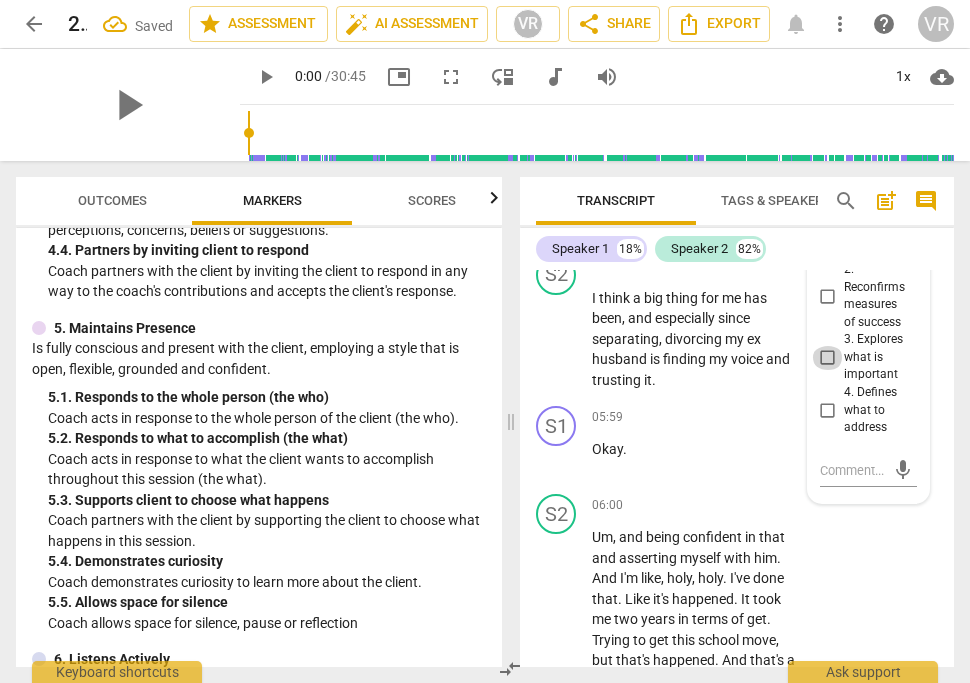 click on "3. Explores what is important" at bounding box center (828, 358) 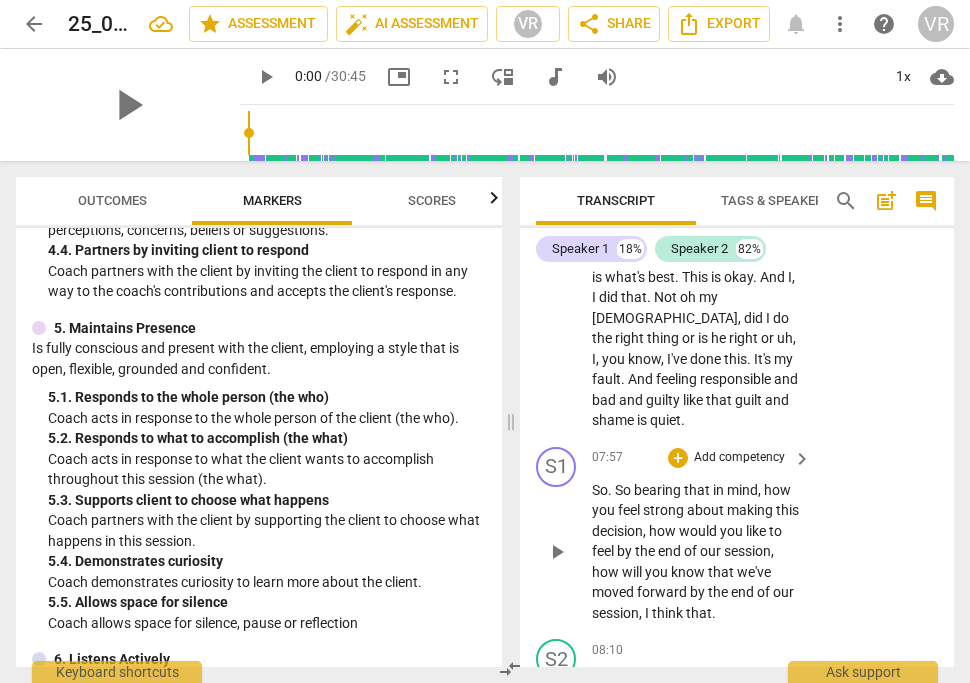 scroll, scrollTop: 7808, scrollLeft: 0, axis: vertical 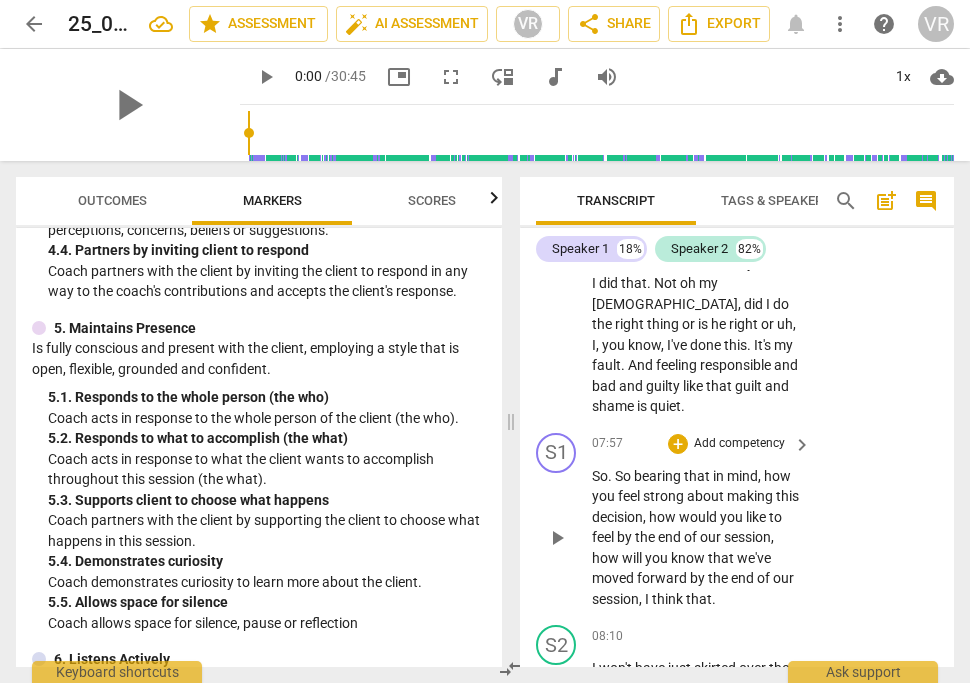 click on "Add competency" at bounding box center [739, 444] 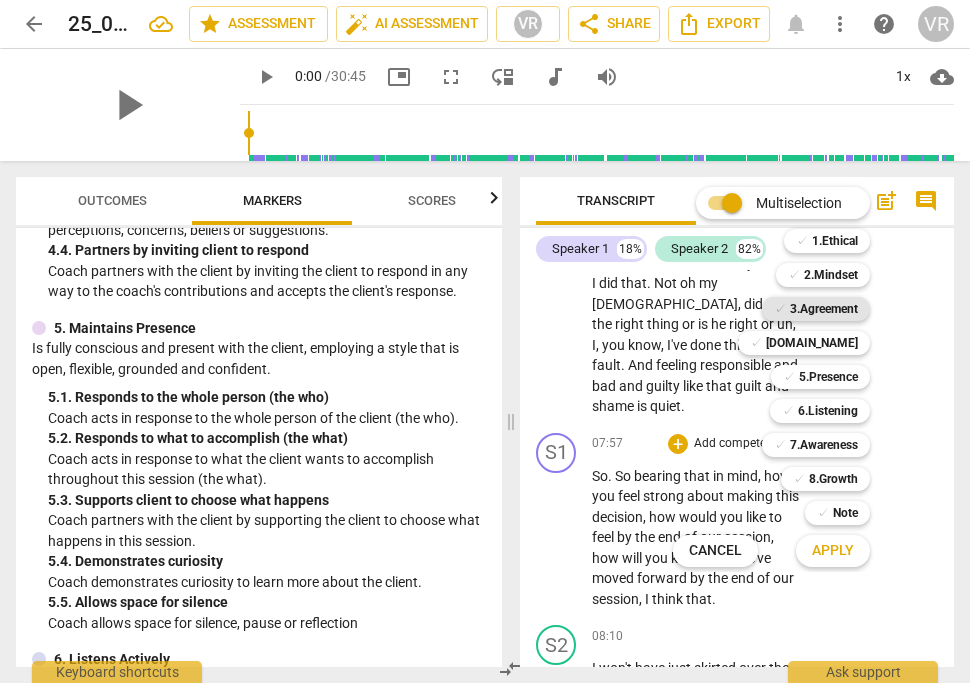 click on "3.Agreement" at bounding box center [824, 309] 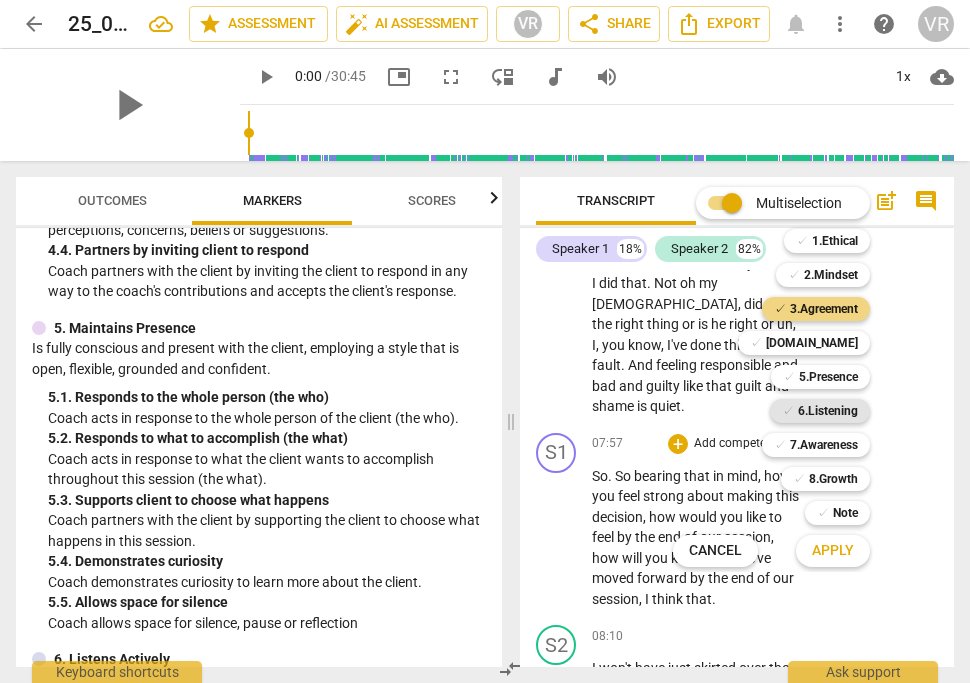 click on "6.Listening" at bounding box center (828, 411) 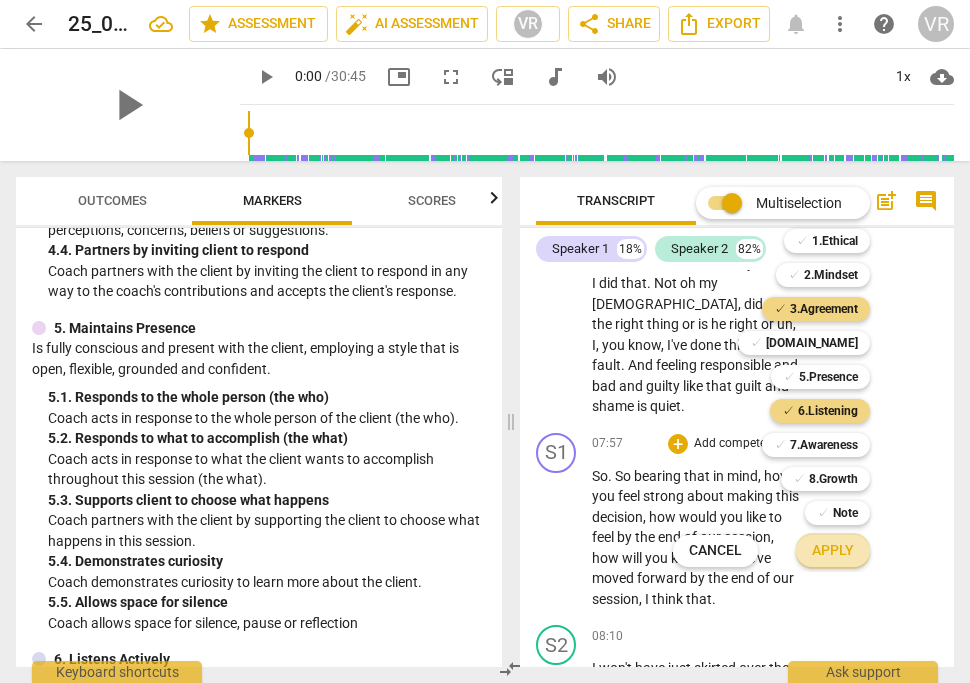 click on "Apply" at bounding box center [833, 551] 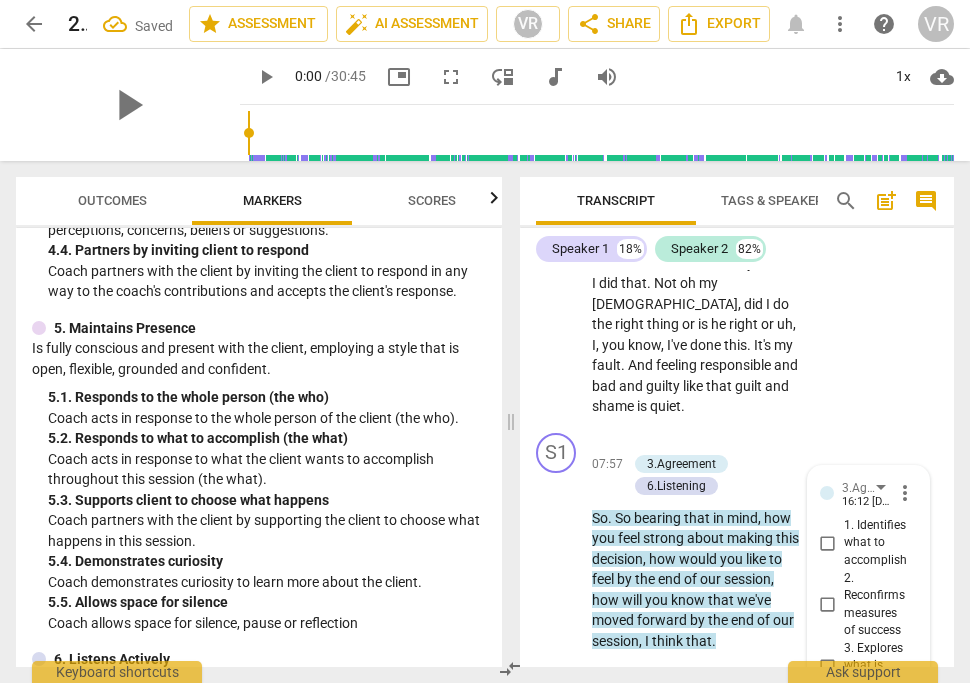 scroll, scrollTop: 8043, scrollLeft: 0, axis: vertical 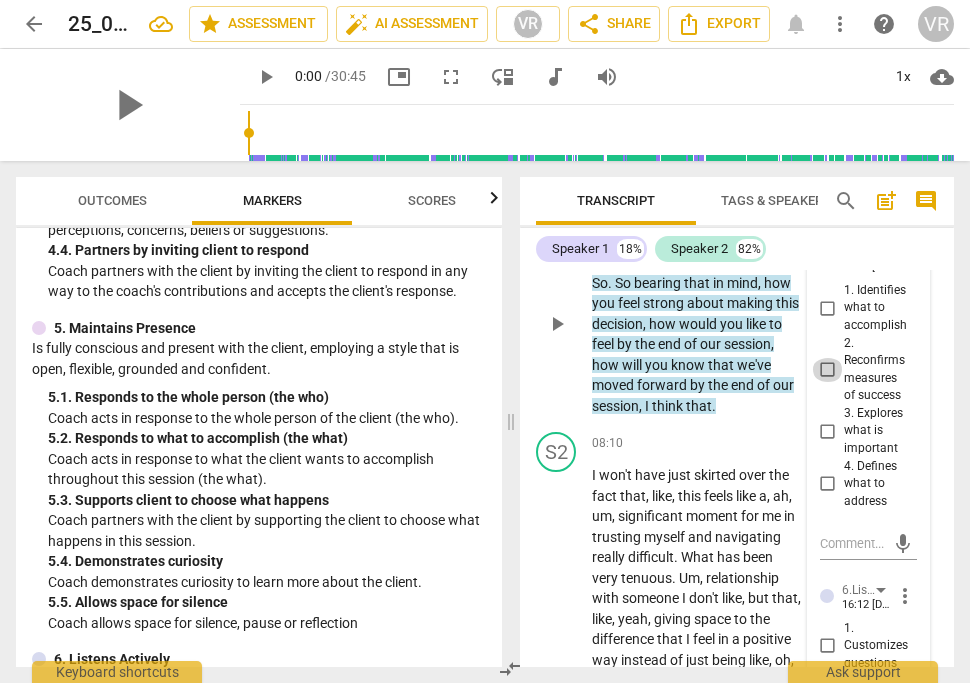 click on "2. Reconfirms measures of success" at bounding box center (828, 370) 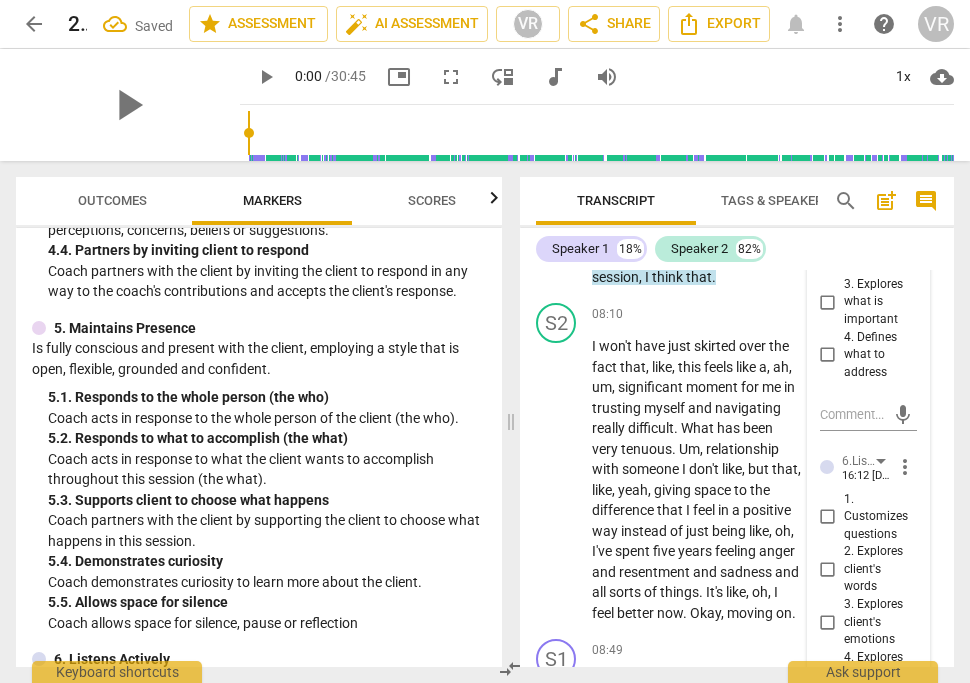 scroll, scrollTop: 8173, scrollLeft: 0, axis: vertical 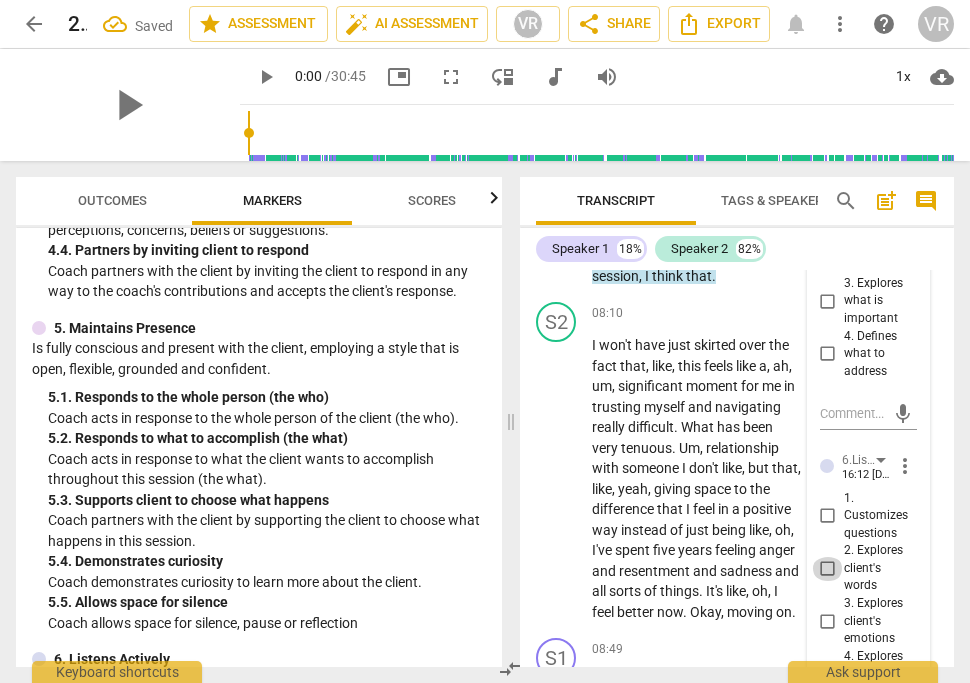 click on "2. Explores client's words" at bounding box center [828, 569] 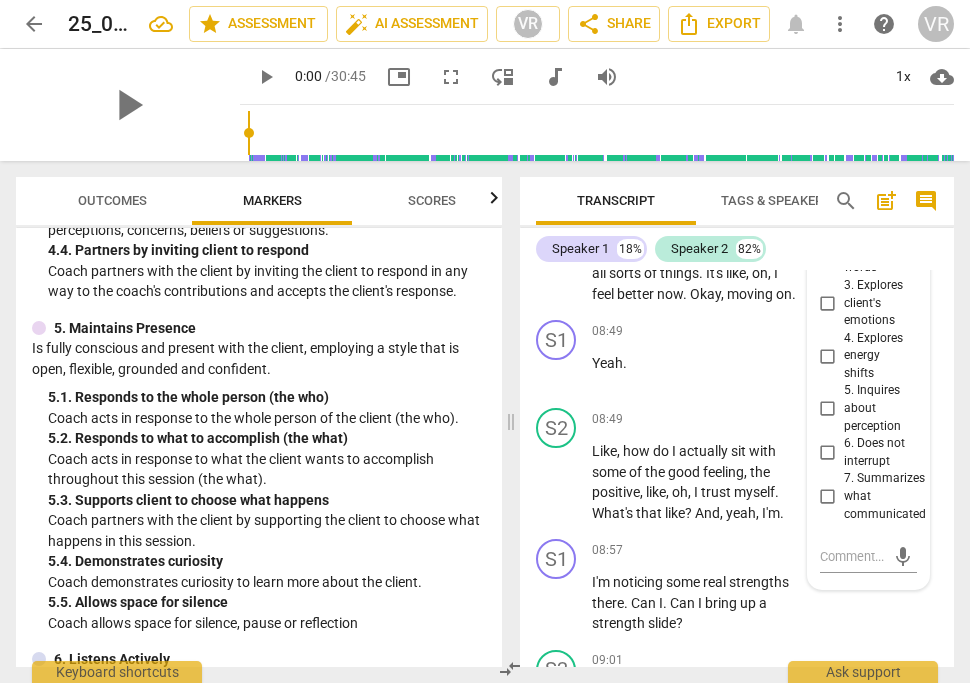 scroll, scrollTop: 8495, scrollLeft: 0, axis: vertical 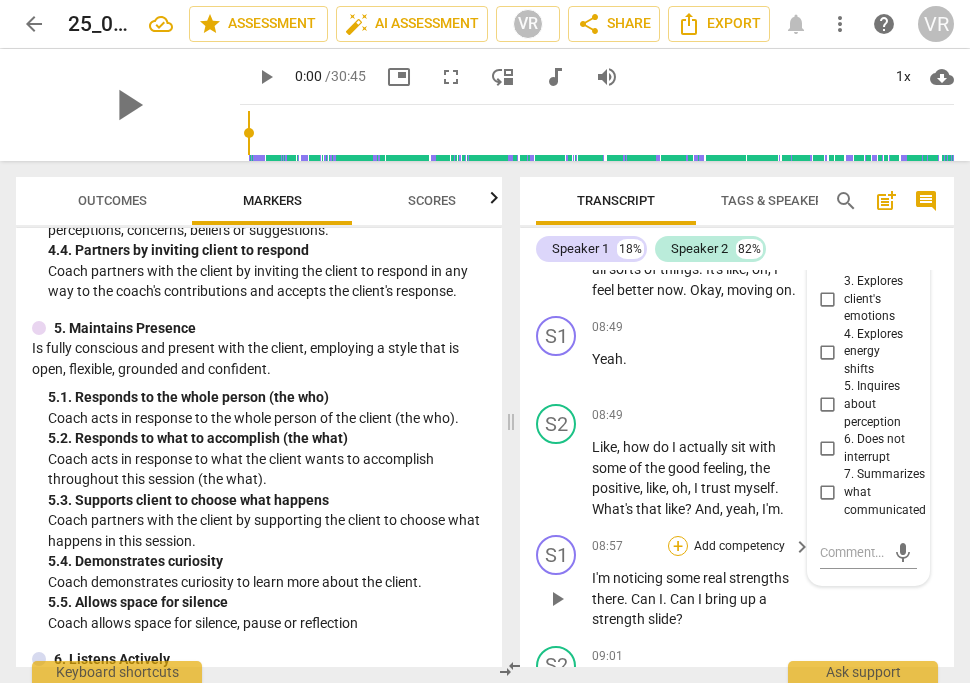 click on "+" at bounding box center (678, 546) 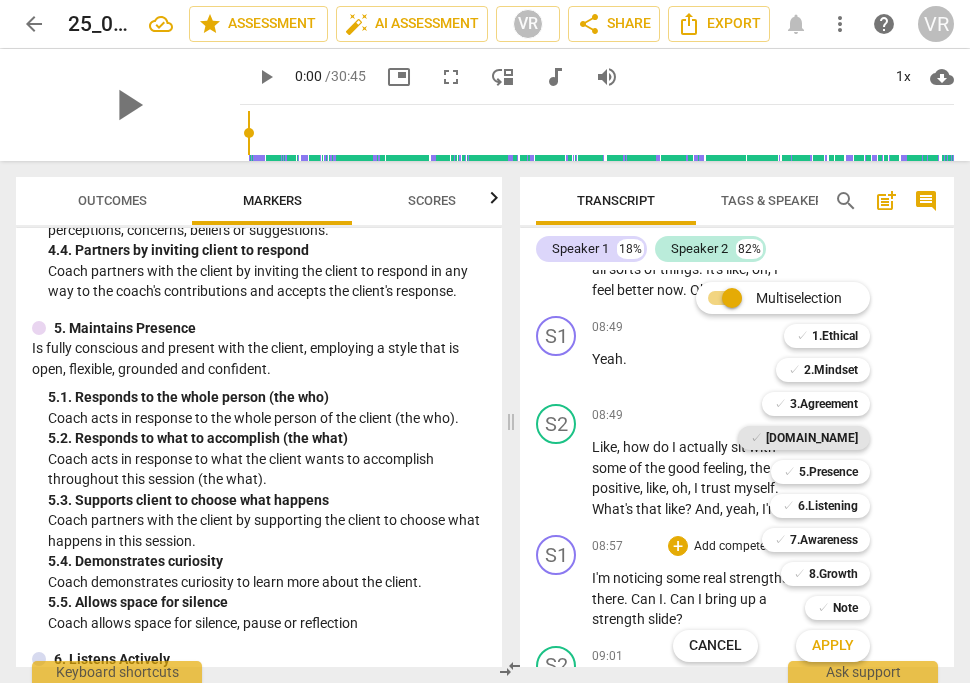 click on "[DOMAIN_NAME]" at bounding box center (812, 438) 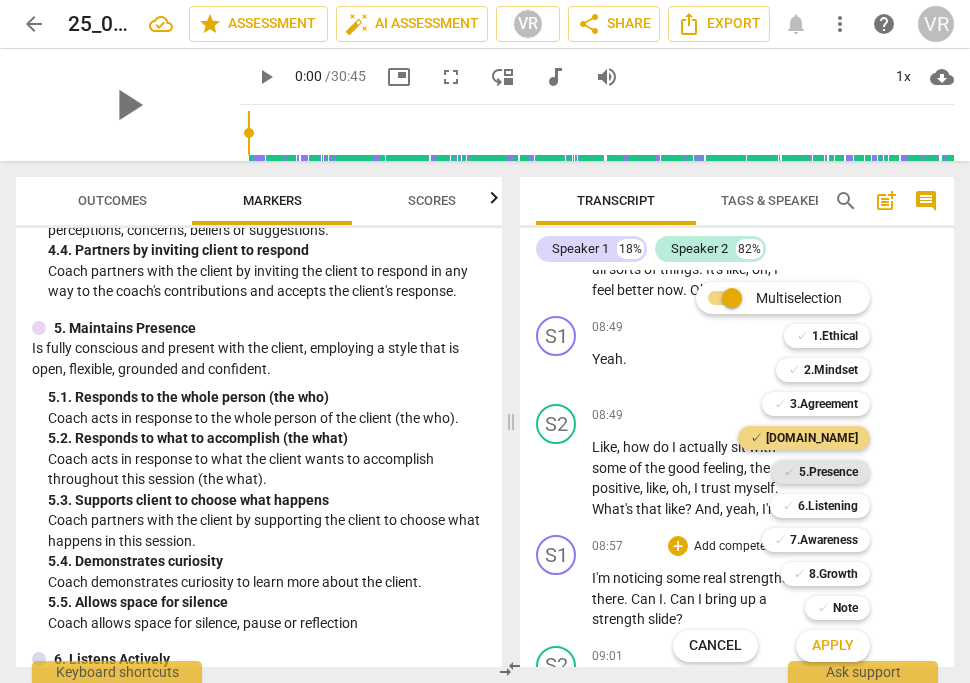 click on "5.Presence" at bounding box center (828, 472) 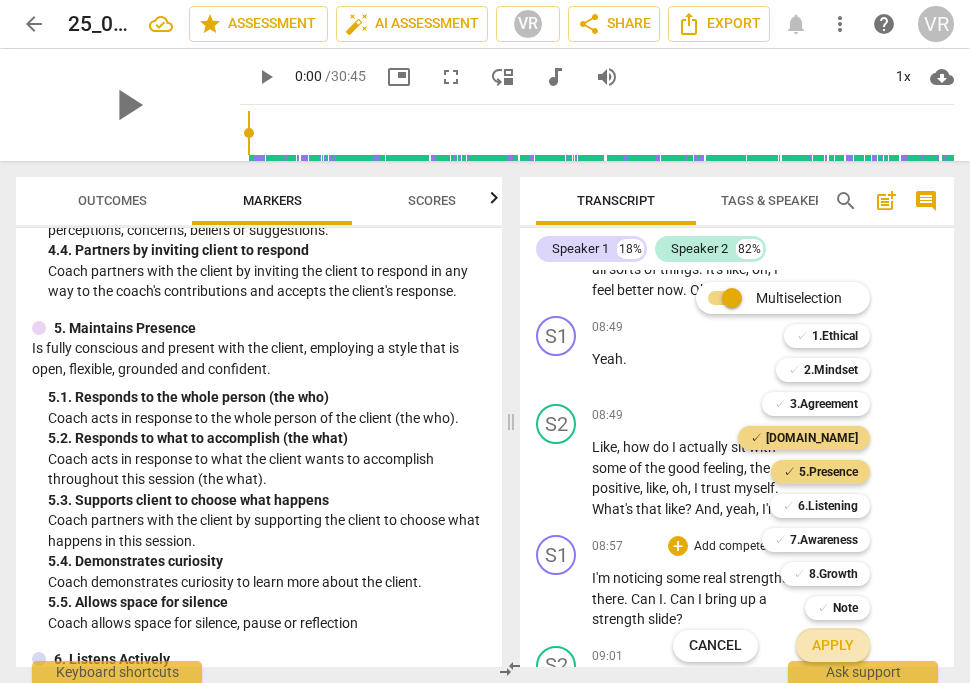 click on "Apply" at bounding box center (833, 646) 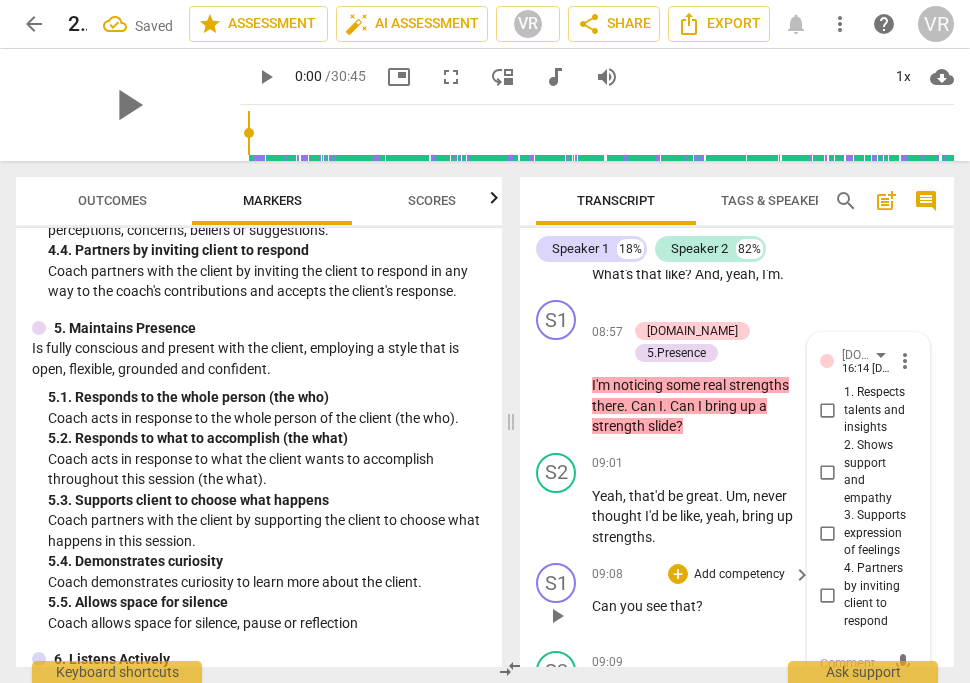 scroll, scrollTop: 8707, scrollLeft: 0, axis: vertical 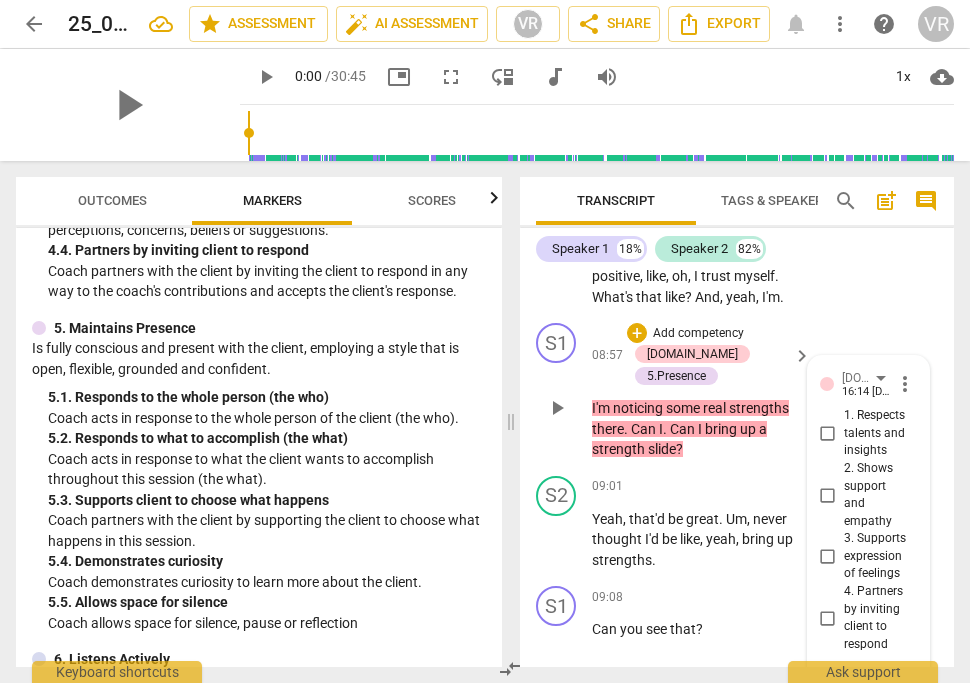 click on "1. Respects talents and insights" at bounding box center [828, 434] 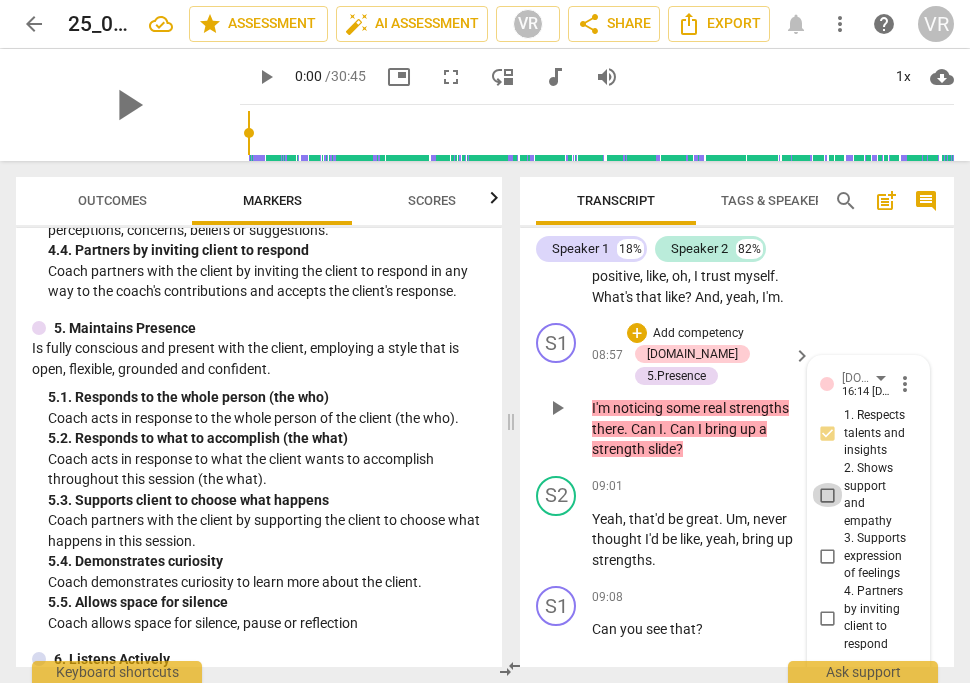 click on "2. Shows support and empathy" at bounding box center [828, 495] 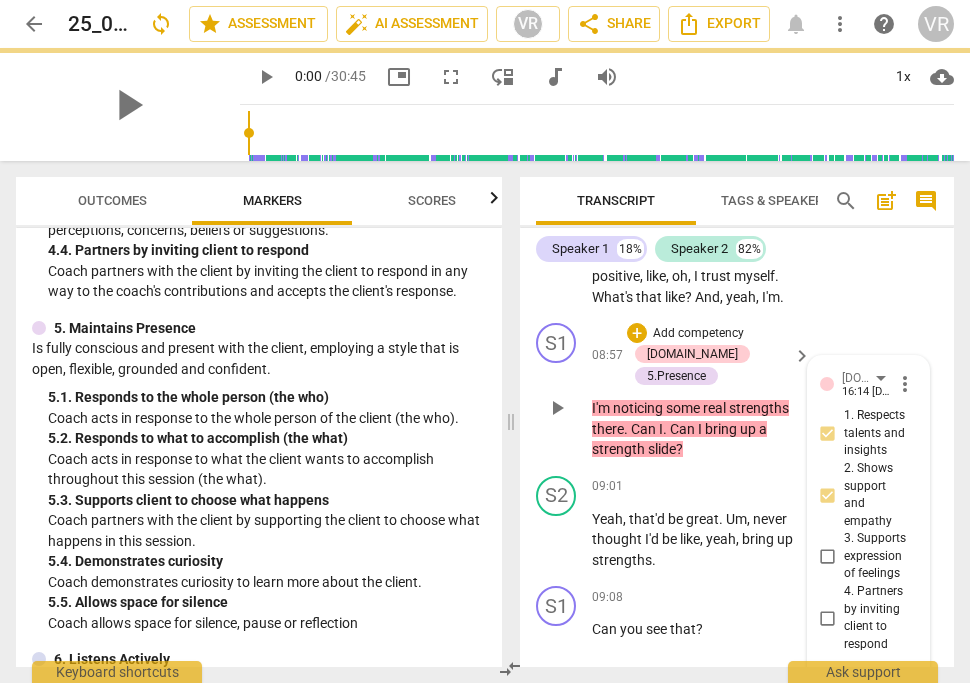 click on "4. Partners by inviting client to respond" at bounding box center [828, 618] 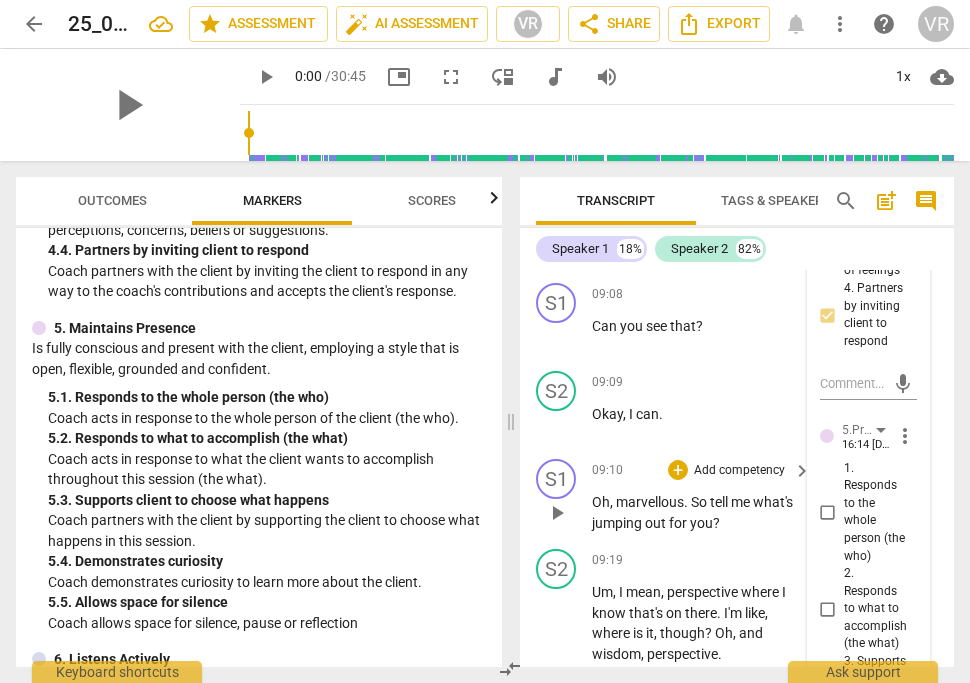 scroll, scrollTop: 9012, scrollLeft: 0, axis: vertical 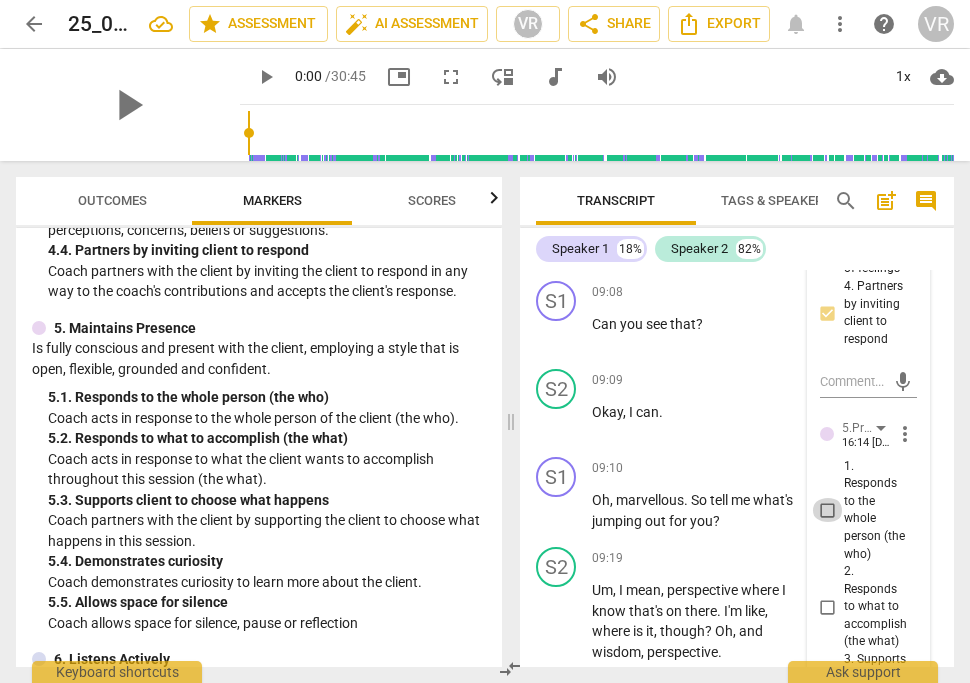click on "1. Responds to the whole person (the who)" at bounding box center [828, 510] 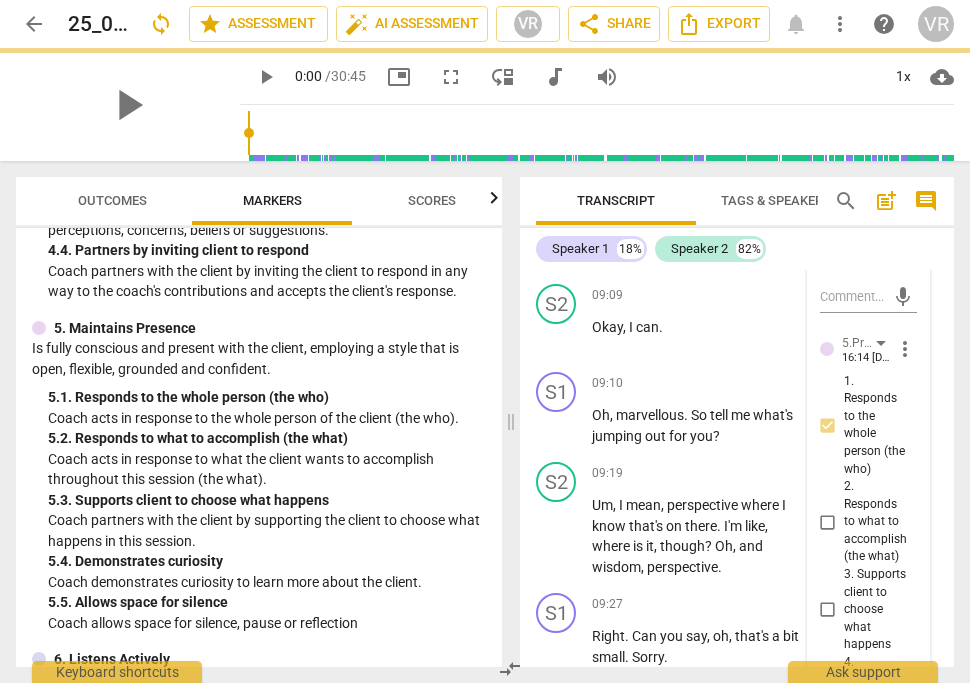 scroll, scrollTop: 9119, scrollLeft: 0, axis: vertical 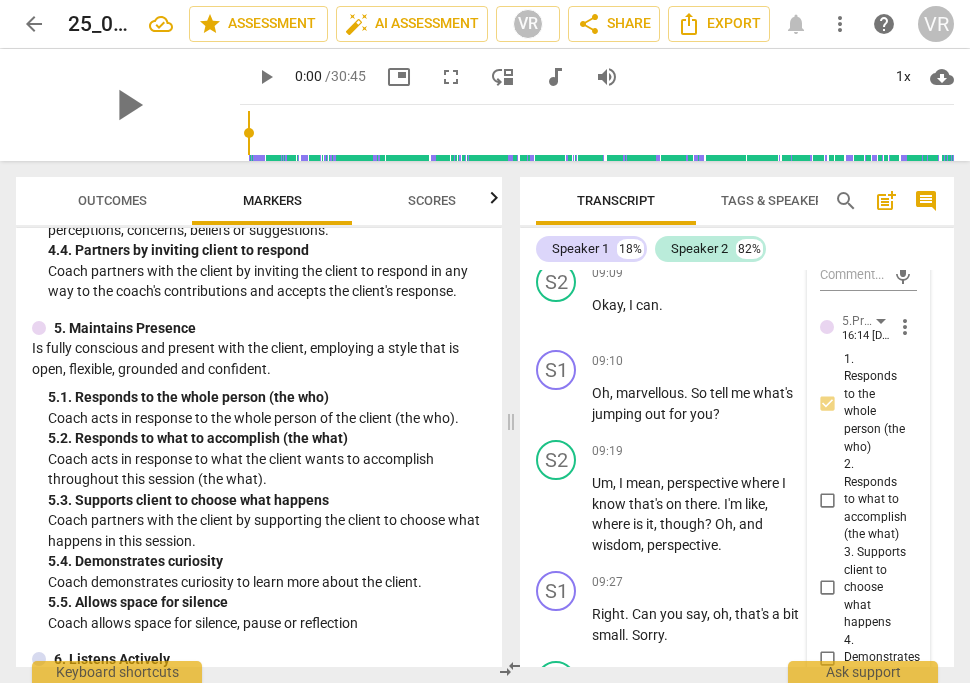 click on "3. Supports client to choose what happens" at bounding box center (828, 588) 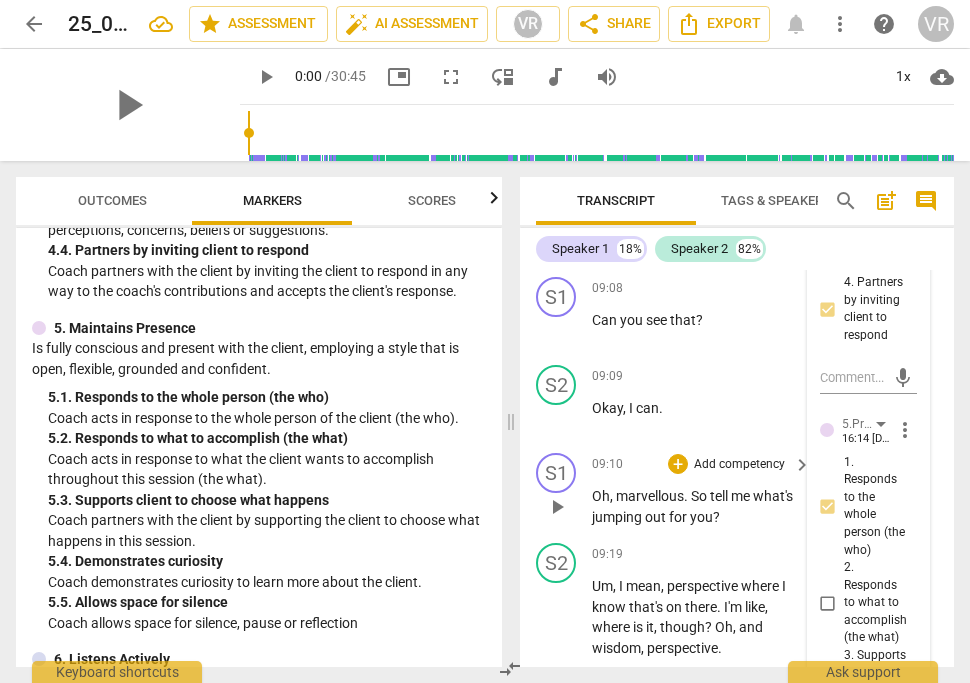 scroll, scrollTop: 9021, scrollLeft: 0, axis: vertical 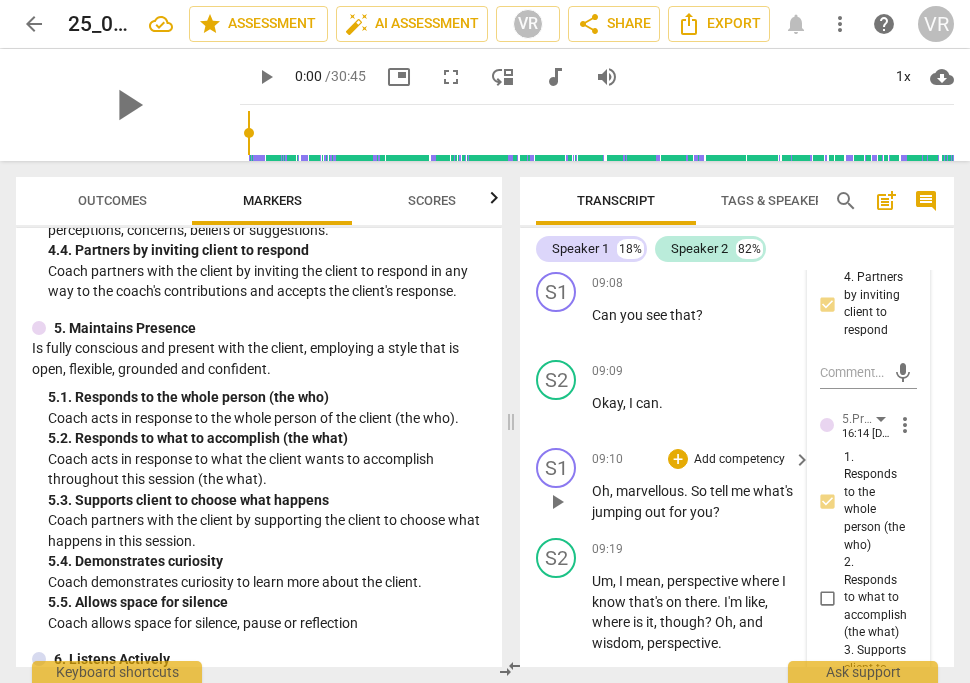 click on "Add competency" at bounding box center (739, 460) 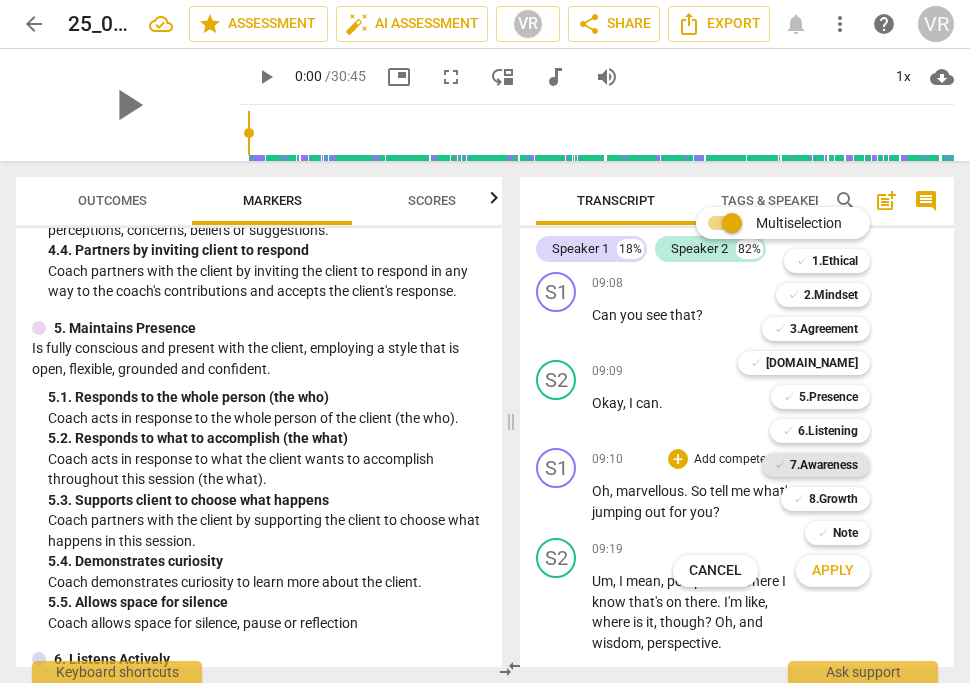 click on "7.Awareness" at bounding box center [824, 465] 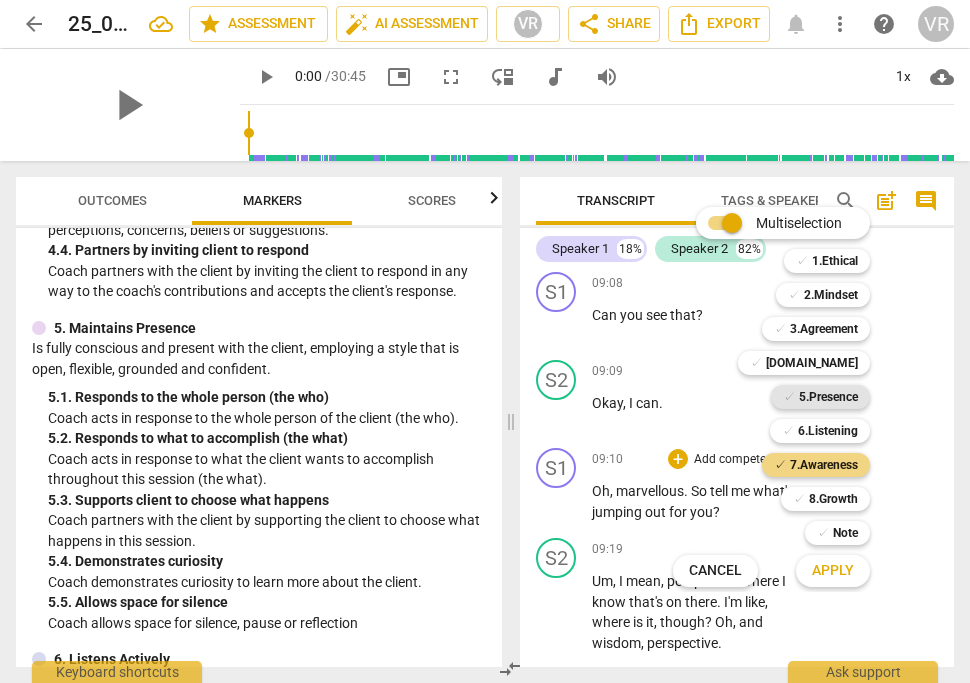 click on "5.Presence" at bounding box center (828, 397) 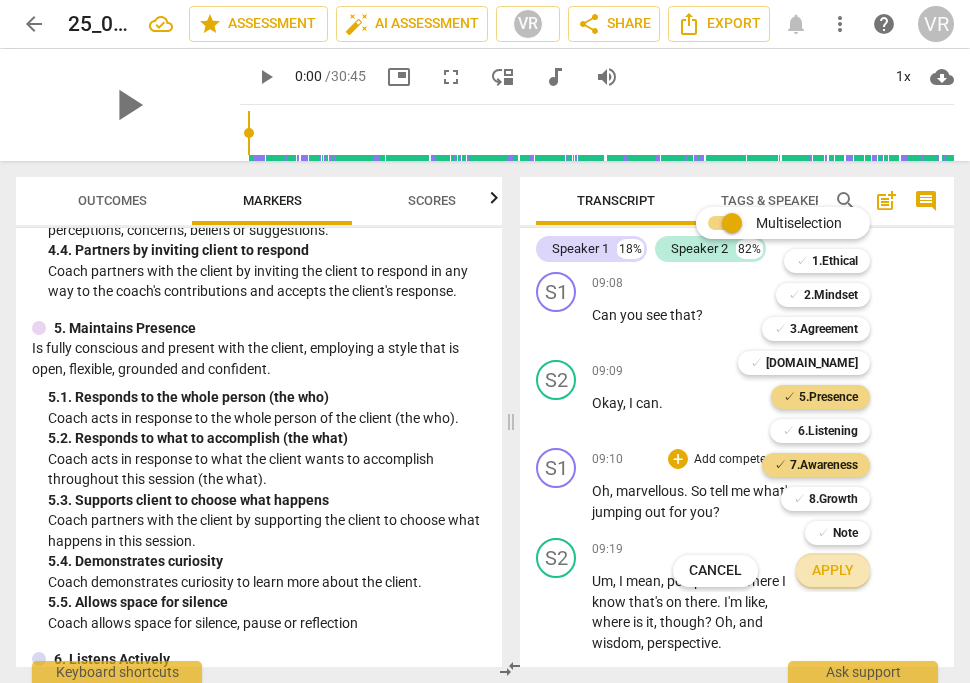 click on "Apply" at bounding box center [833, 571] 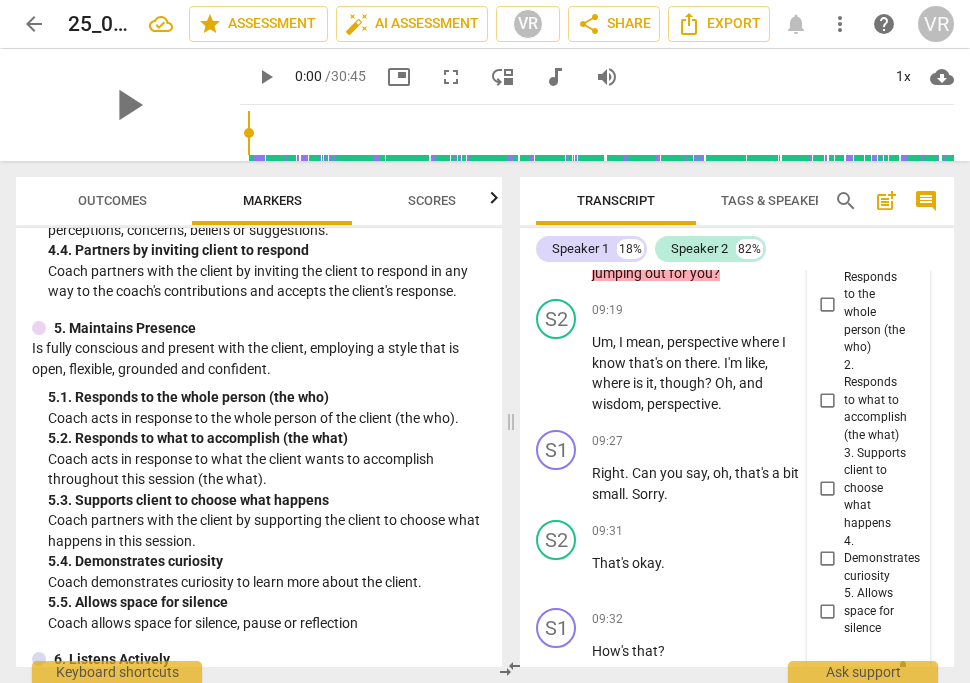 scroll, scrollTop: 9305, scrollLeft: 0, axis: vertical 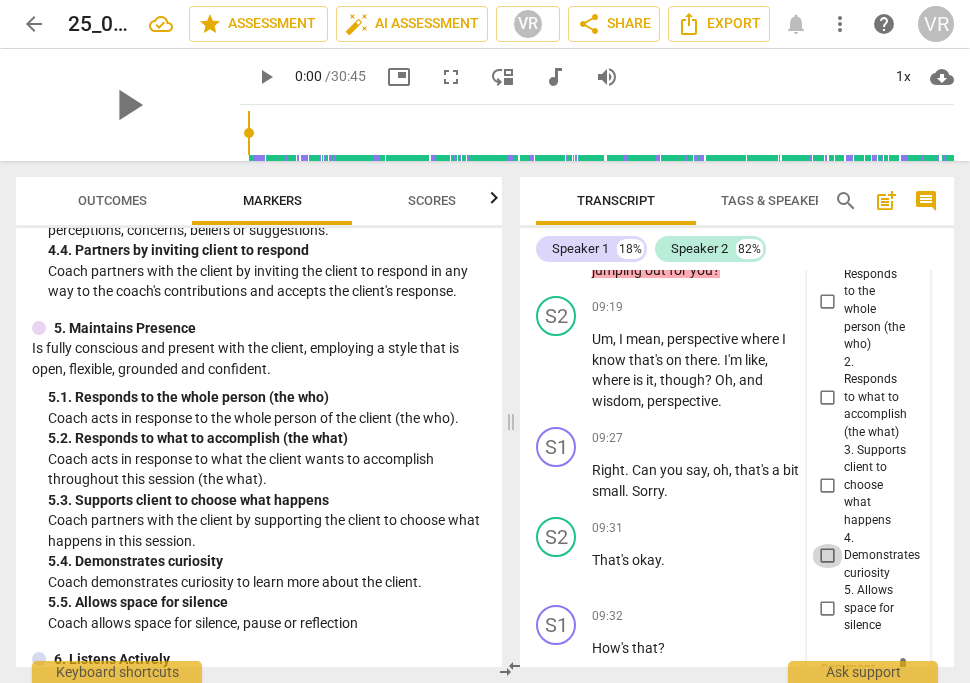 click on "4. Demonstrates curiosity" at bounding box center (828, 556) 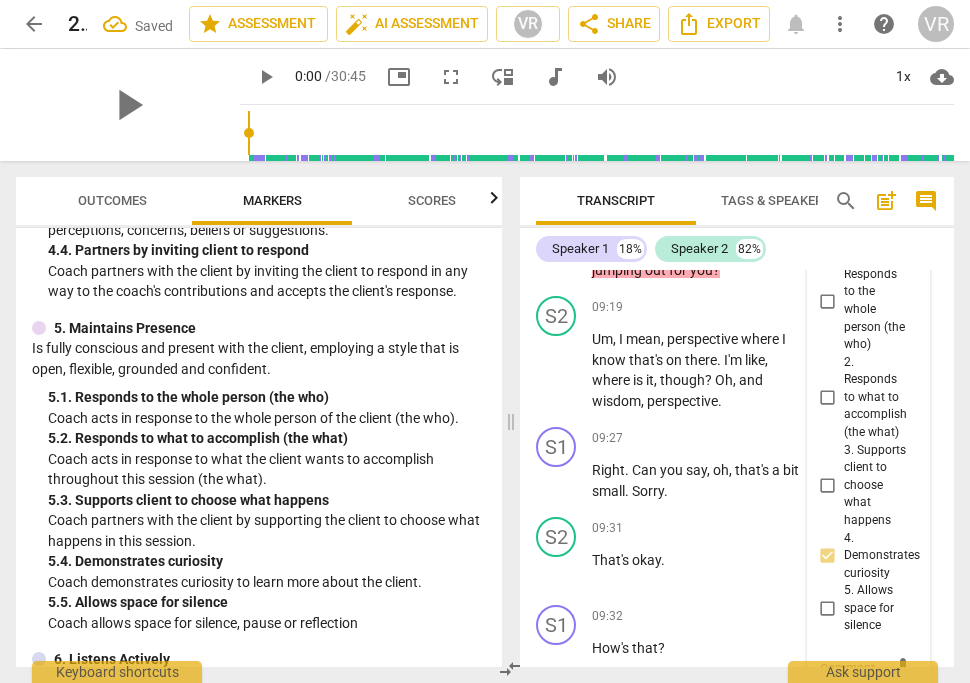 click on "5. Allows space for silence" at bounding box center (828, 609) 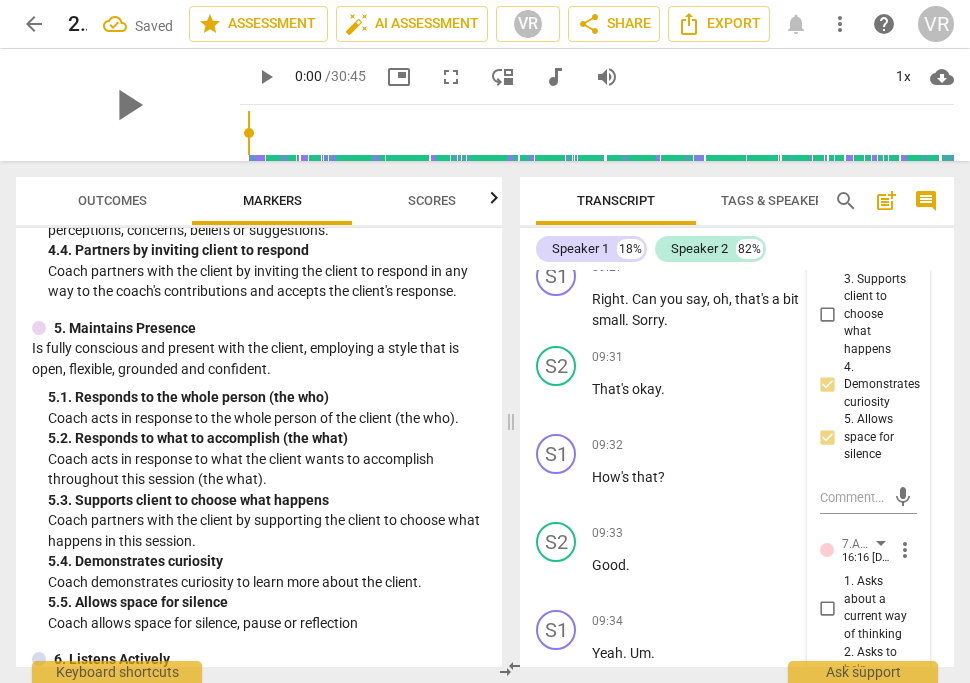 scroll, scrollTop: 9477, scrollLeft: 0, axis: vertical 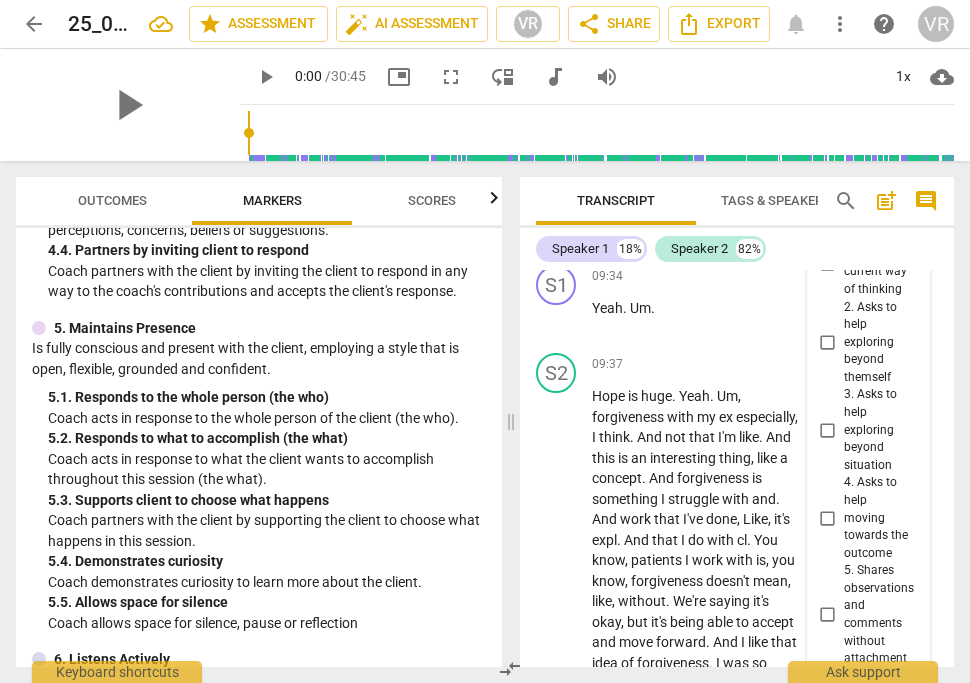 click on "5. Shares observations and comments without attachment" at bounding box center (828, 615) 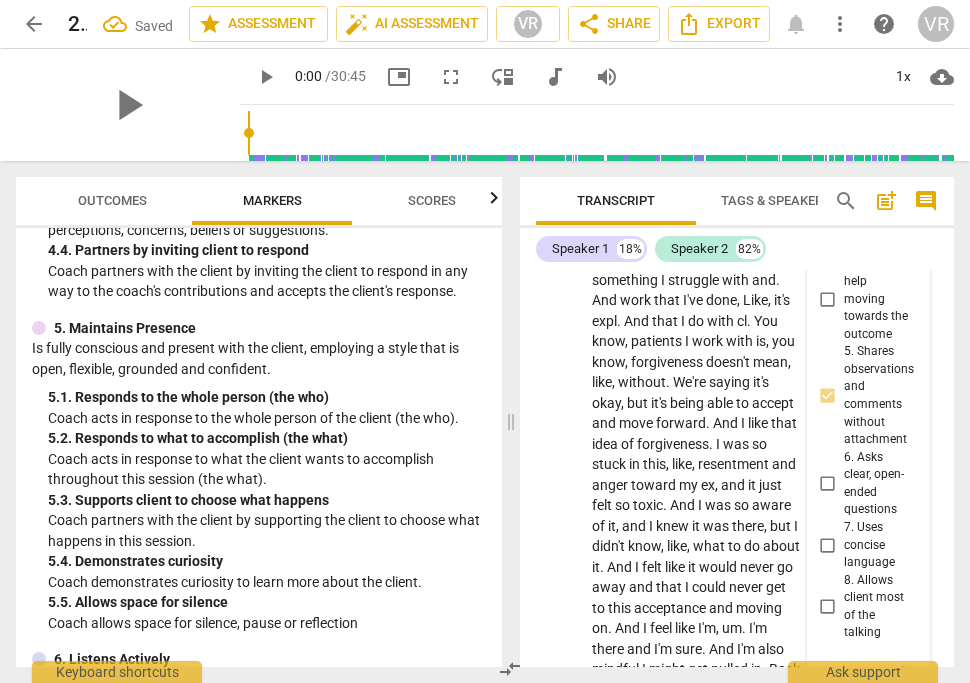scroll, scrollTop: 10048, scrollLeft: 0, axis: vertical 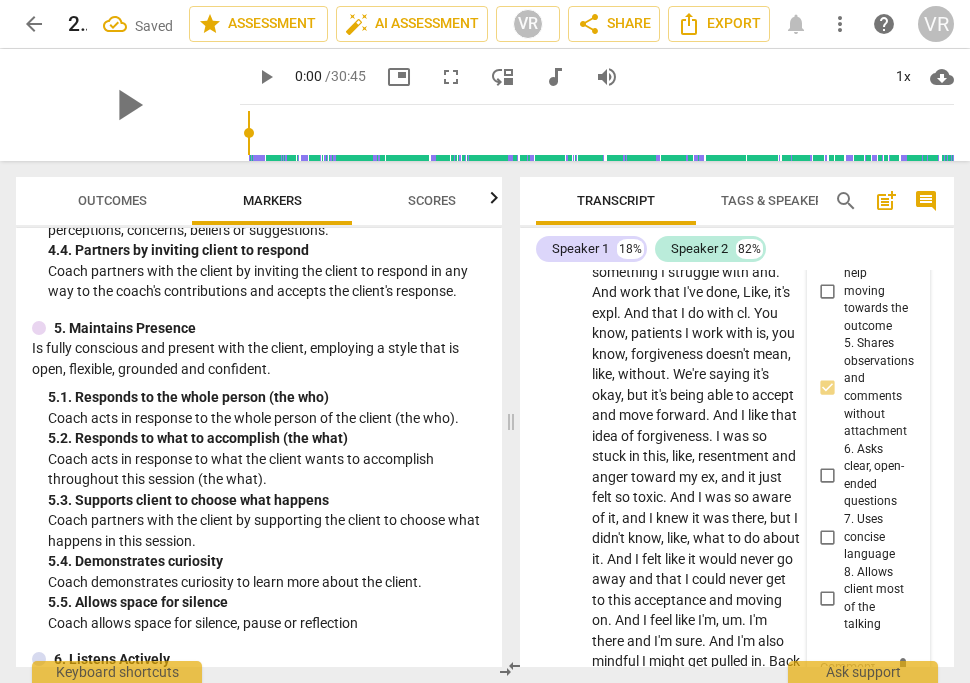 click on "6. Asks clear, open-ended questions" at bounding box center (828, 476) 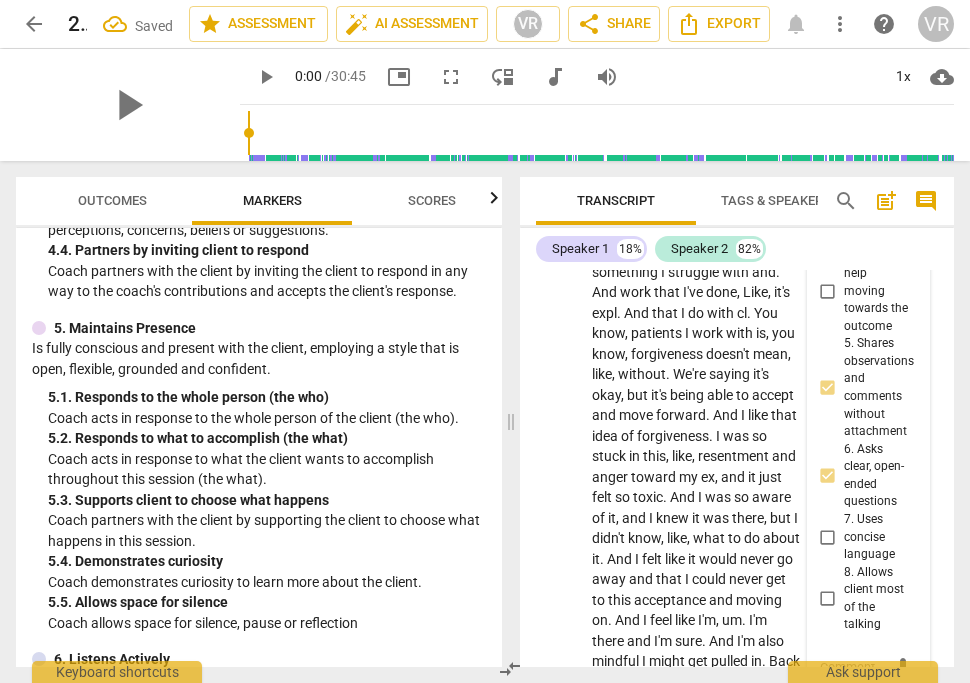 click on "7. Uses concise language" at bounding box center [828, 537] 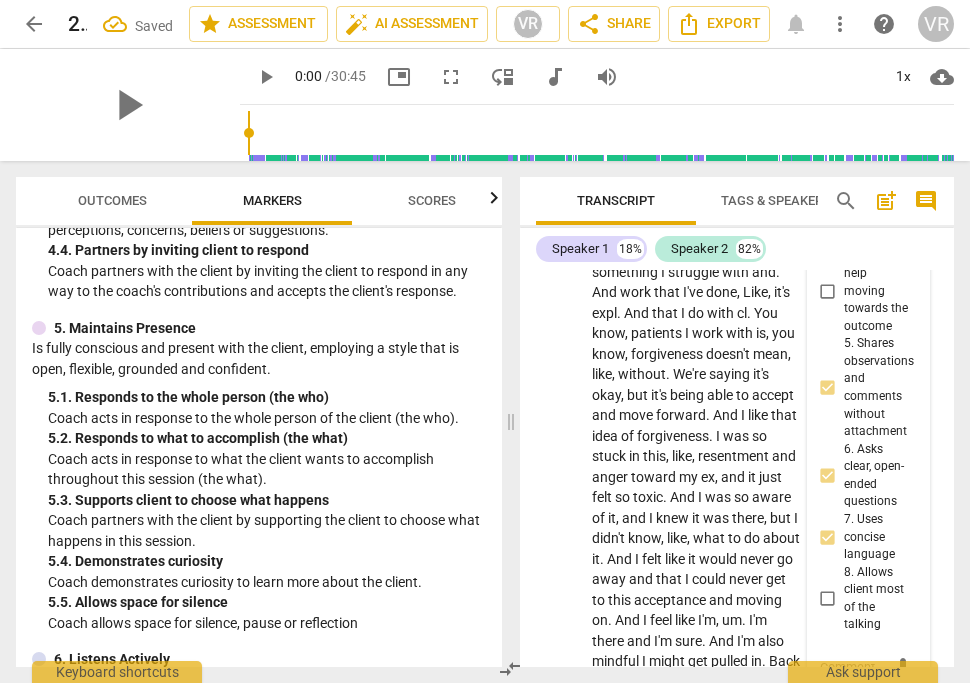 click on "8. Allows client most of the talking" at bounding box center [828, 599] 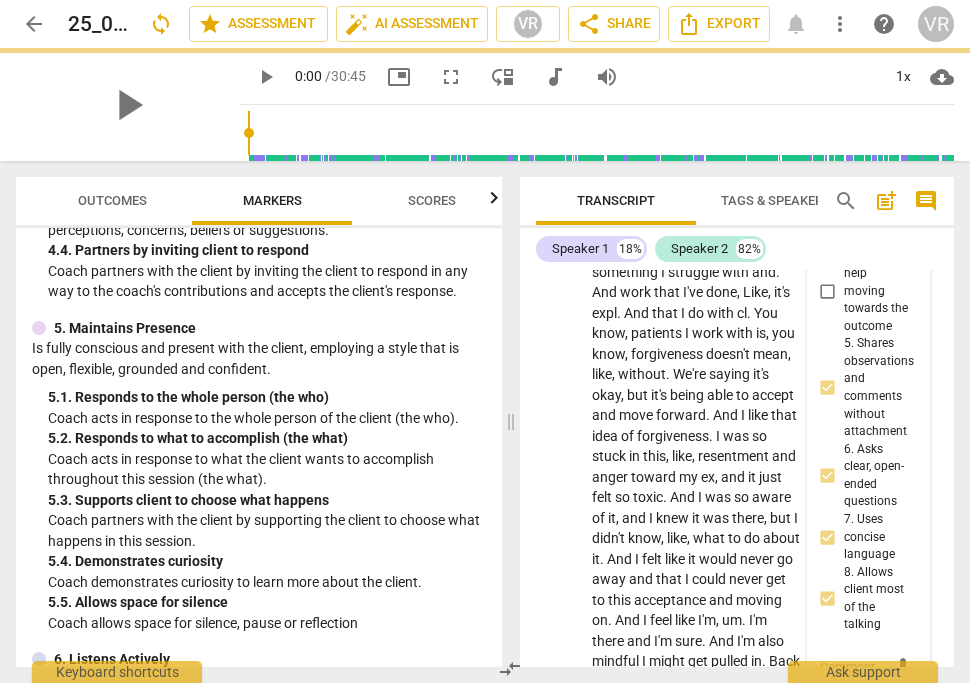 scroll, scrollTop: 0, scrollLeft: 0, axis: both 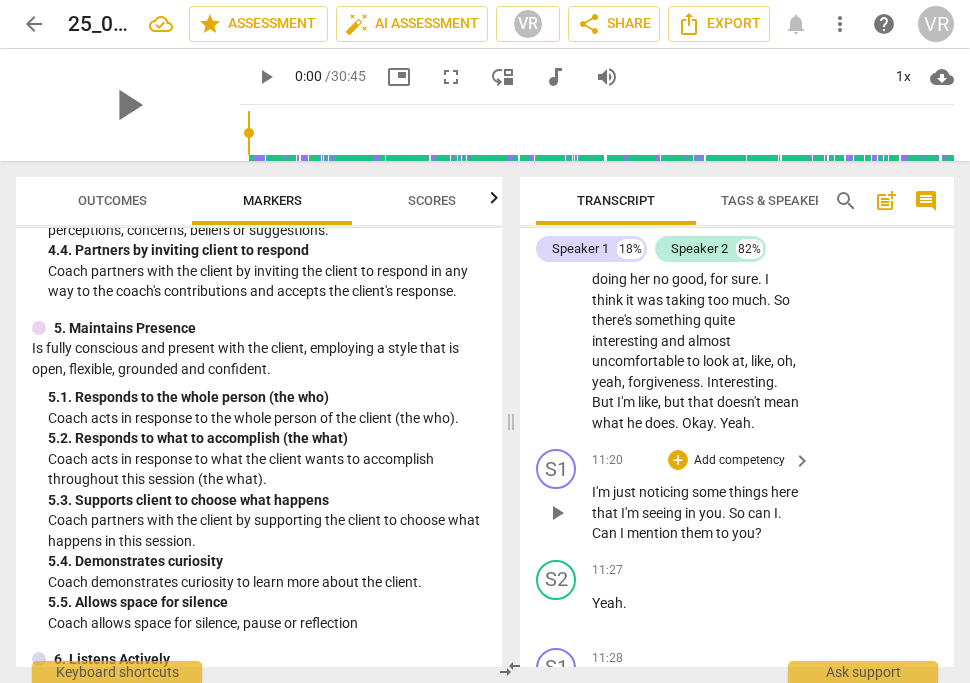 click on "Add competency" at bounding box center (739, 461) 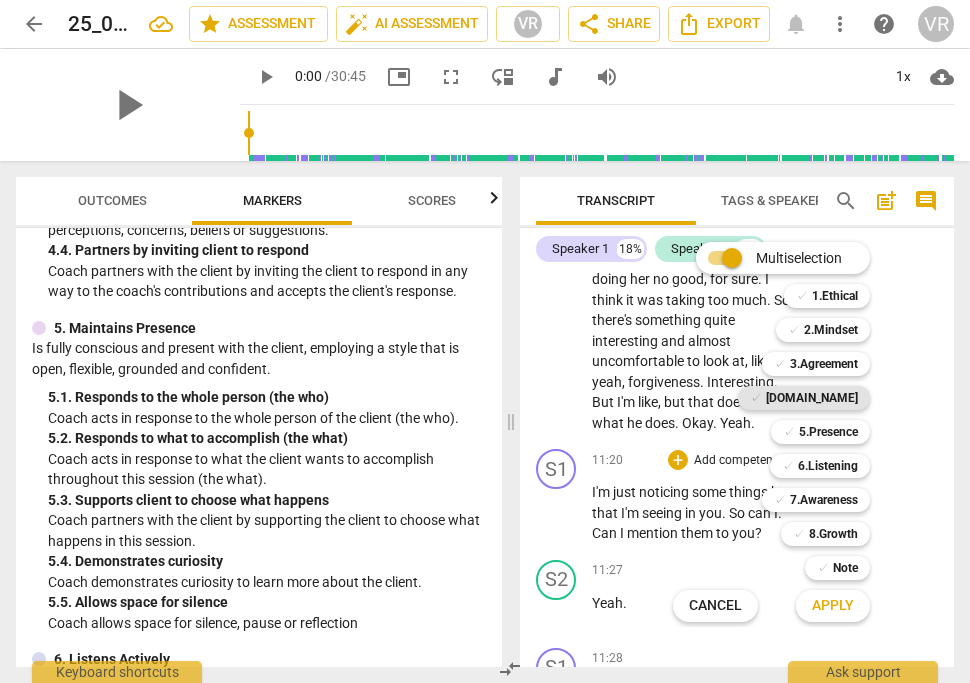 click on "[DOMAIN_NAME]" at bounding box center [812, 398] 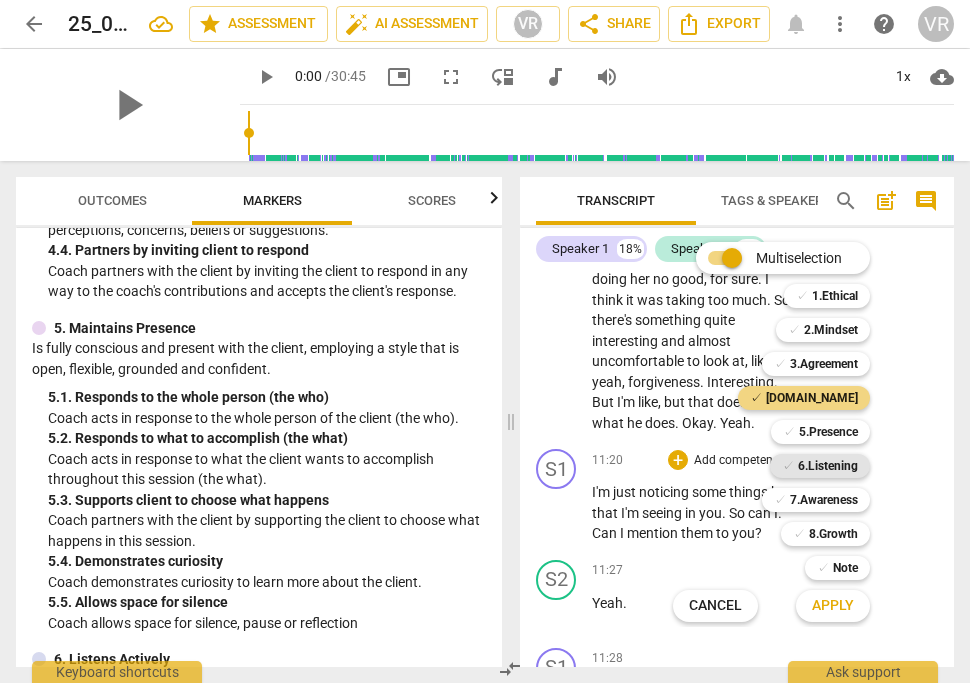 click on "6.Listening" at bounding box center (828, 466) 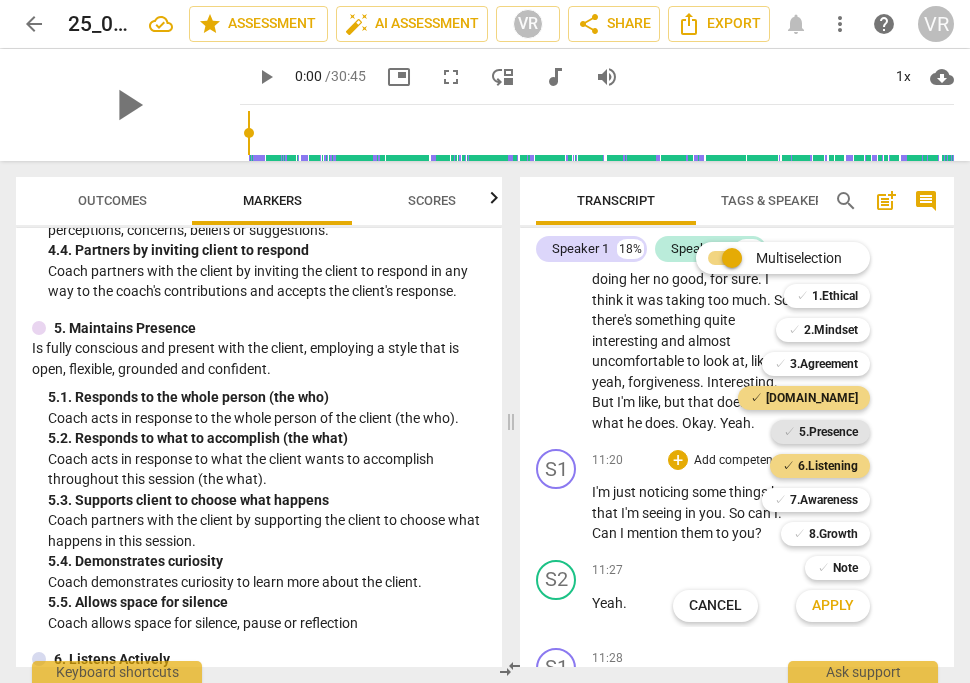 click on "5.Presence" at bounding box center [828, 432] 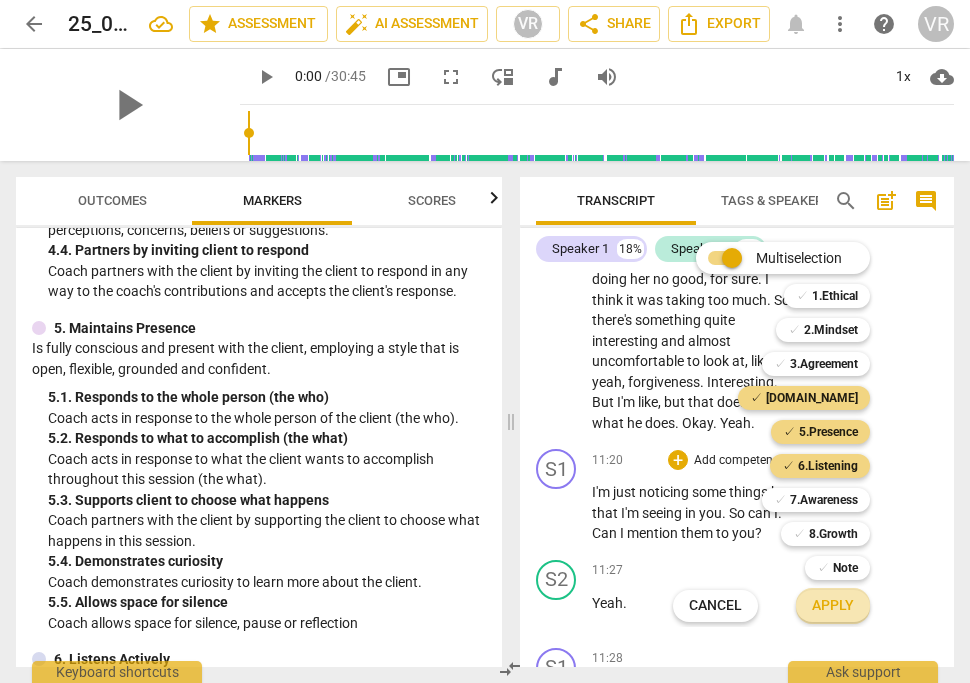 click on "Apply" at bounding box center [833, 606] 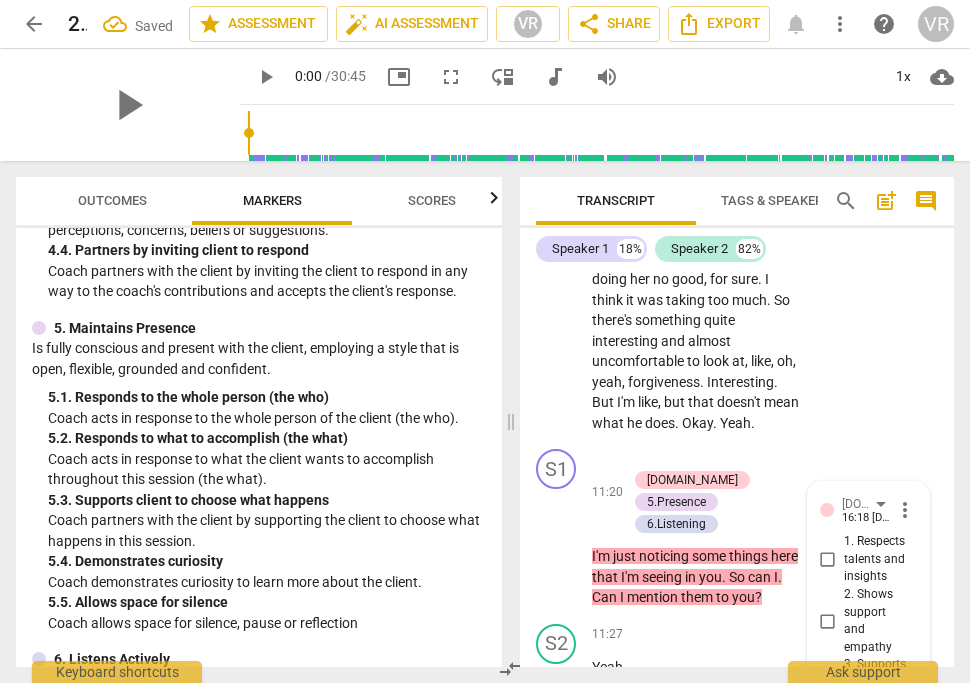 scroll, scrollTop: 11000, scrollLeft: 0, axis: vertical 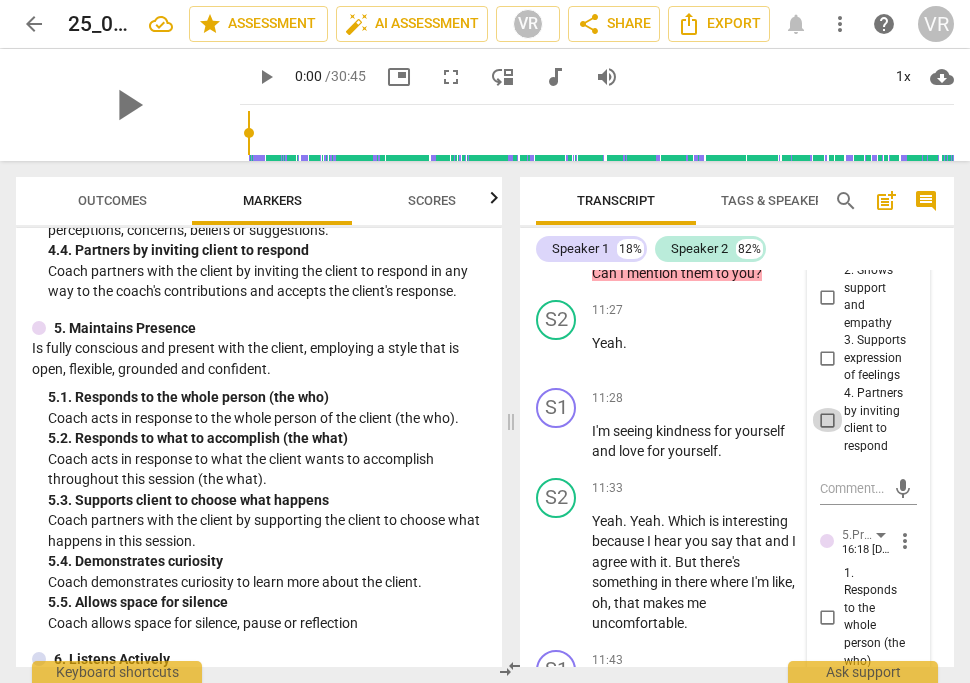 click on "4. Partners by inviting client to respond" at bounding box center (828, 420) 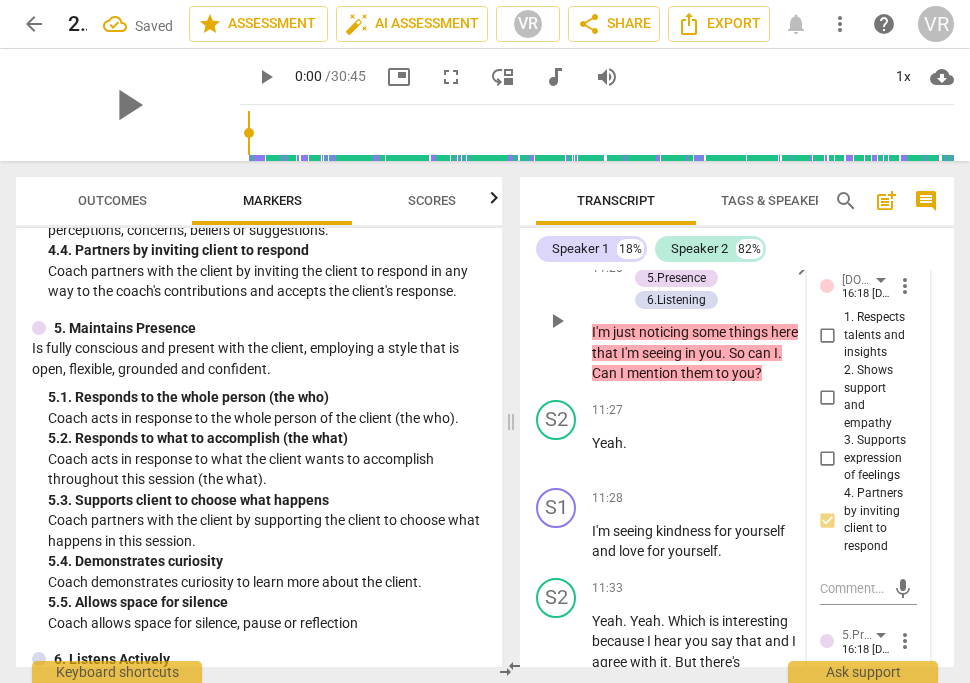 scroll, scrollTop: 10876, scrollLeft: 0, axis: vertical 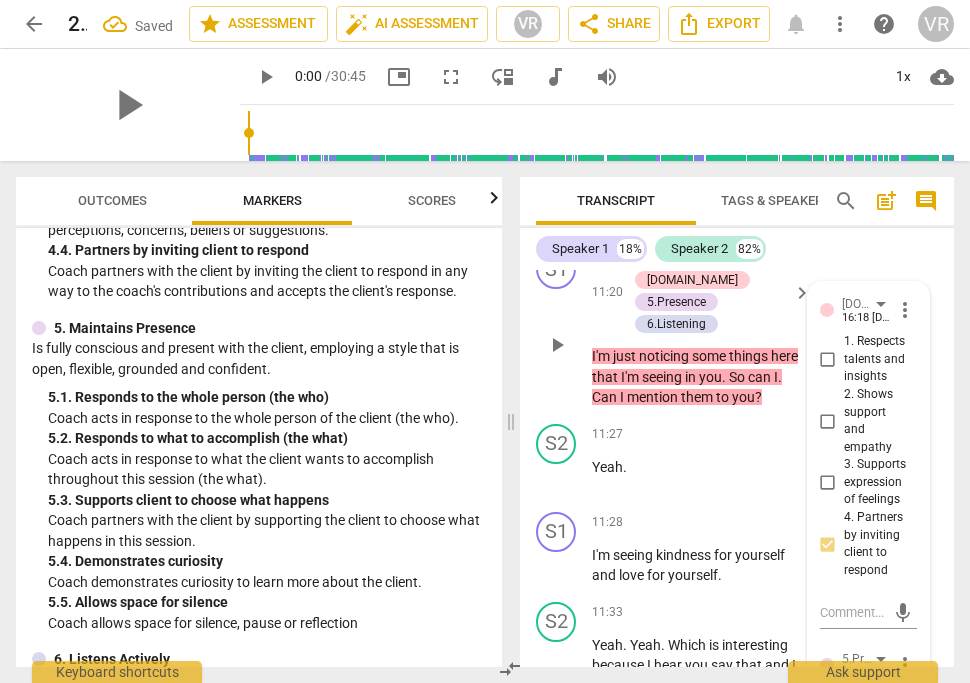 click on "1. Respects talents and insights" at bounding box center (828, 360) 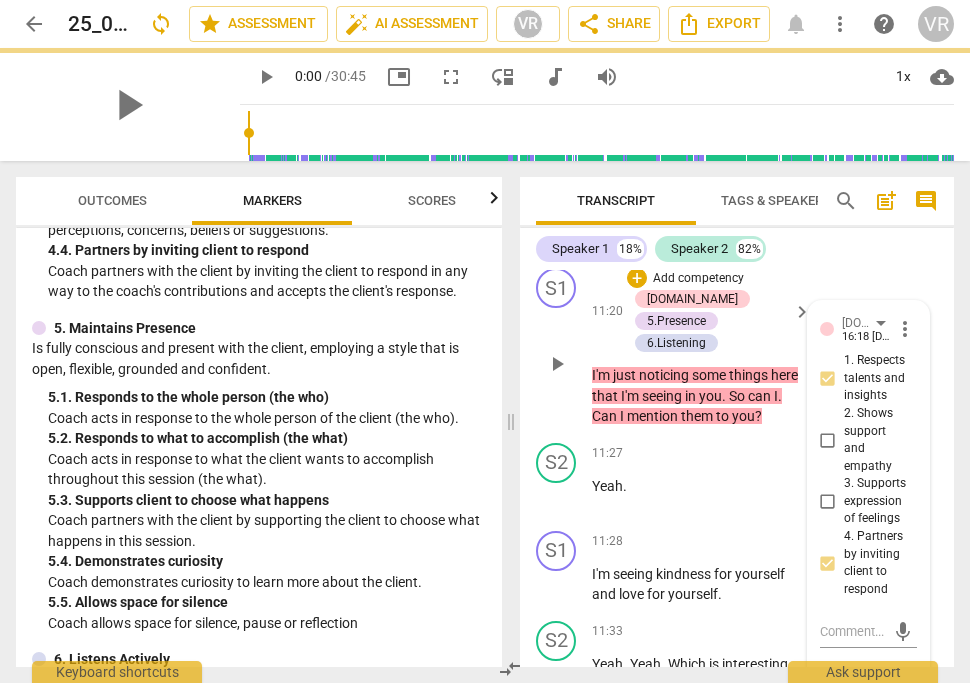 scroll, scrollTop: 10884, scrollLeft: 0, axis: vertical 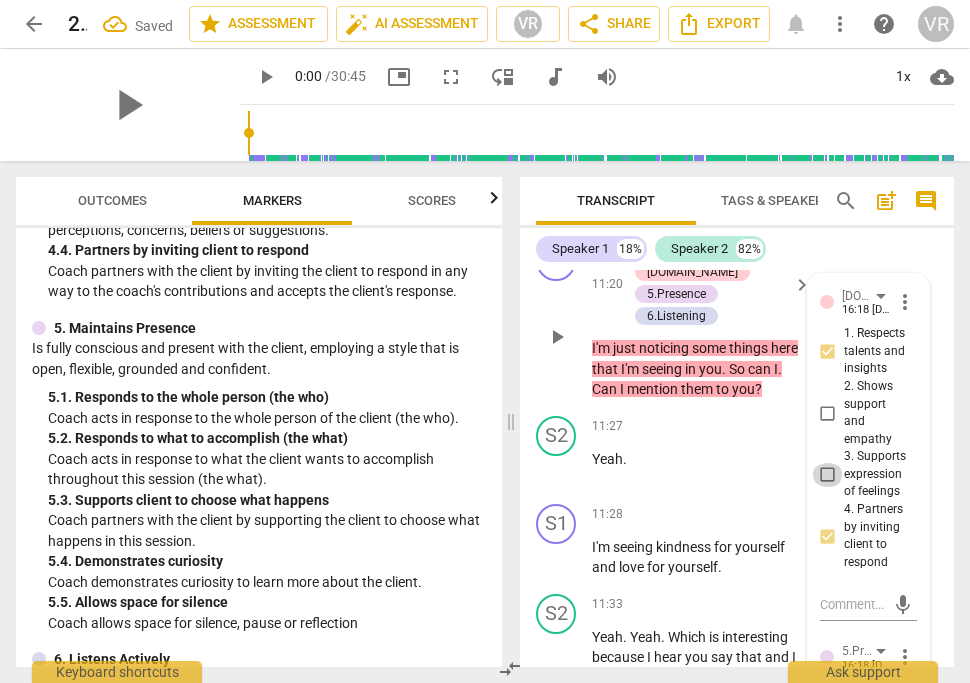 click on "3. Supports expression of feelings" at bounding box center (828, 475) 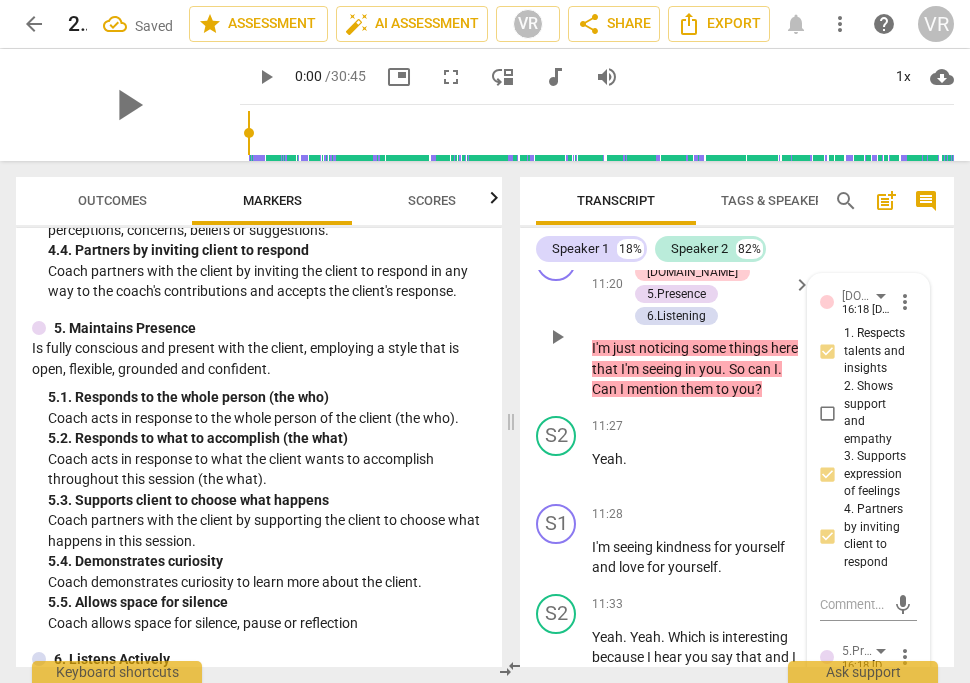 scroll, scrollTop: 11082, scrollLeft: 0, axis: vertical 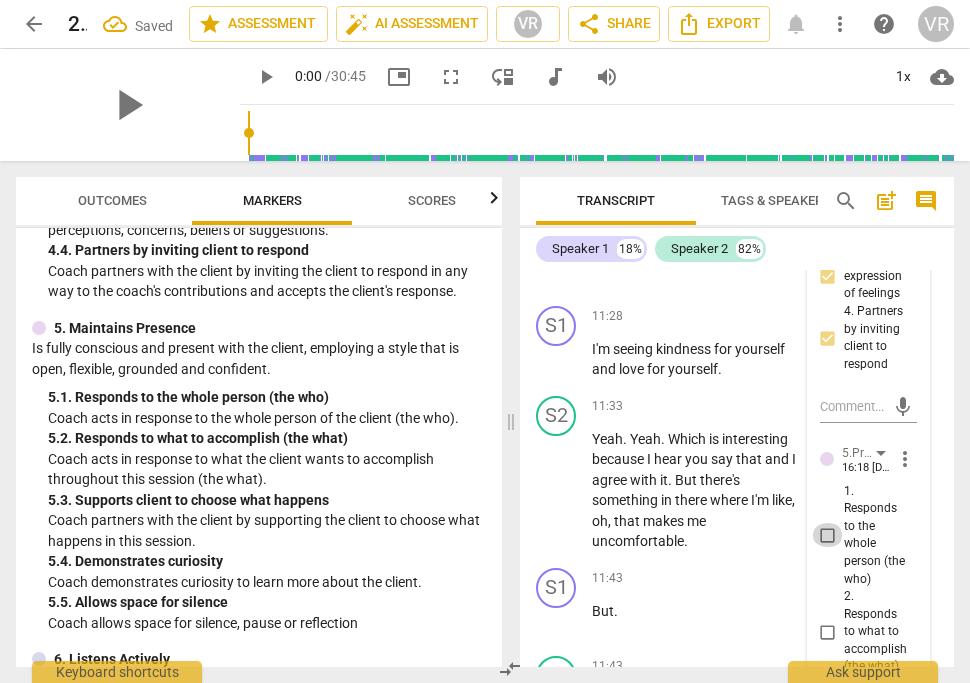 click on "1. Responds to the whole person (the who)" at bounding box center (828, 535) 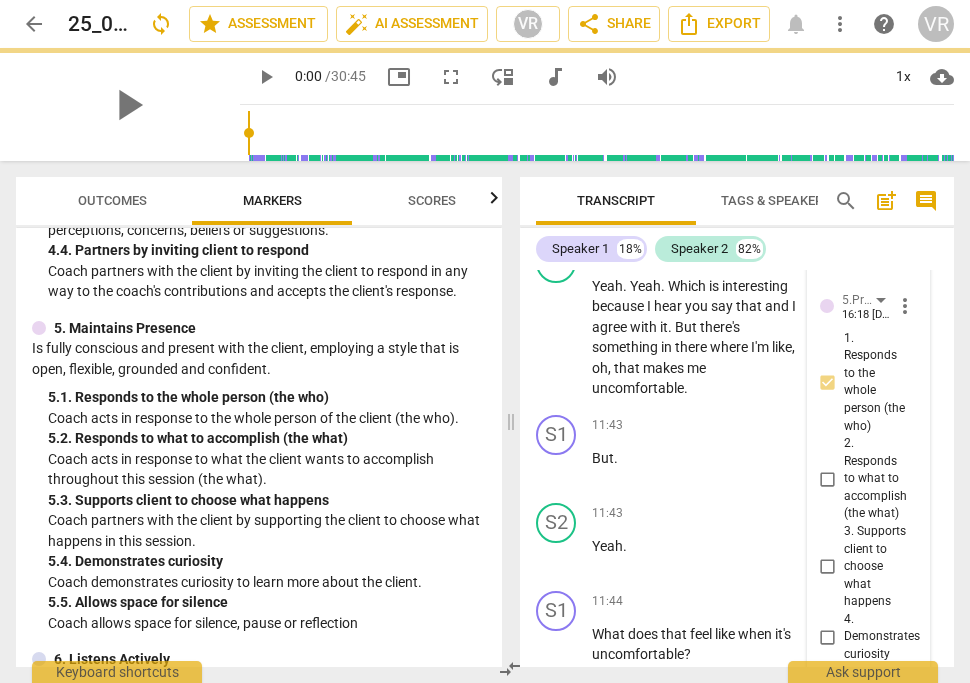 scroll, scrollTop: 11268, scrollLeft: 0, axis: vertical 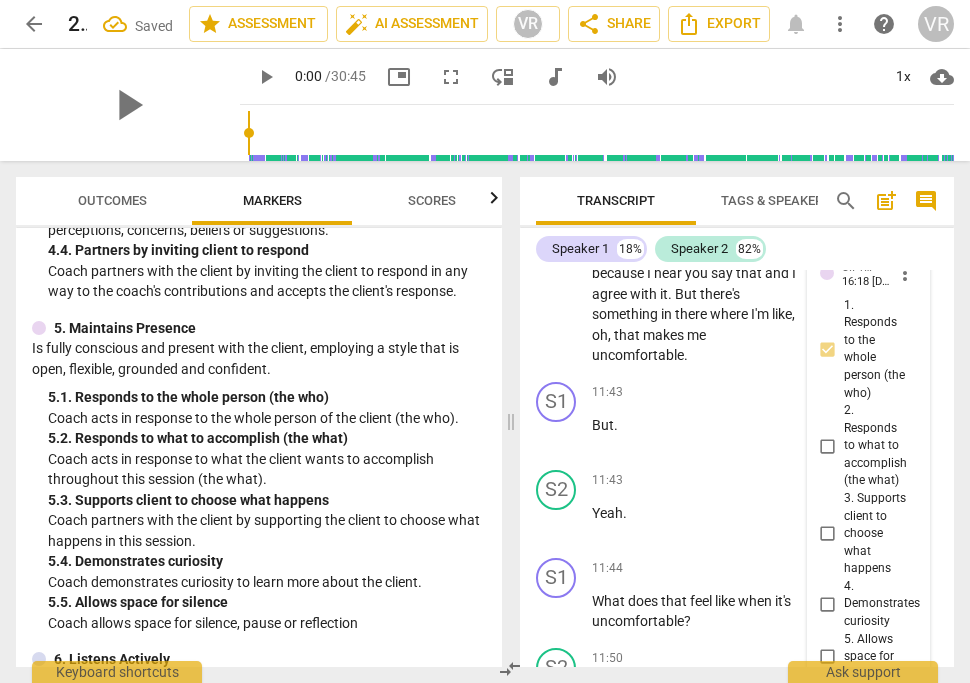 click on "3. Supports client to choose what happens" at bounding box center (828, 534) 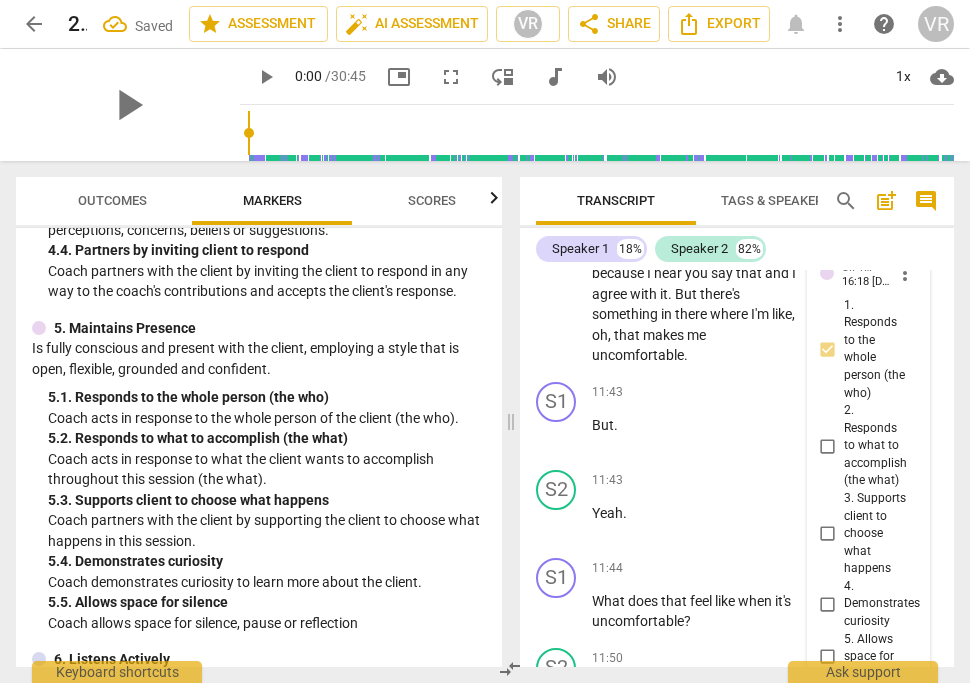 checkbox on "true" 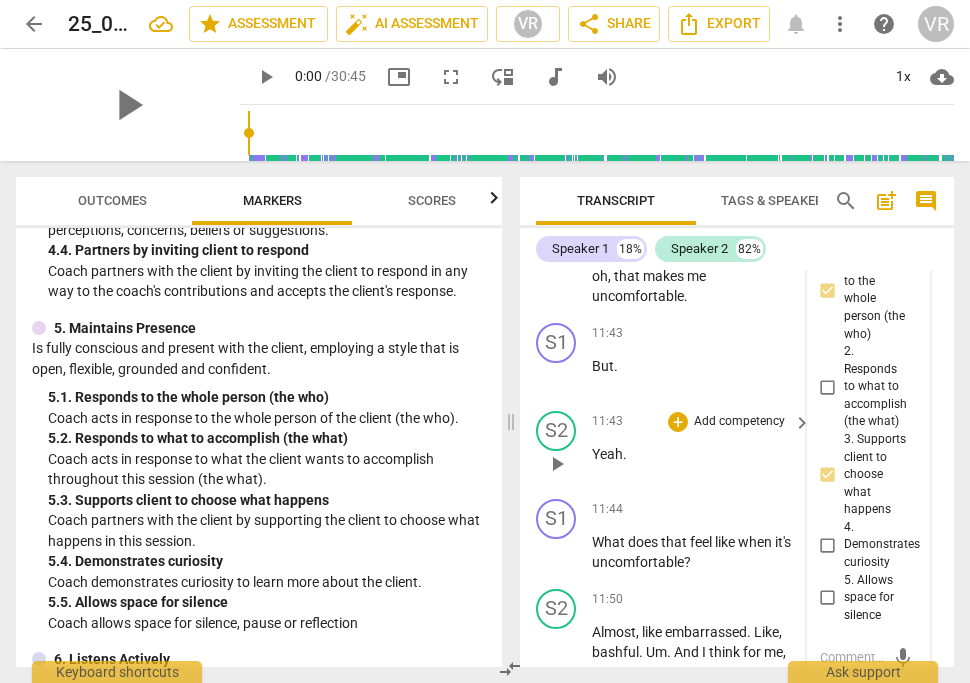 scroll, scrollTop: 11343, scrollLeft: 0, axis: vertical 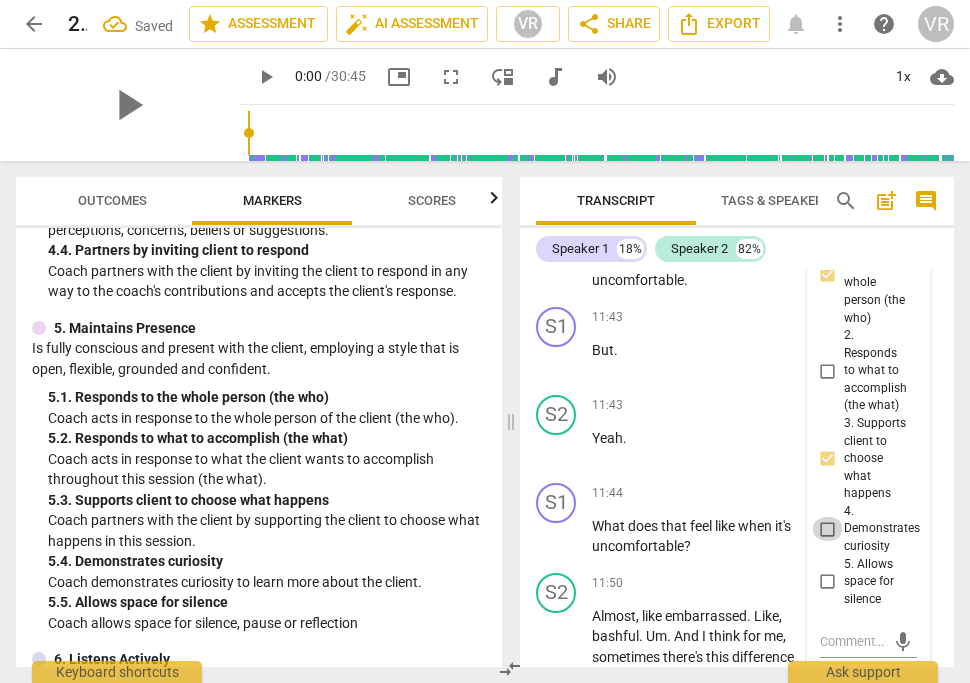 click on "4. Demonstrates curiosity" at bounding box center (828, 529) 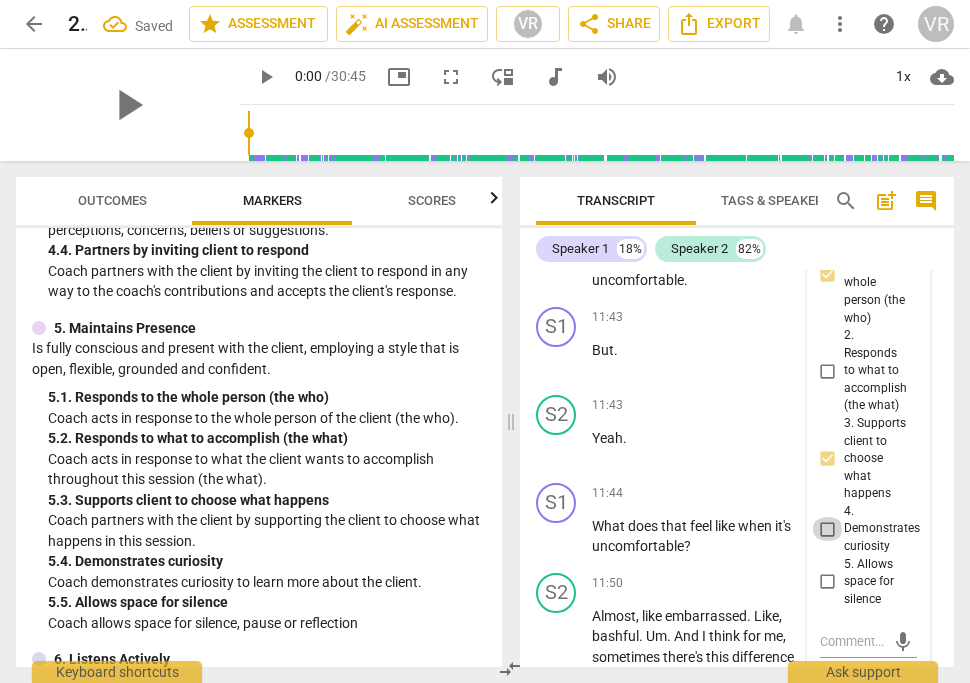 checkbox on "true" 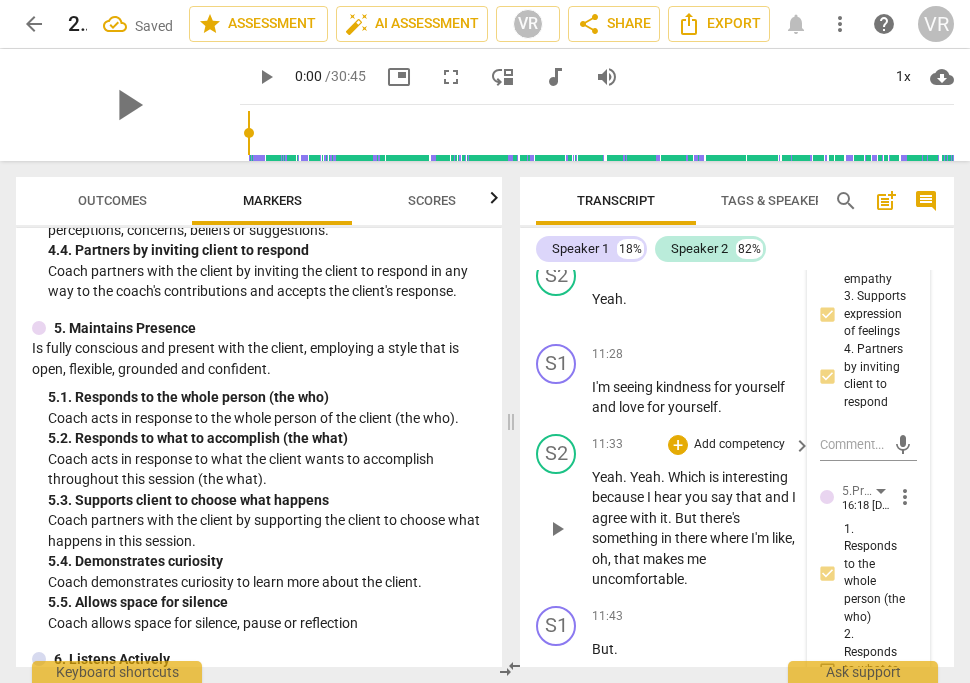 scroll, scrollTop: 11045, scrollLeft: 0, axis: vertical 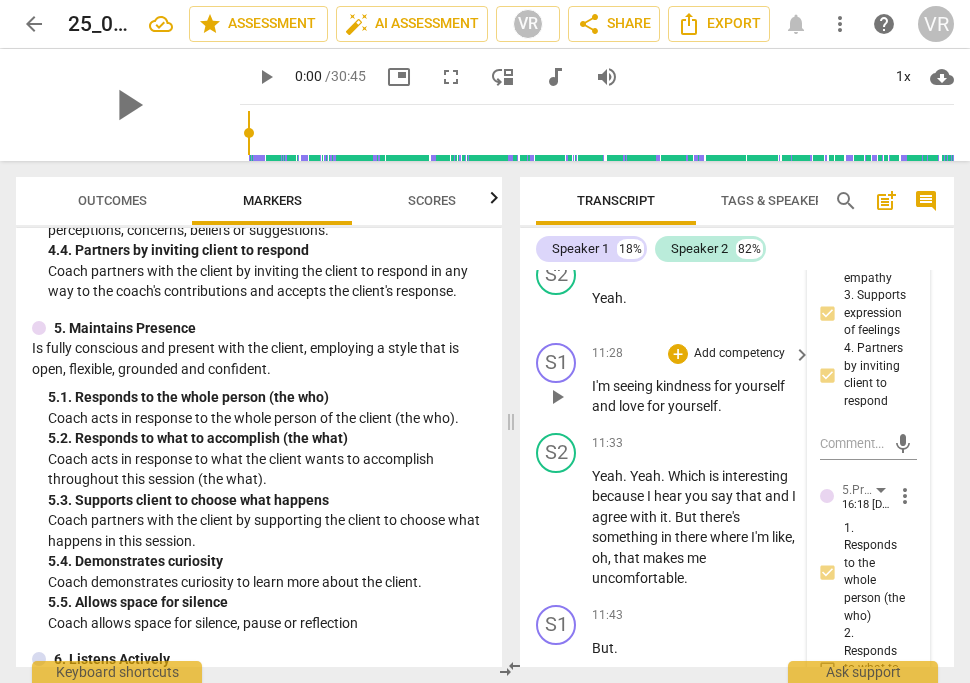 click on "Add competency" at bounding box center (739, 354) 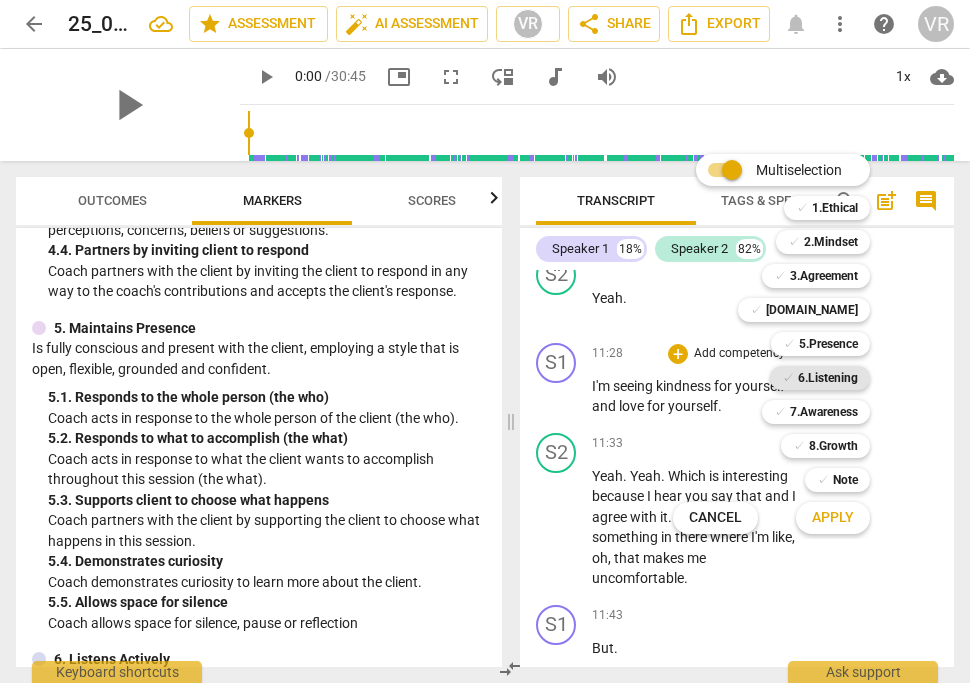 click on "6.Listening" at bounding box center (828, 378) 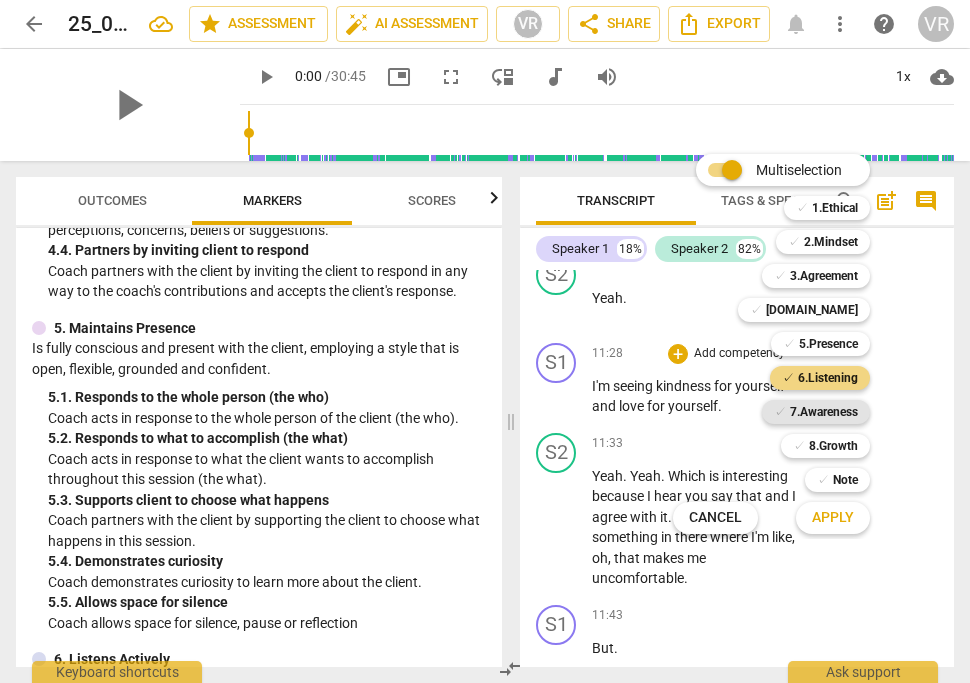 click on "7.Awareness" at bounding box center (824, 412) 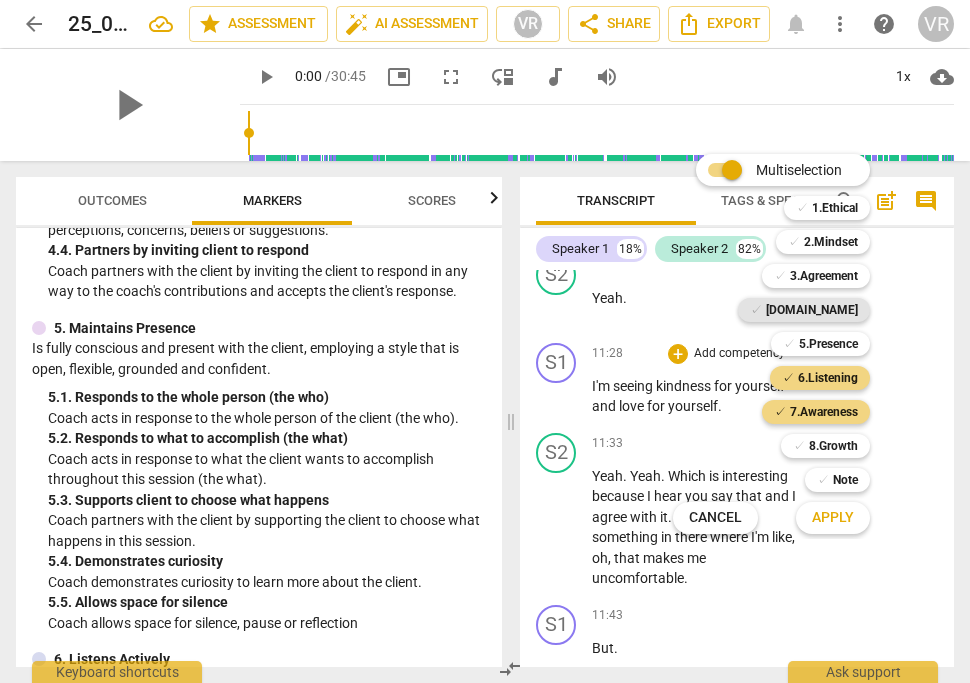click on "[DOMAIN_NAME]" at bounding box center [812, 310] 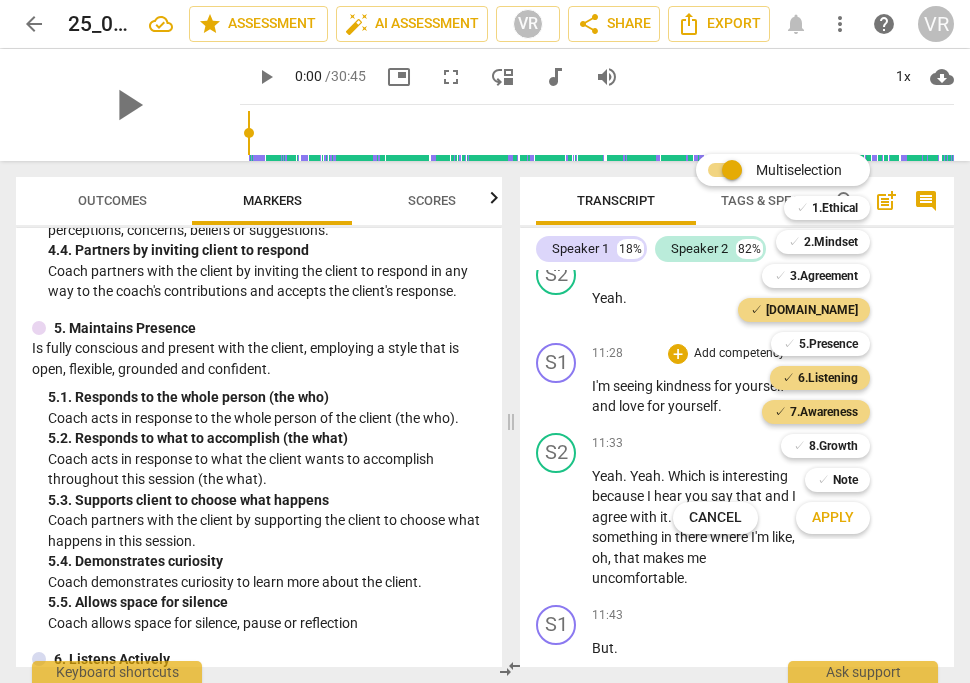click on "Apply" at bounding box center (833, 518) 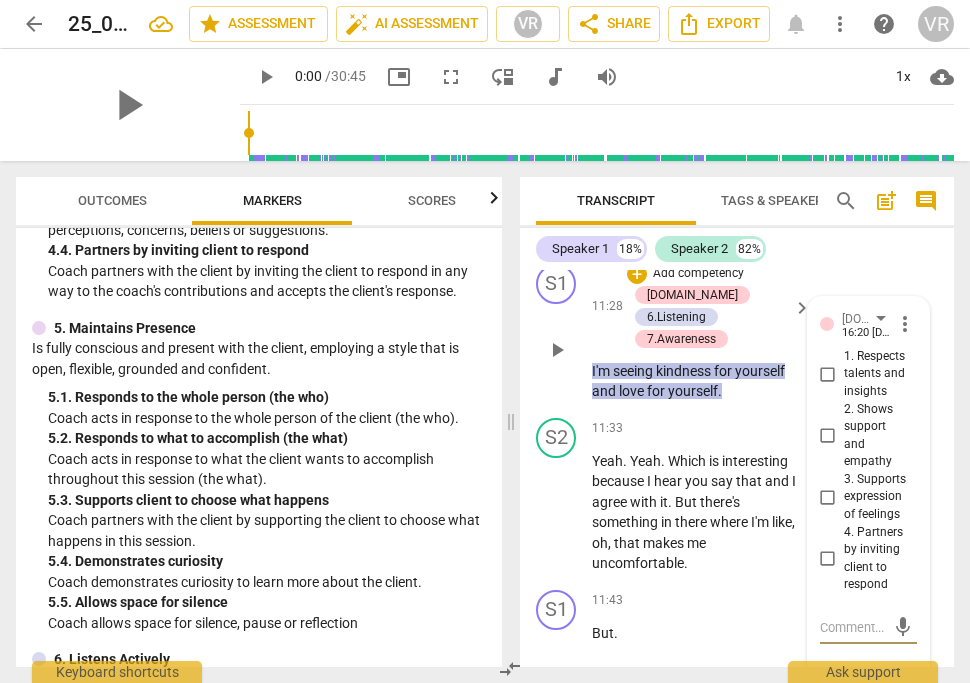 scroll, scrollTop: 11127, scrollLeft: 0, axis: vertical 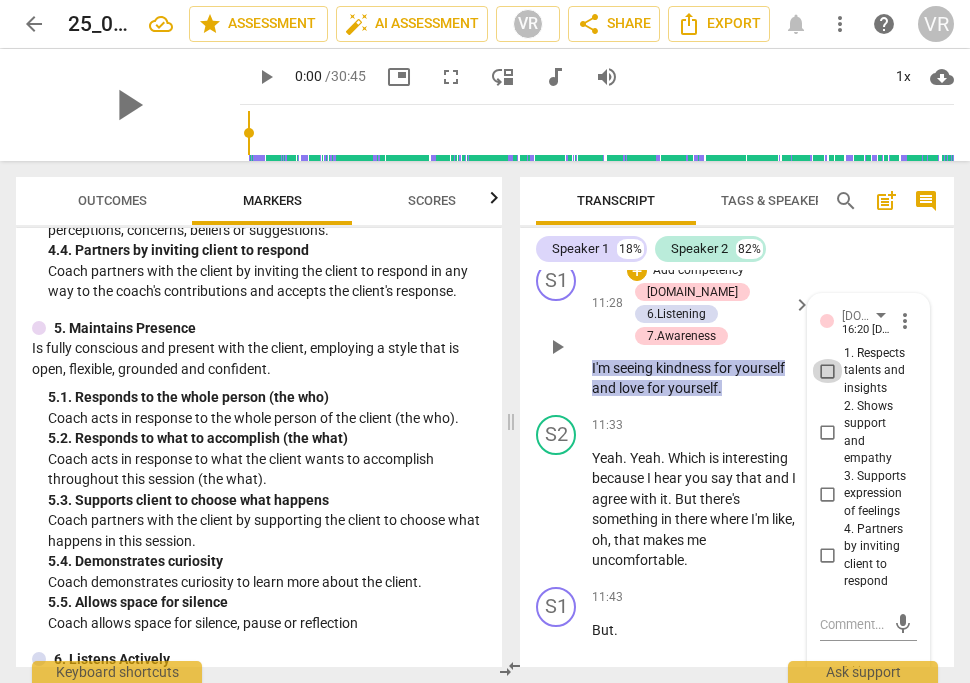 click on "1. Respects talents and insights" at bounding box center (828, 371) 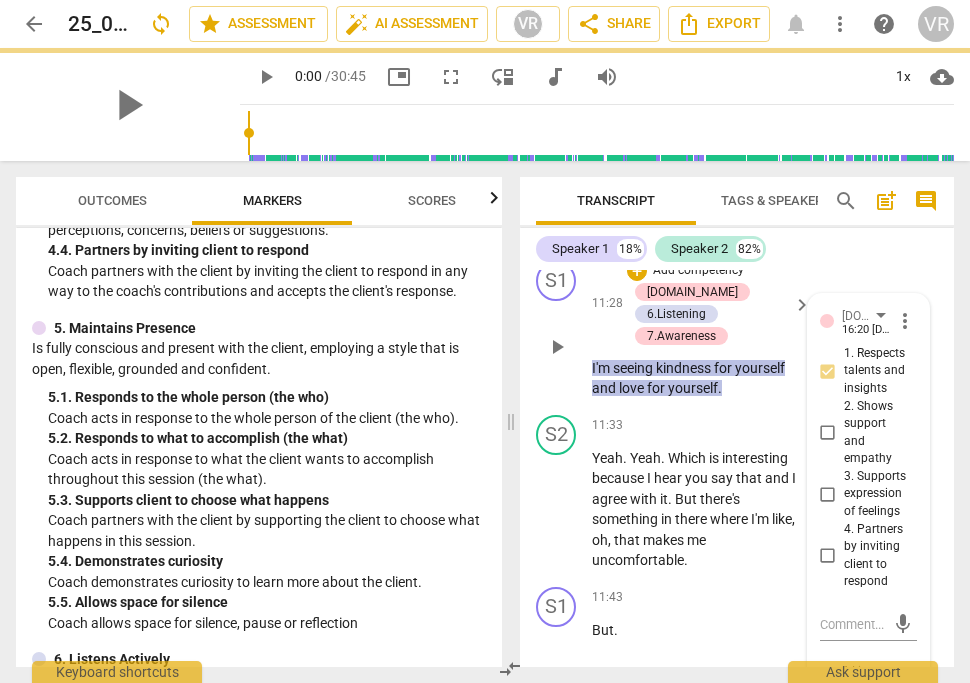 click on "2. Shows support and empathy" at bounding box center (828, 433) 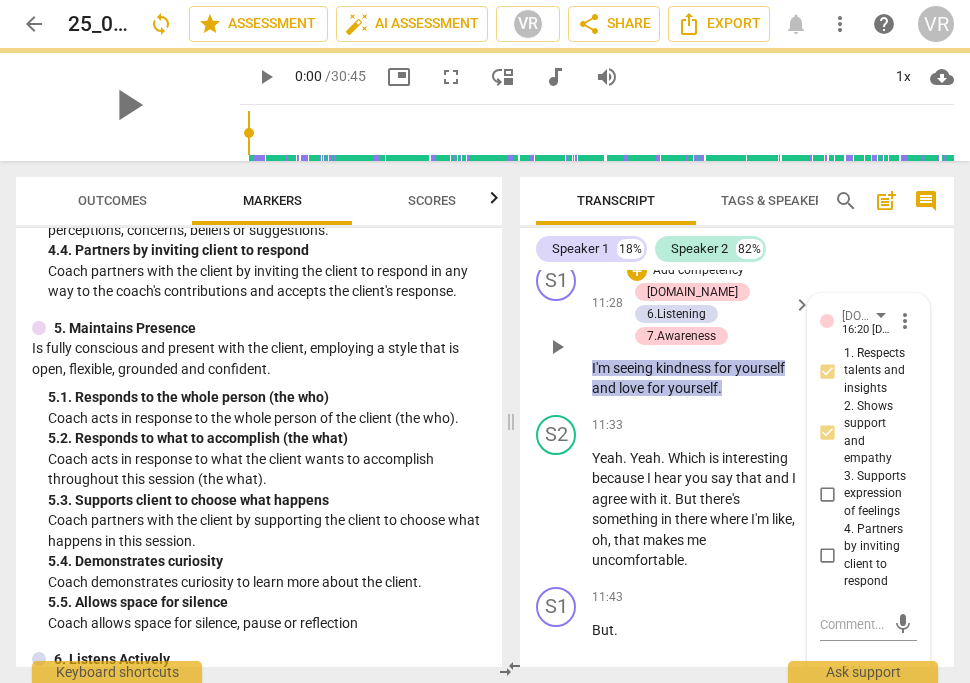 click on "3. Supports expression of feelings" at bounding box center (828, 494) 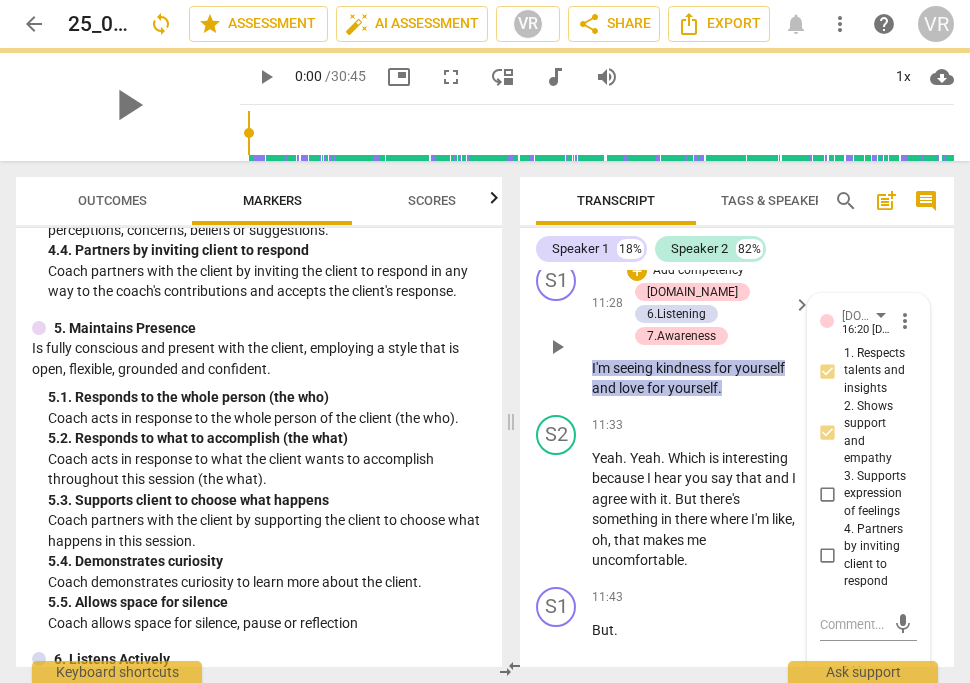 checkbox on "true" 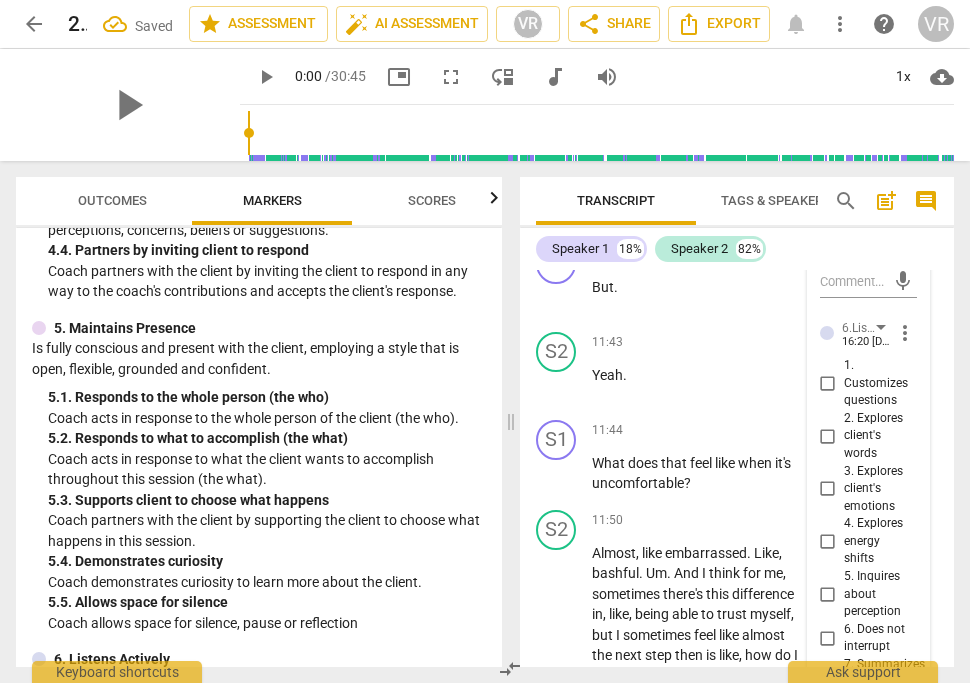scroll, scrollTop: 11499, scrollLeft: 0, axis: vertical 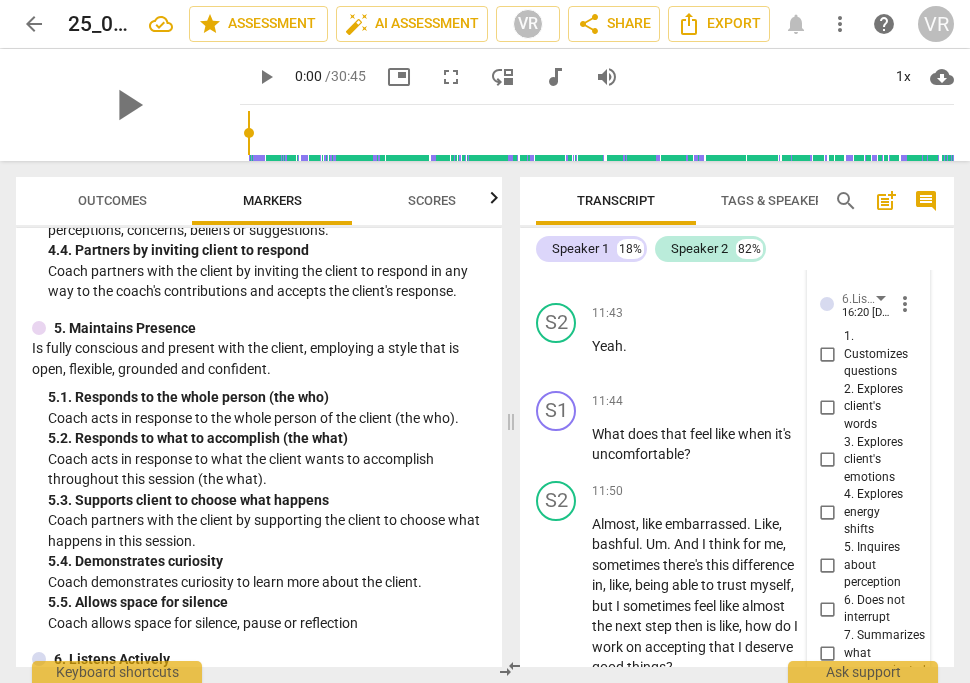 click on "3. Explores client's emotions" at bounding box center (828, 460) 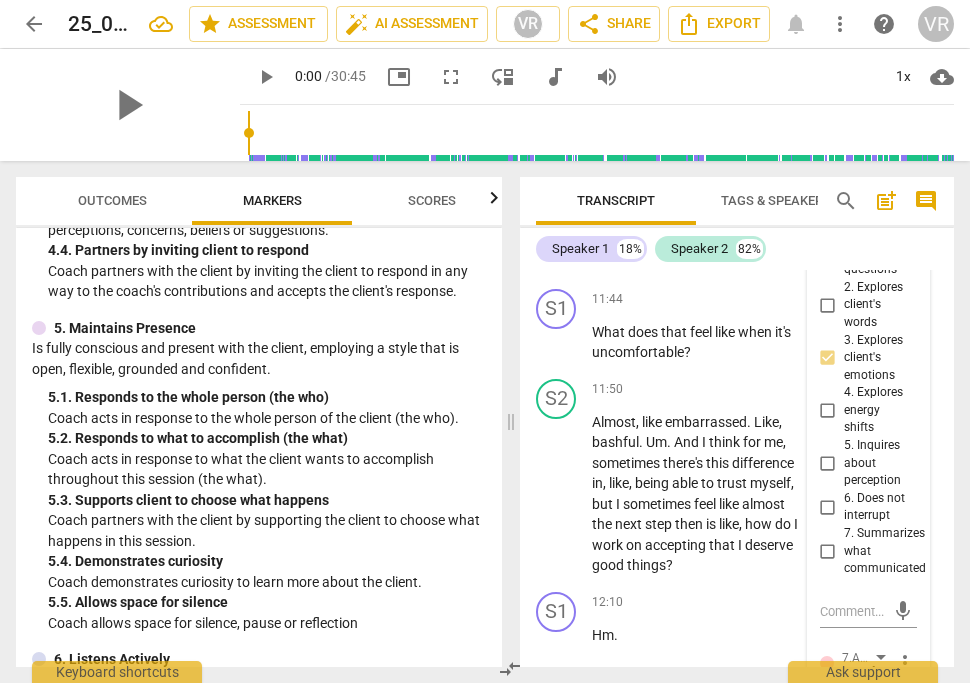 scroll, scrollTop: 11610, scrollLeft: 0, axis: vertical 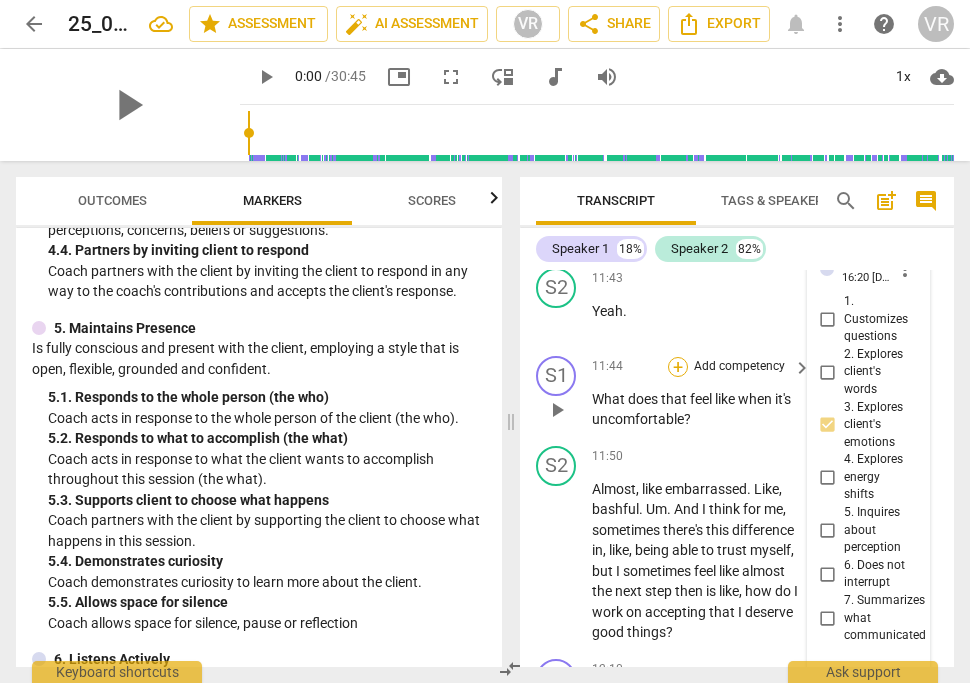 click on "+" at bounding box center (678, 367) 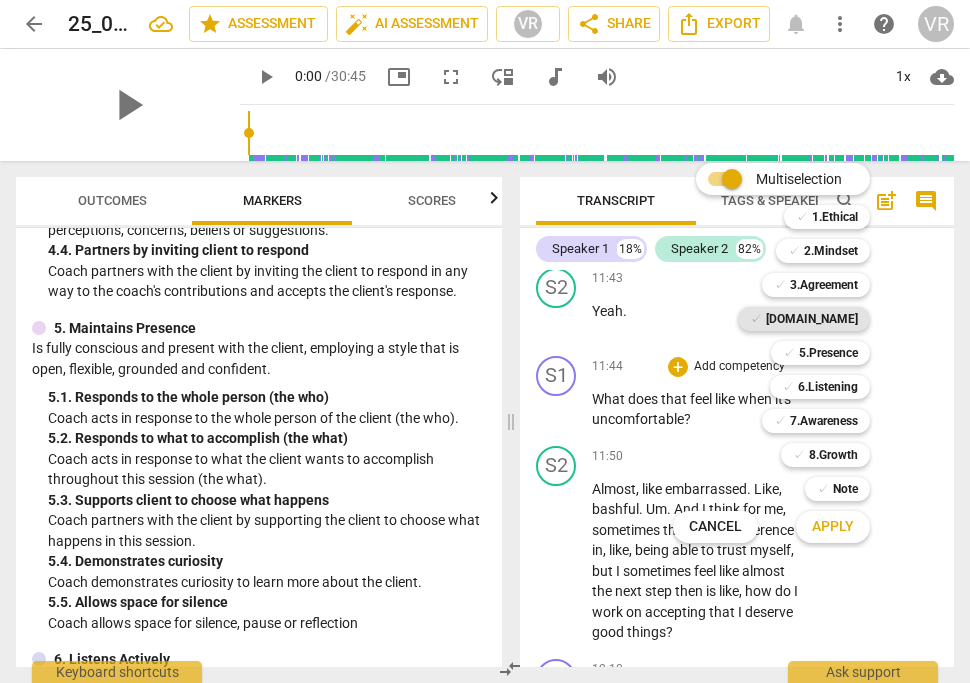 click on "[DOMAIN_NAME]" at bounding box center [812, 319] 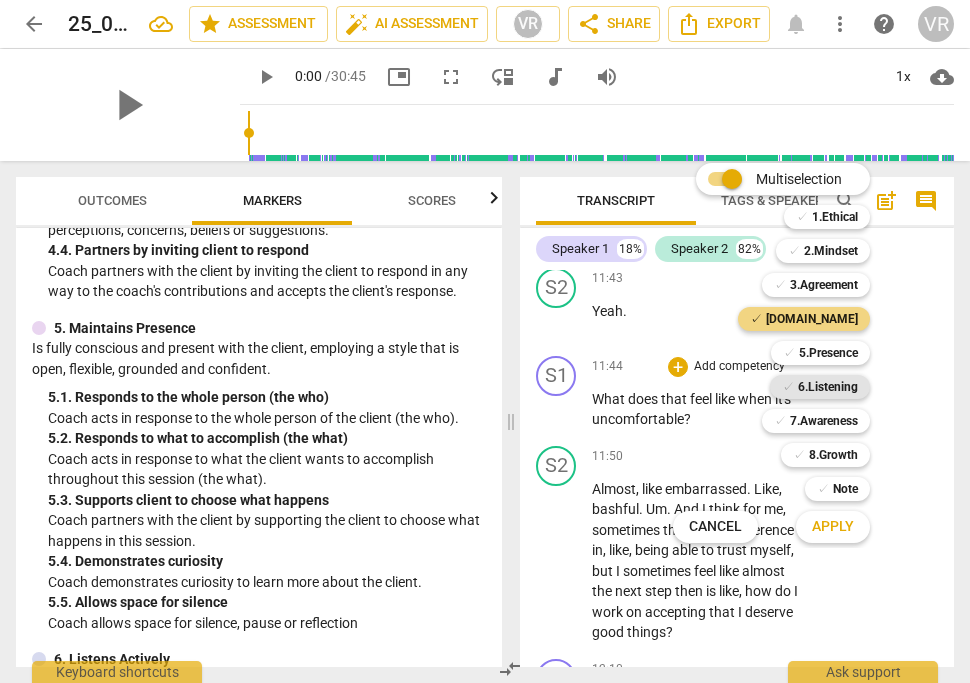 click on "6.Listening" at bounding box center [828, 387] 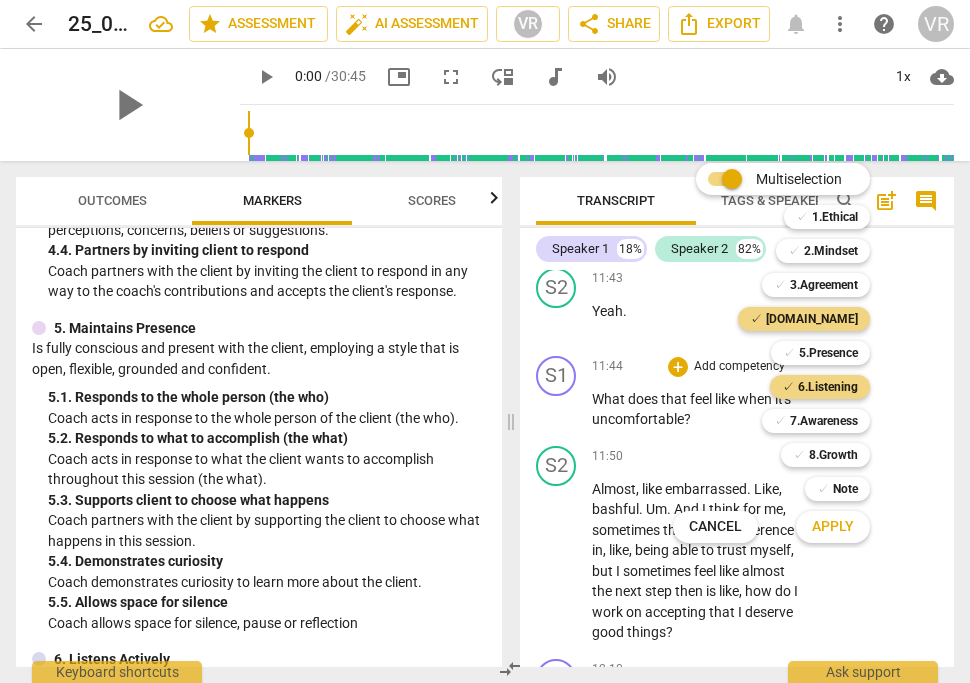 click on "Apply" at bounding box center [833, 527] 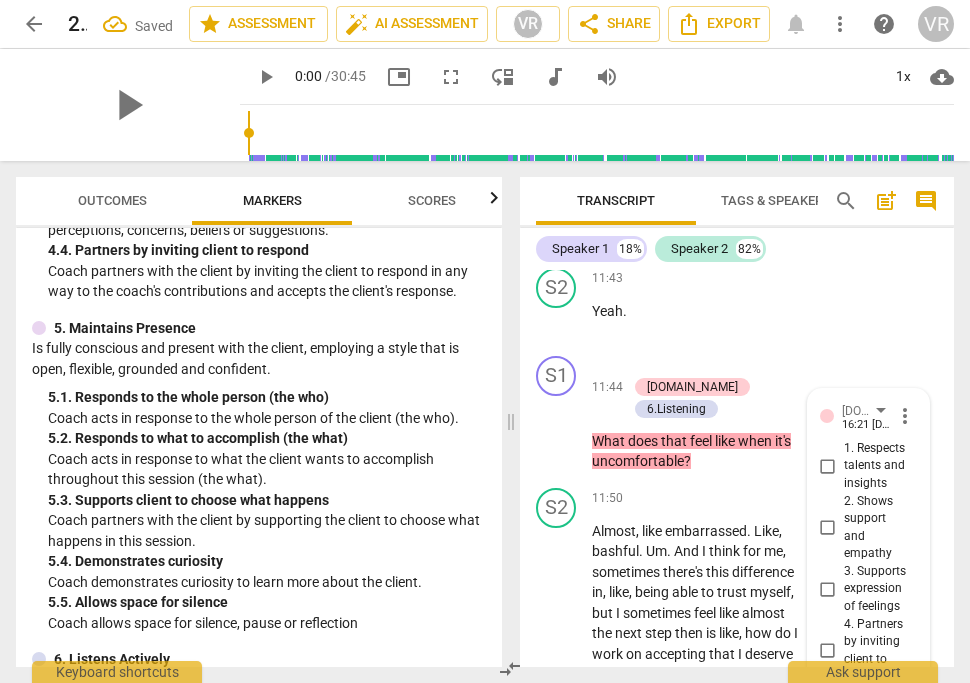 scroll, scrollTop: 11779, scrollLeft: 0, axis: vertical 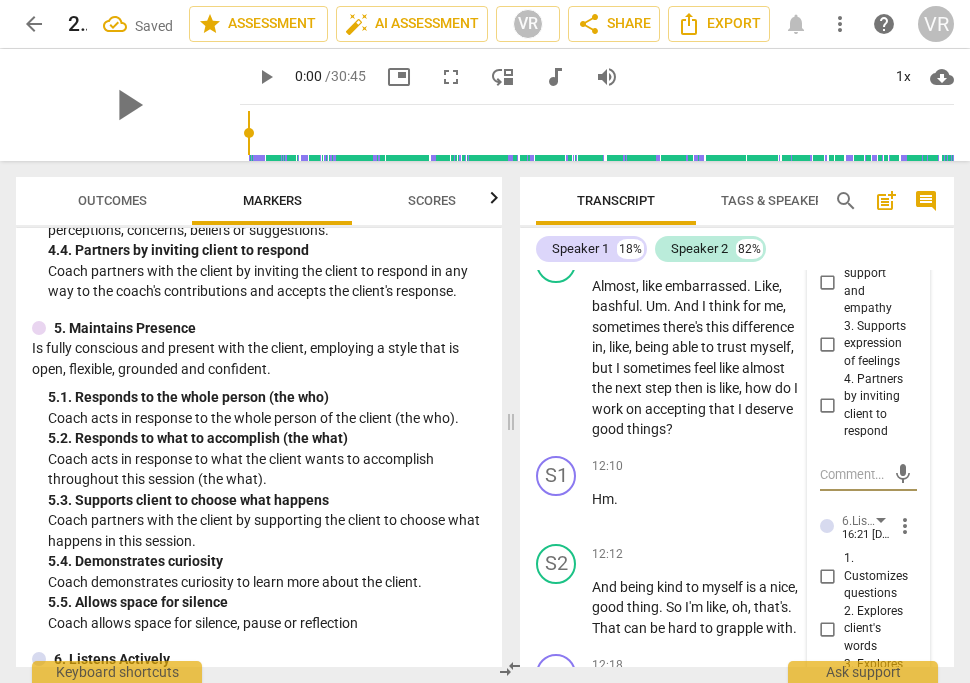 click on "3. Supports expression of feelings" at bounding box center [828, 344] 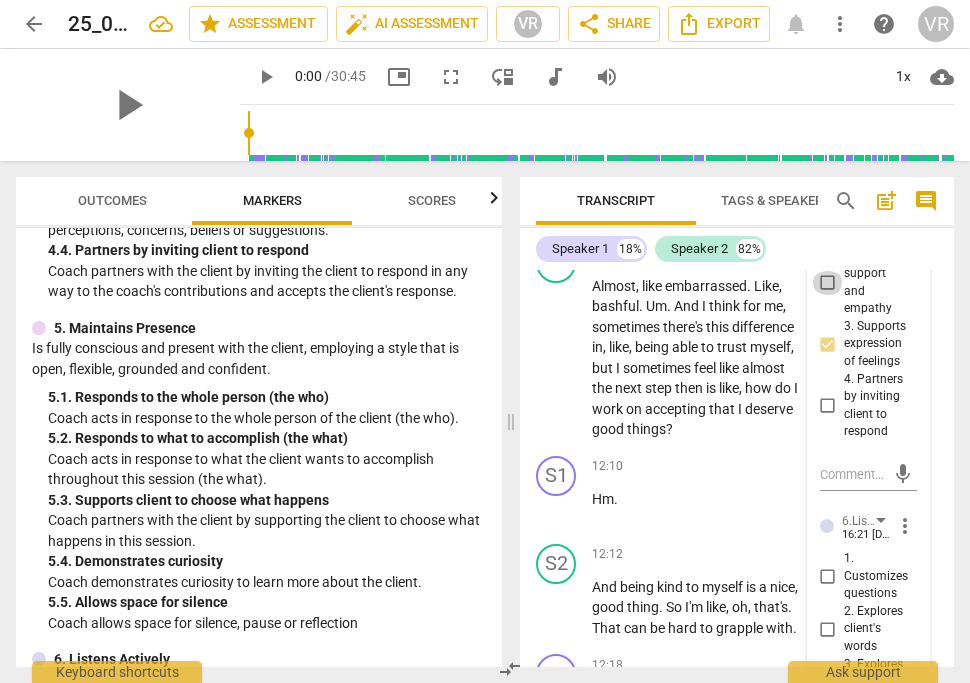 click on "2. Shows support and empathy" at bounding box center (828, 283) 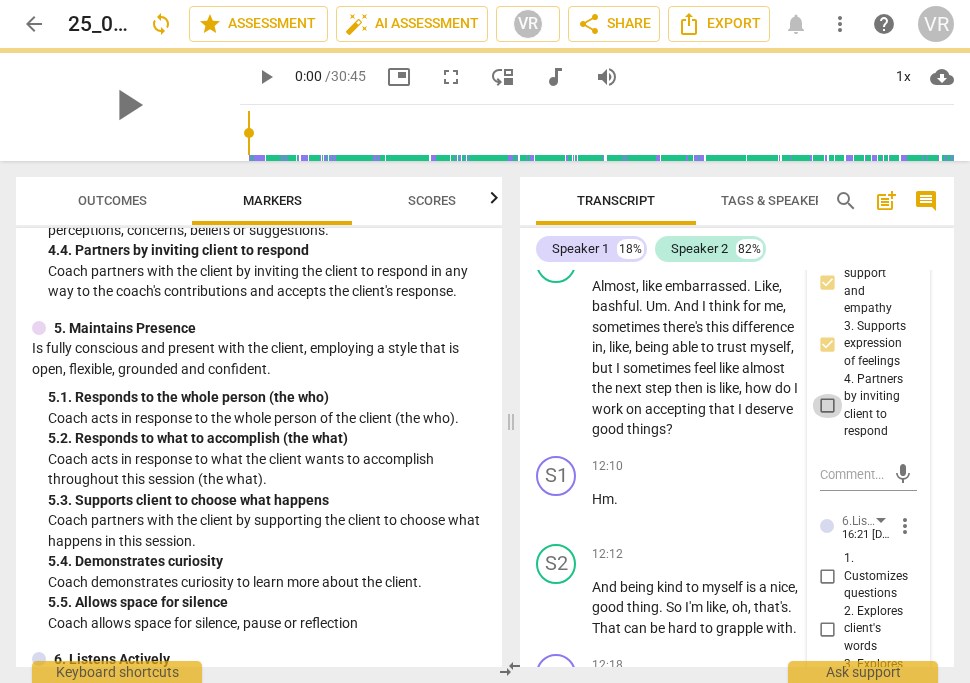 click on "4. Partners by inviting client to respond" at bounding box center (828, 406) 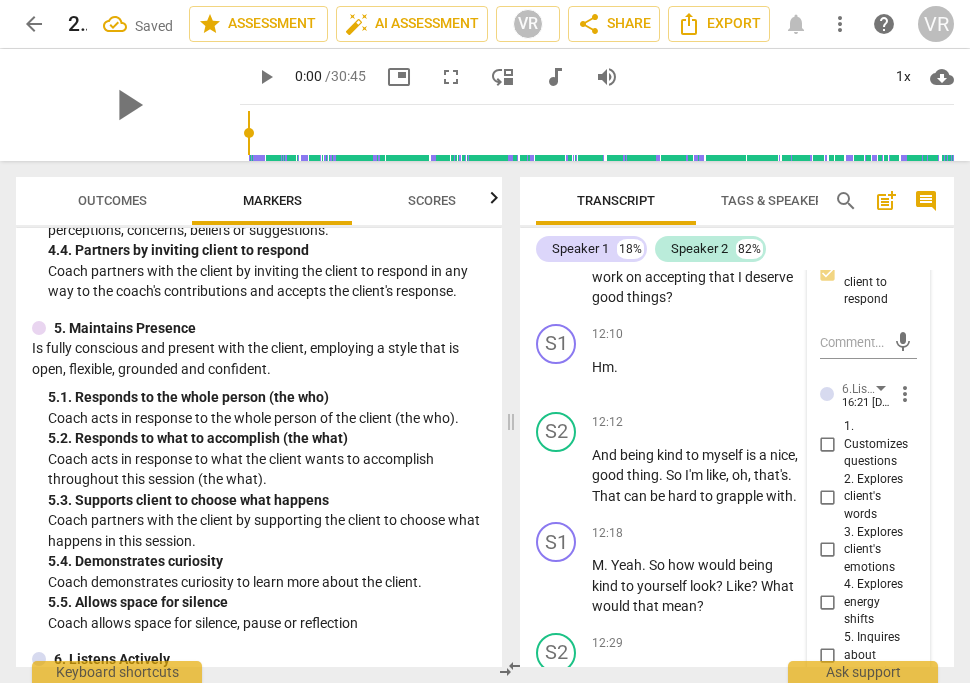 scroll, scrollTop: 11915, scrollLeft: 0, axis: vertical 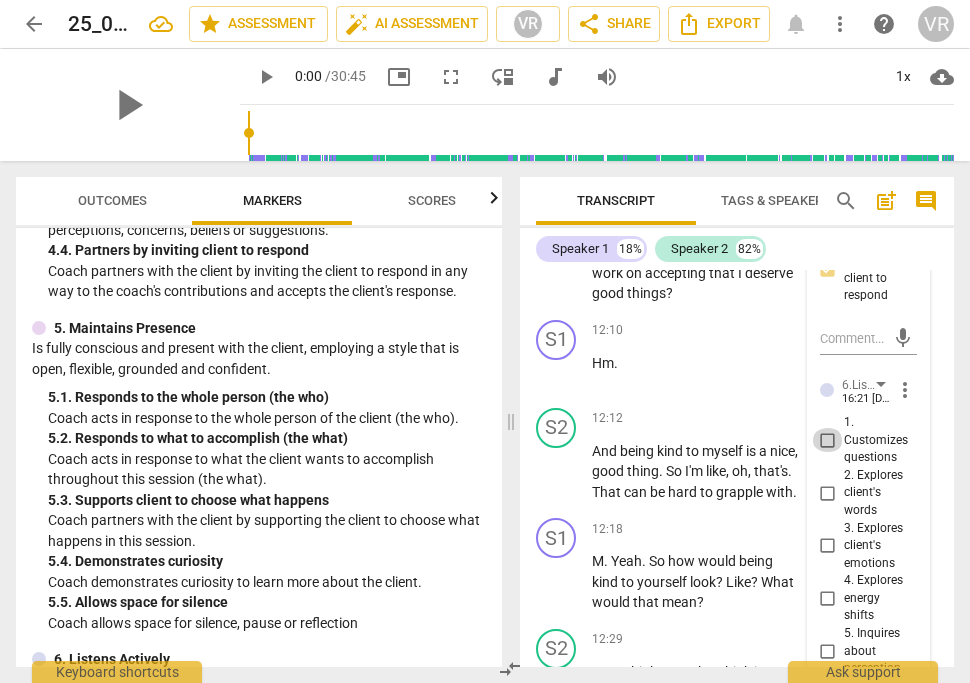 click on "1. Customizes questions" at bounding box center (828, 440) 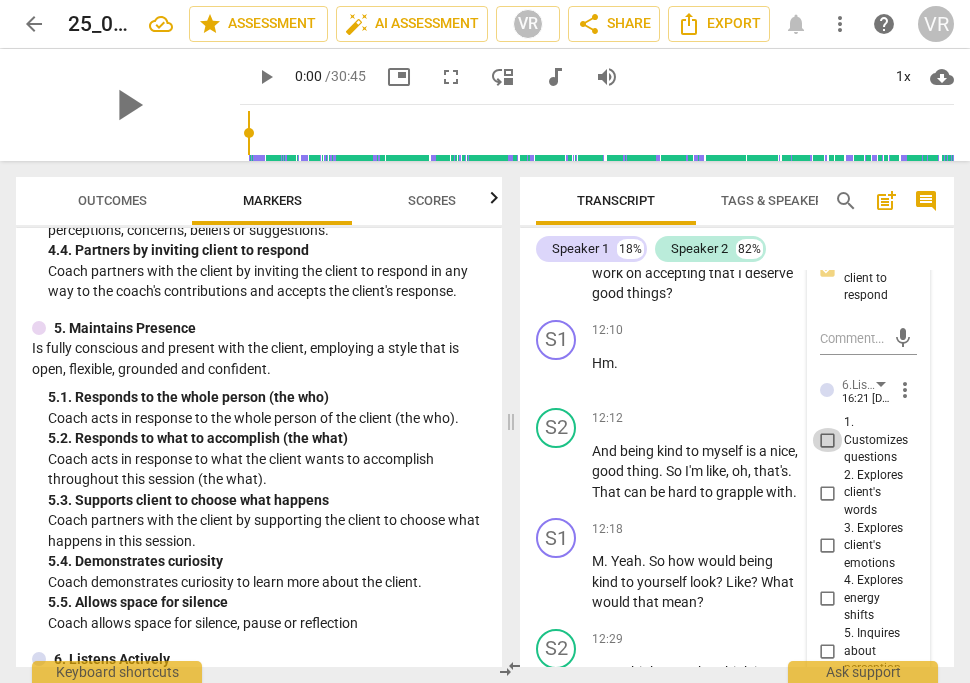 checkbox on "true" 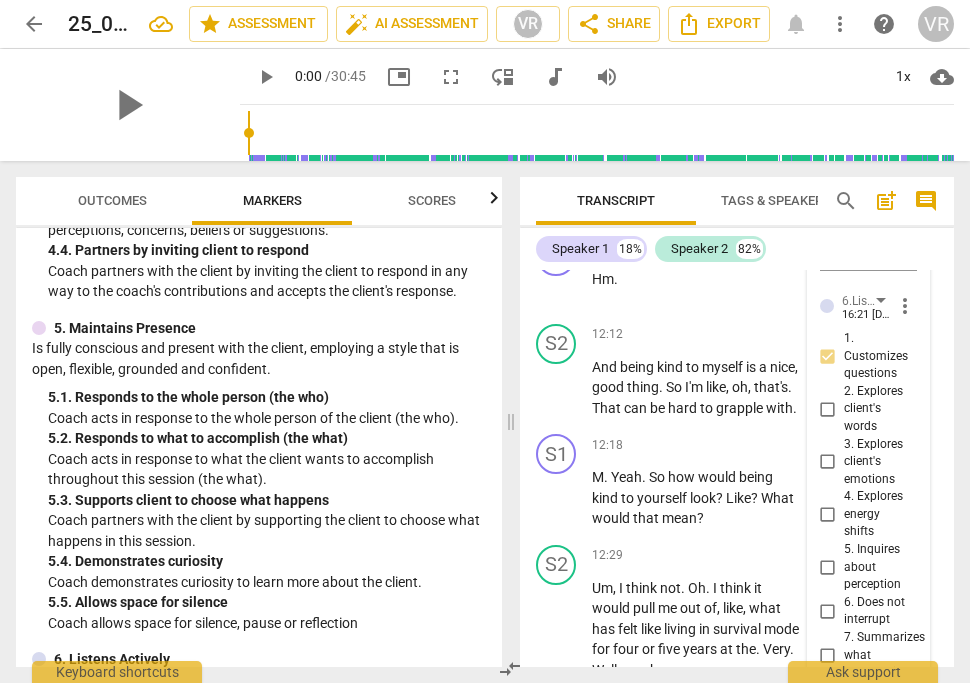 scroll, scrollTop: 12007, scrollLeft: 0, axis: vertical 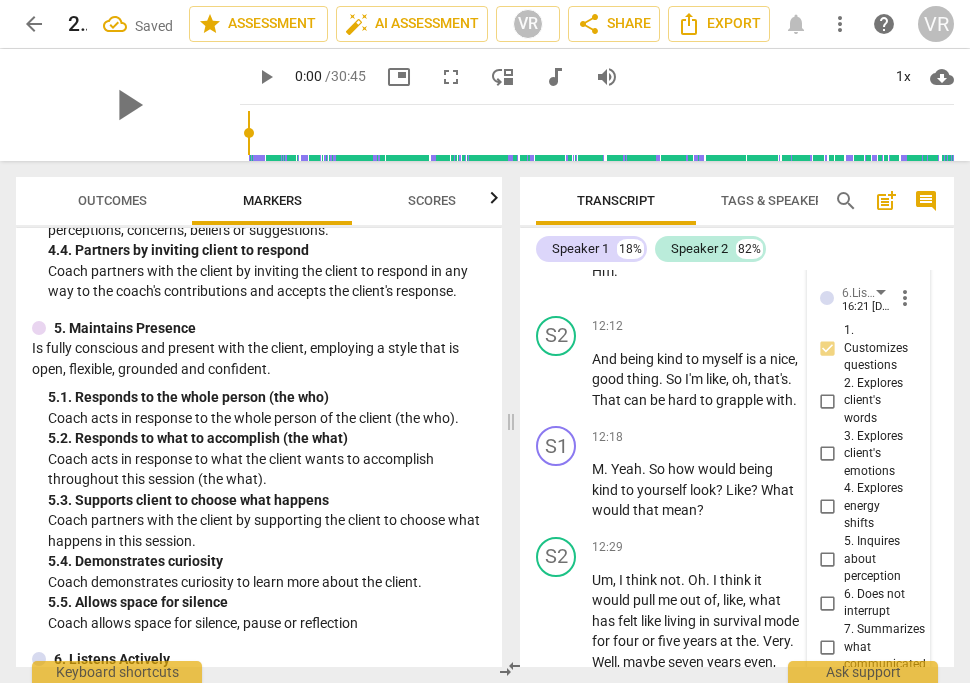 click on "2. Explores client's words" at bounding box center [828, 401] 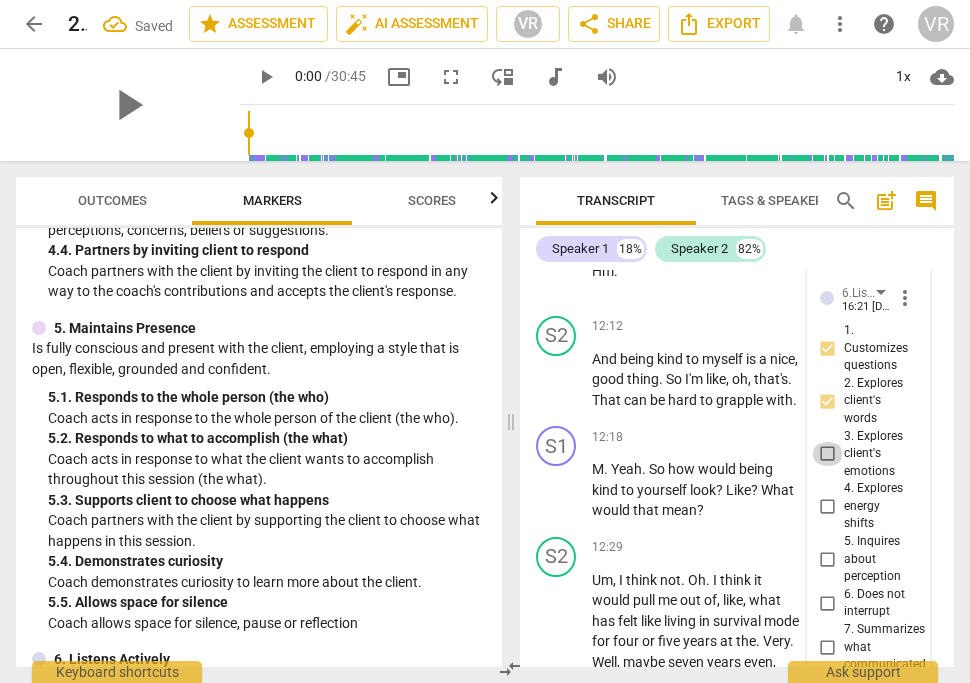 click on "3. Explores client's emotions" at bounding box center [828, 454] 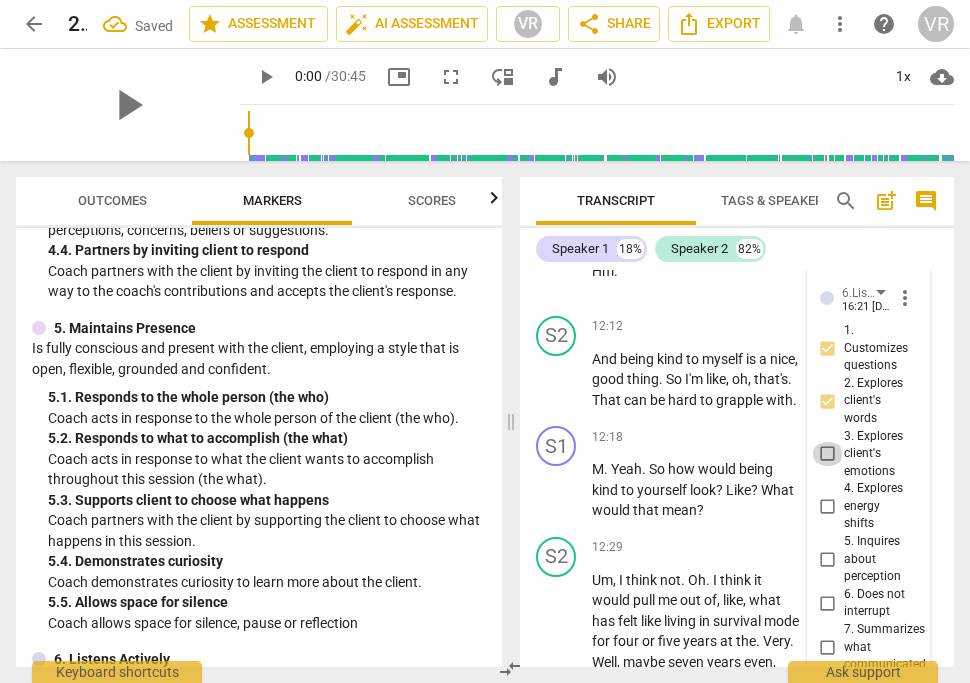 checkbox on "true" 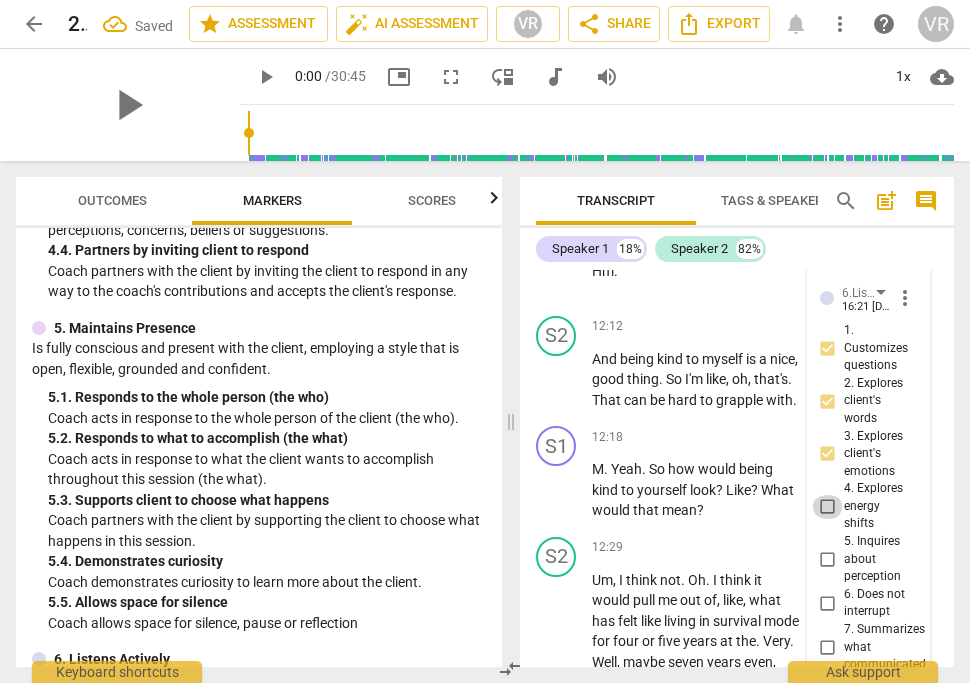click on "4. Explores energy shifts" at bounding box center [828, 507] 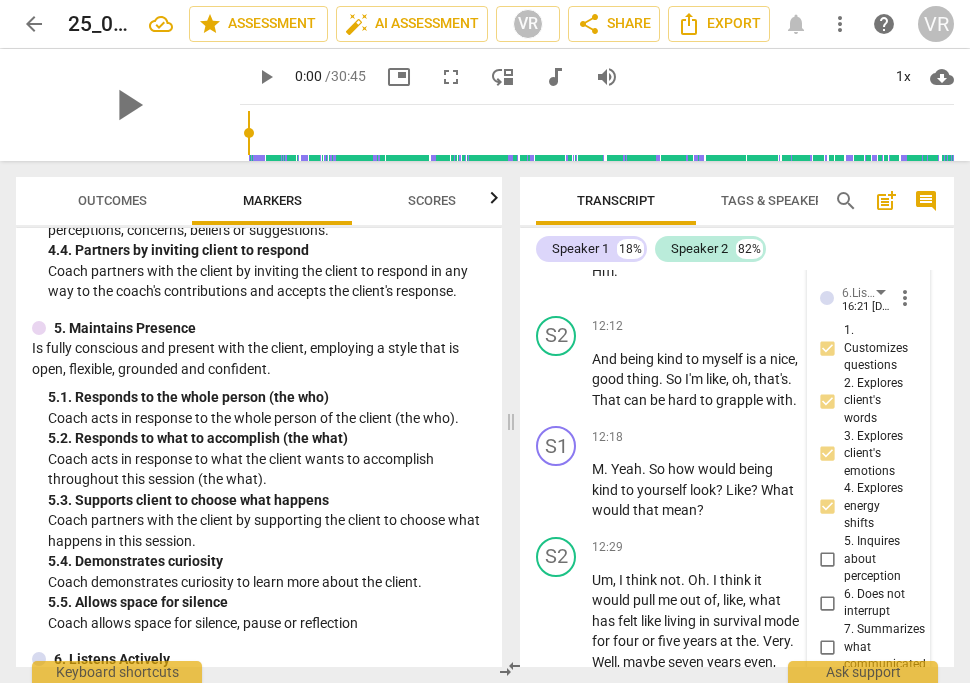 click on "5. Inquires about perception" at bounding box center [828, 559] 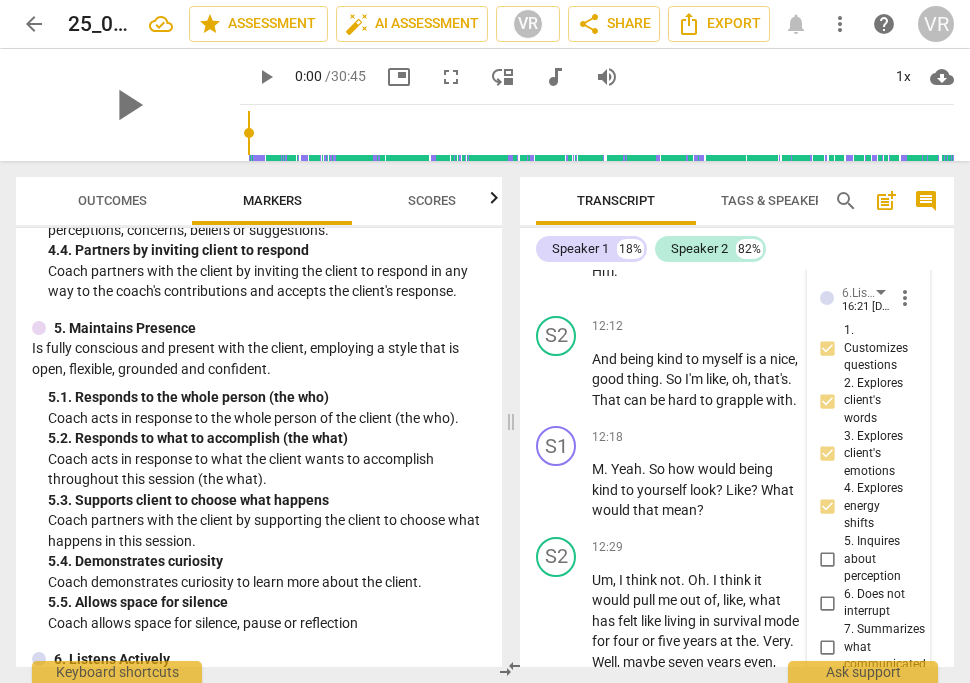 checkbox on "true" 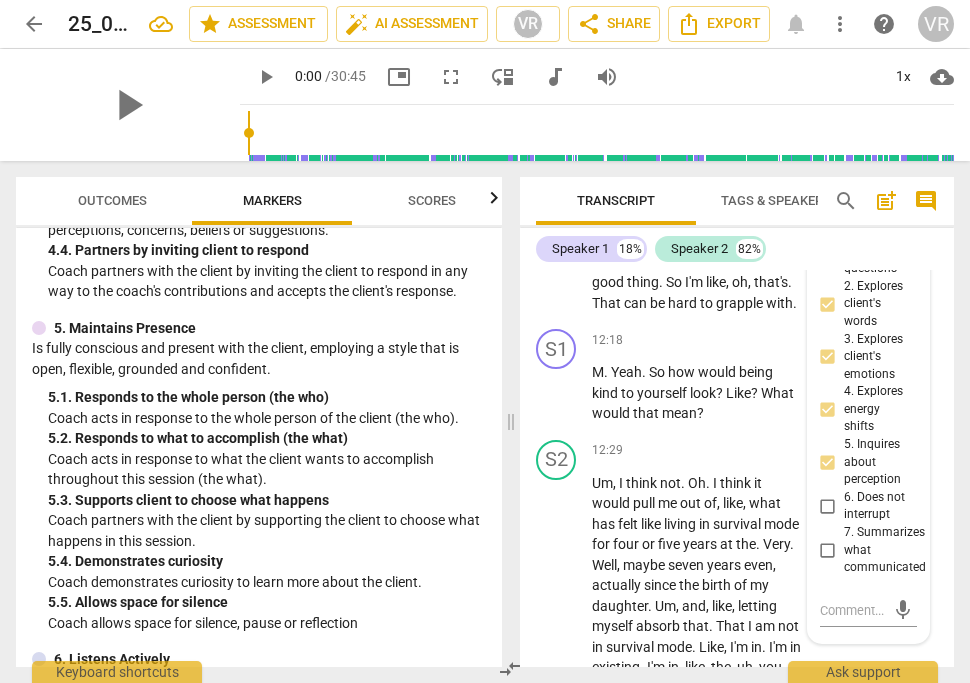 scroll, scrollTop: 12113, scrollLeft: 0, axis: vertical 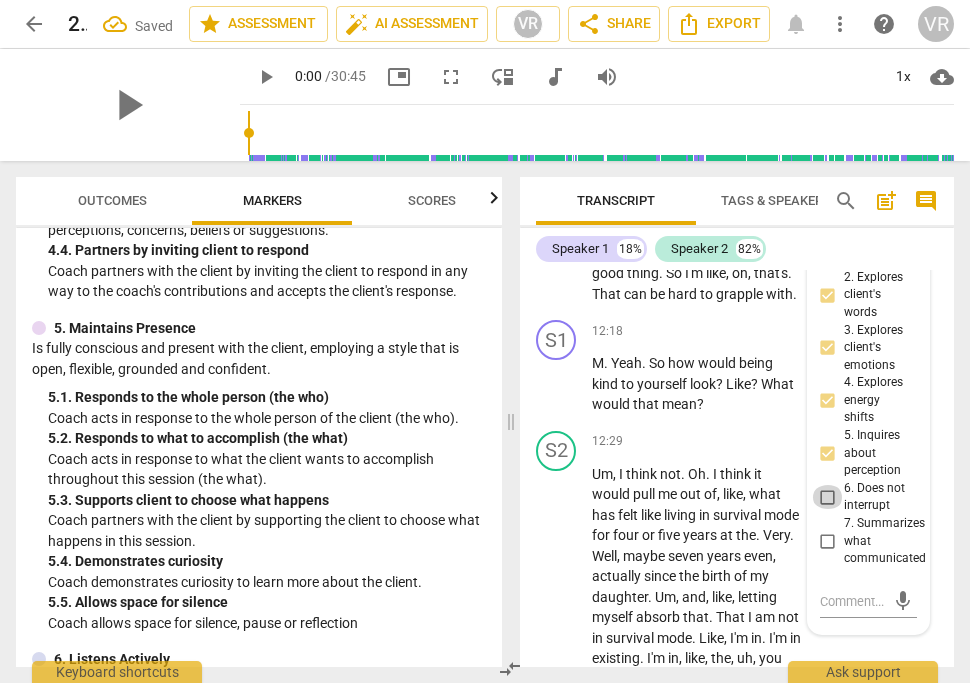 click on "6. Does not interrupt" at bounding box center [828, 497] 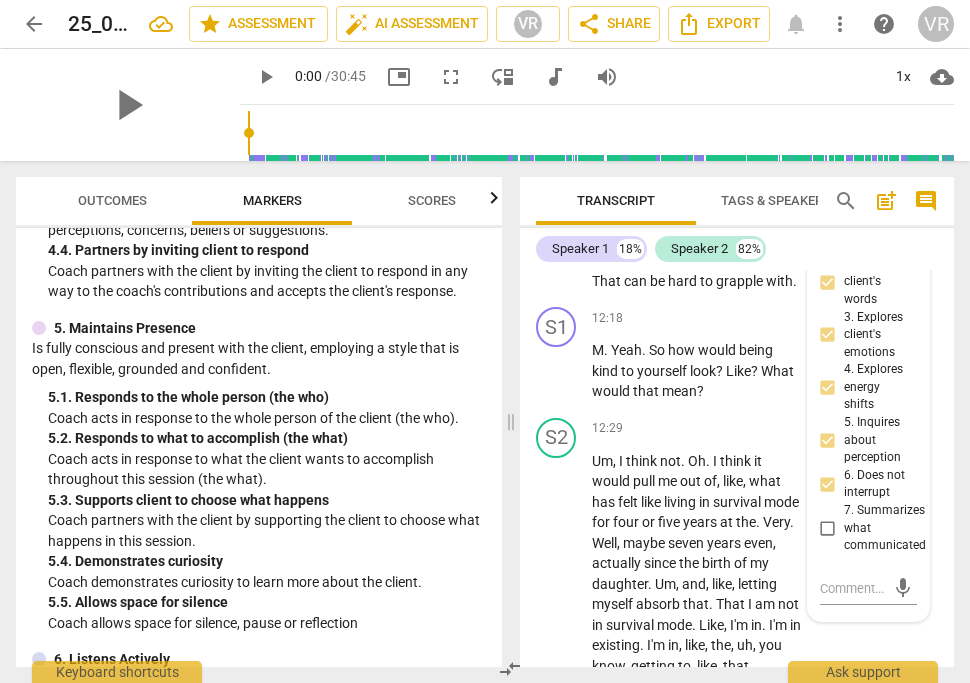 scroll, scrollTop: 12128, scrollLeft: 0, axis: vertical 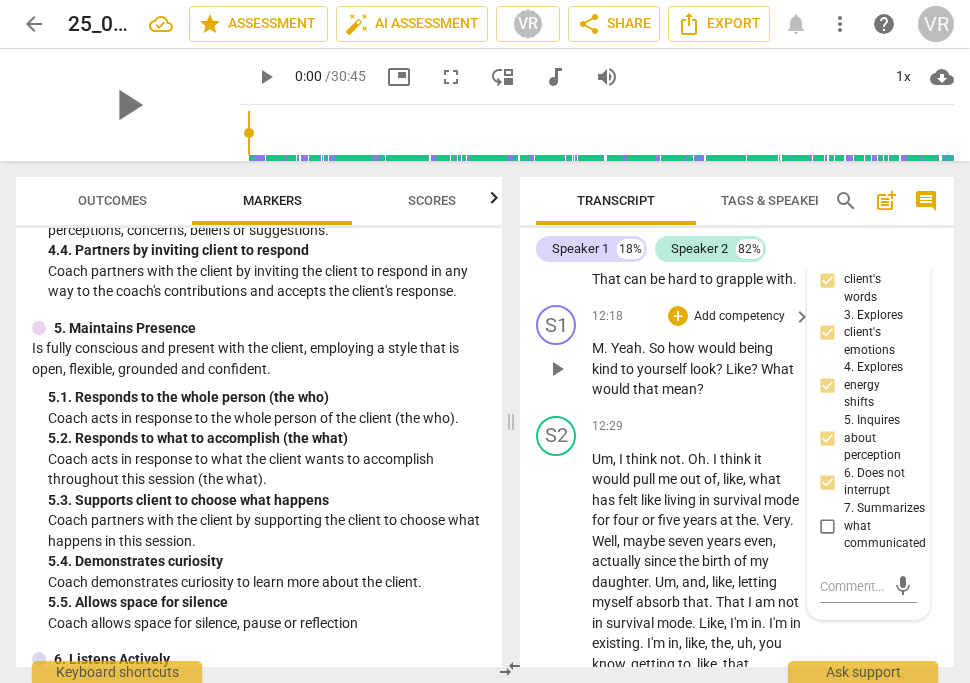 click on "Add competency" at bounding box center [739, 317] 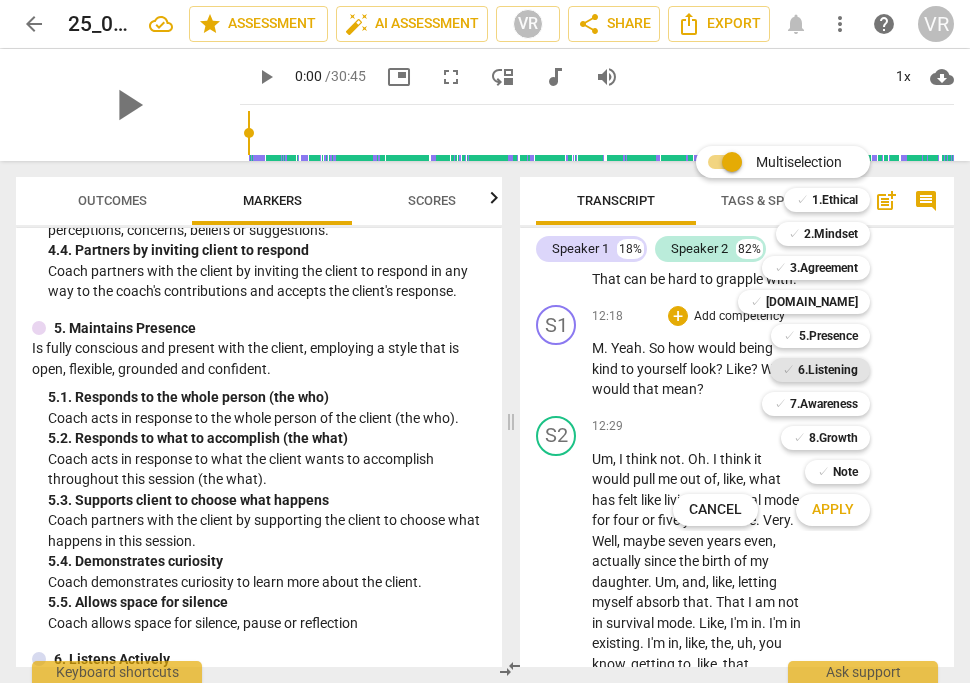 click on "6.Listening" at bounding box center [828, 370] 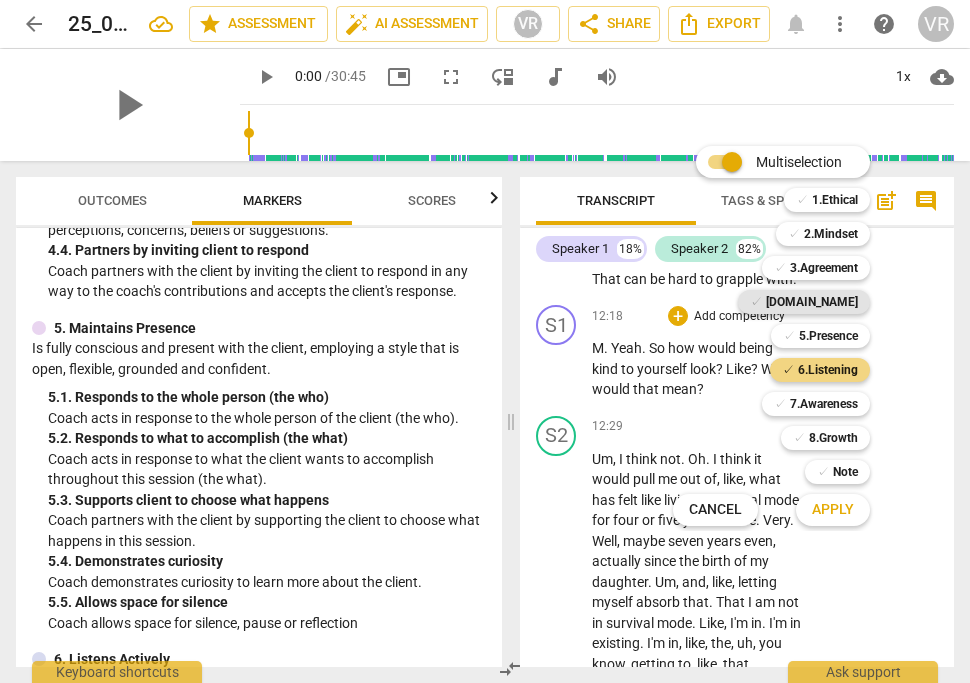 click on "[DOMAIN_NAME]" at bounding box center [812, 302] 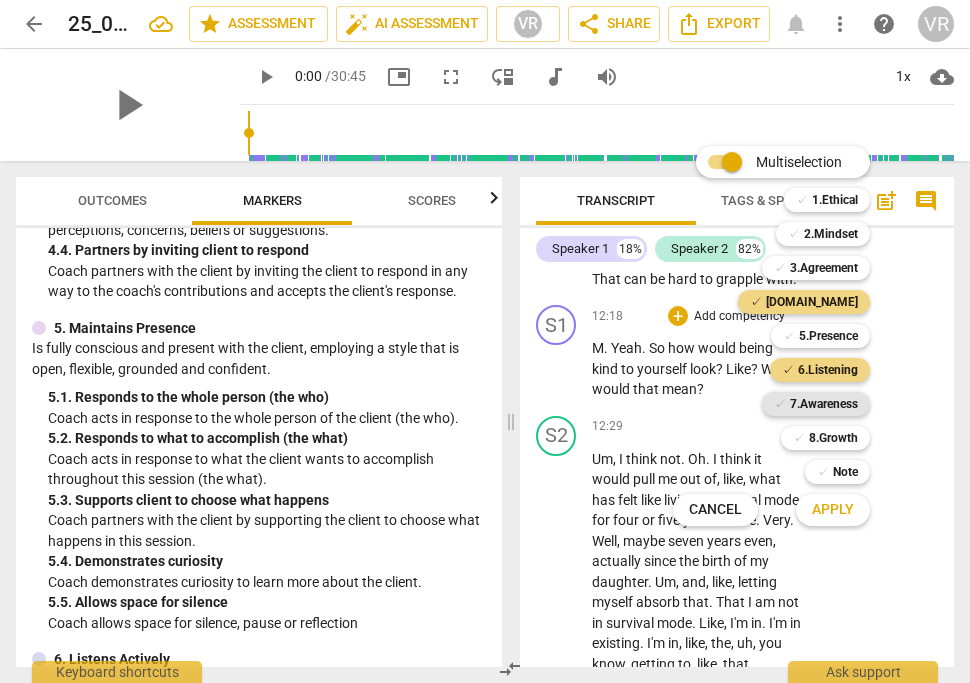 click on "7.Awareness" at bounding box center [824, 404] 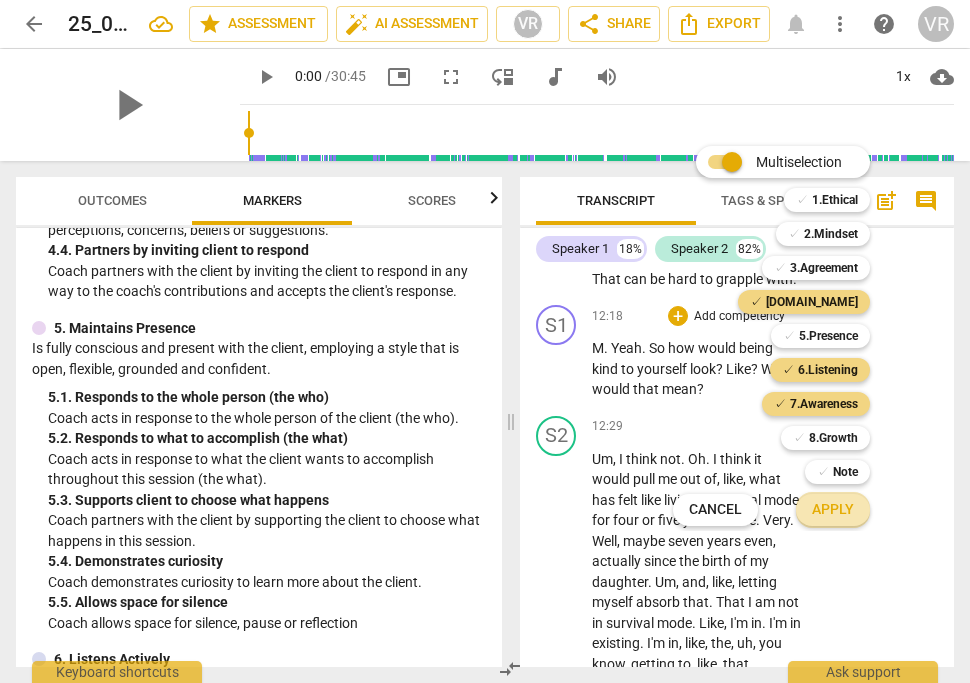 click on "Apply" at bounding box center [833, 510] 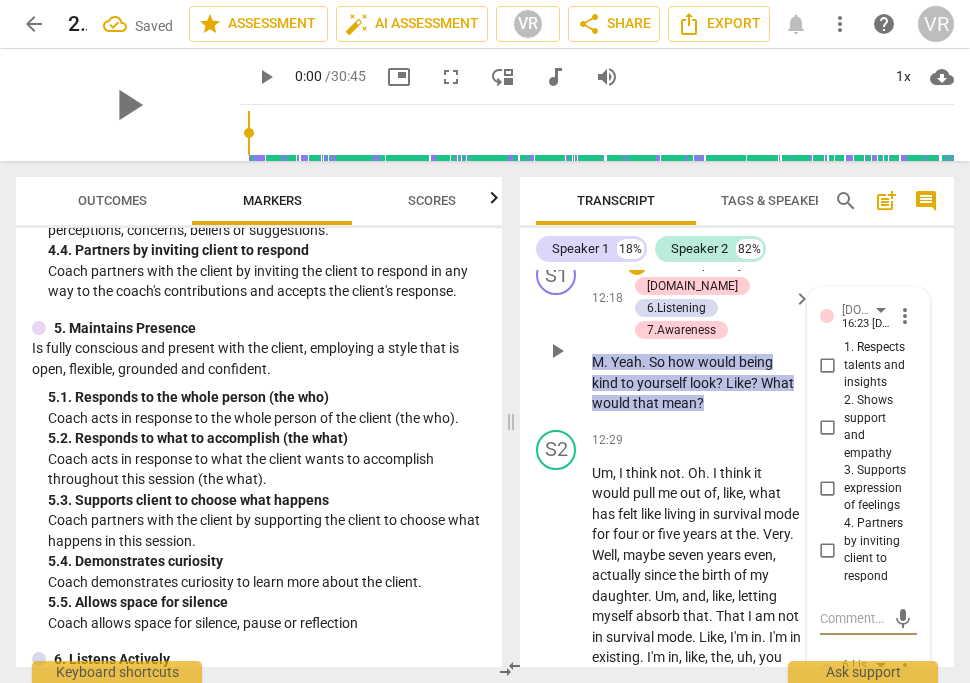 scroll, scrollTop: 12181, scrollLeft: 0, axis: vertical 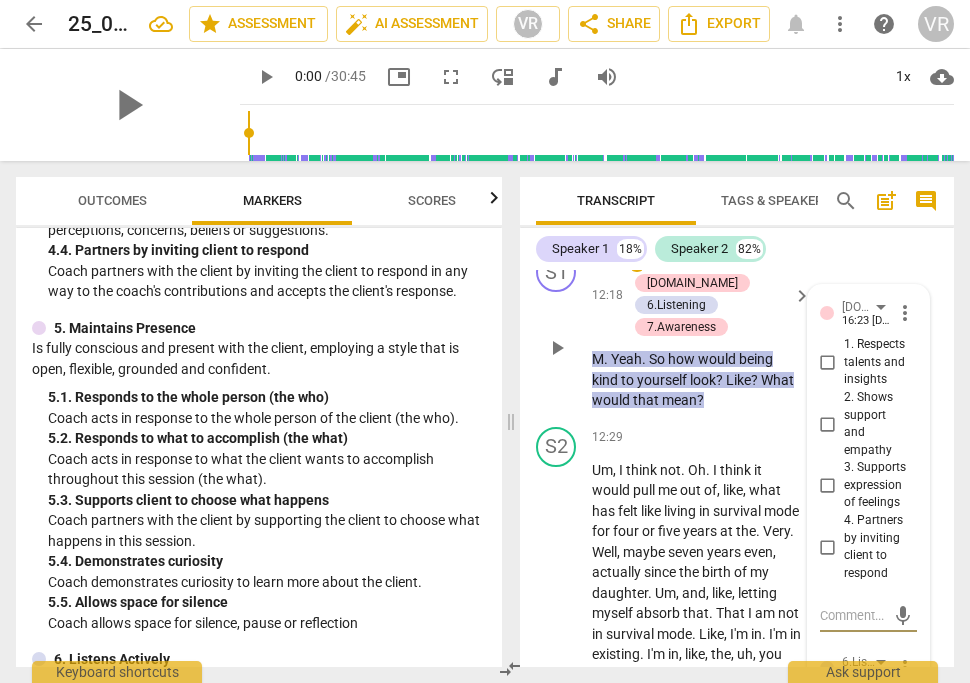 click on "2. Shows support and empathy" at bounding box center (828, 424) 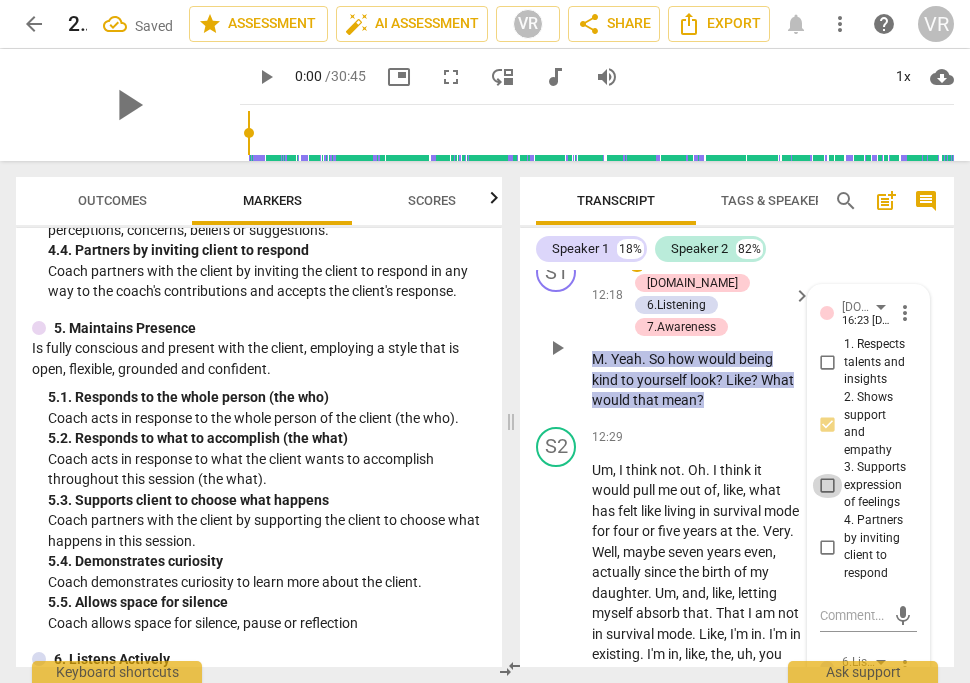 click on "3. Supports expression of feelings" at bounding box center [828, 486] 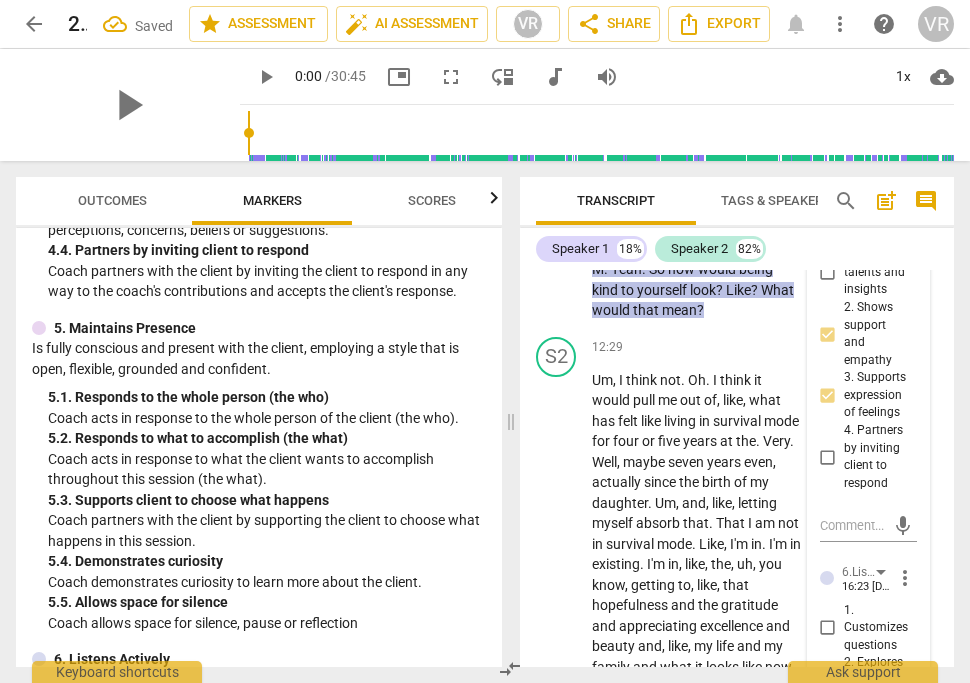 scroll, scrollTop: 12277, scrollLeft: 0, axis: vertical 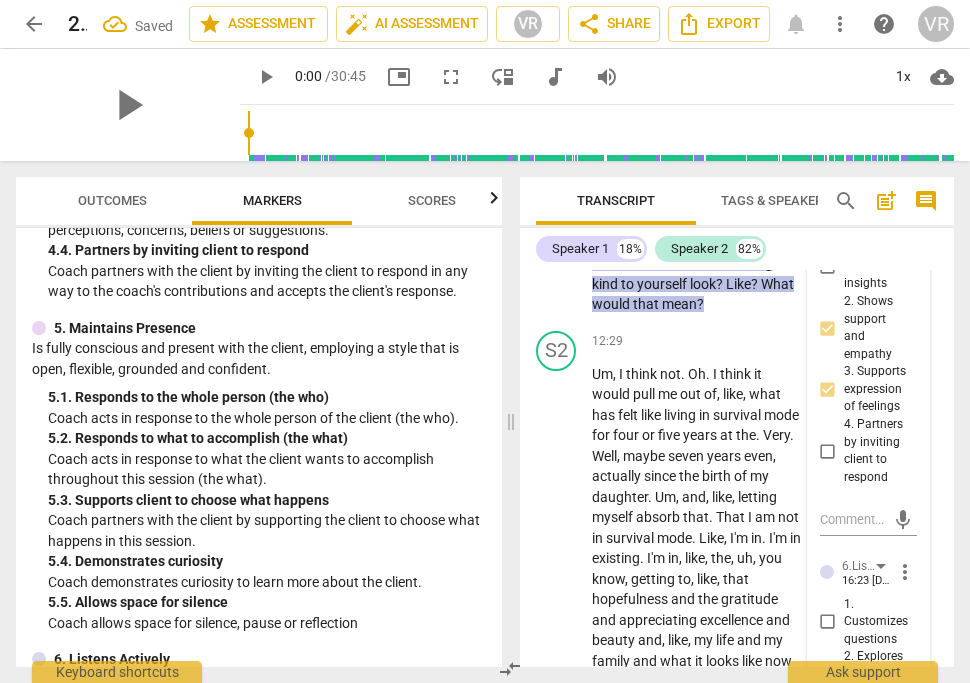 click on "4. Partners by inviting client to respond" at bounding box center [828, 451] 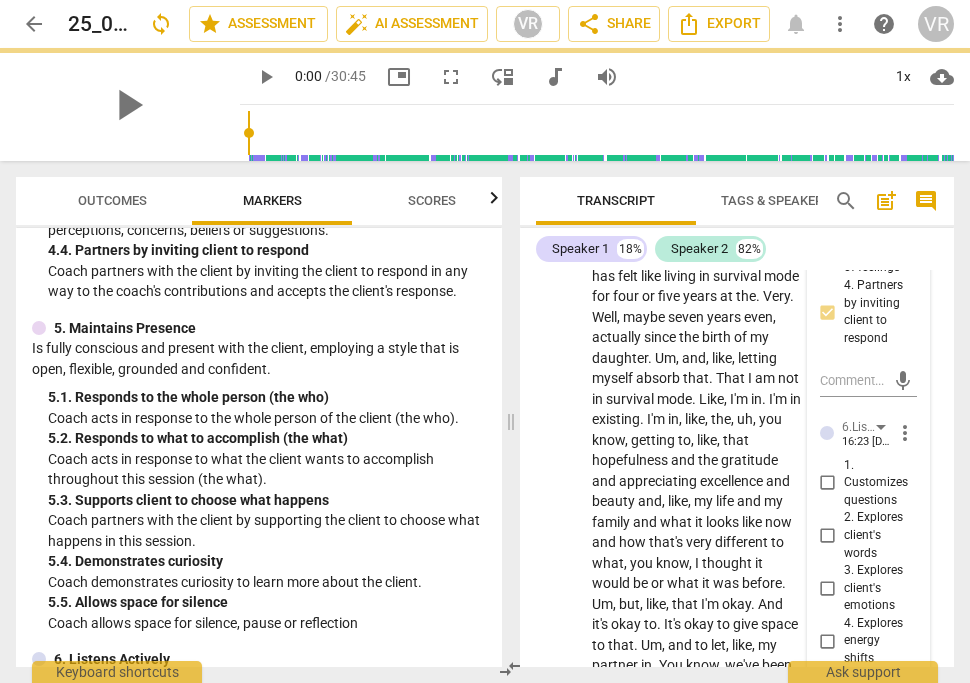 scroll, scrollTop: 12466, scrollLeft: 0, axis: vertical 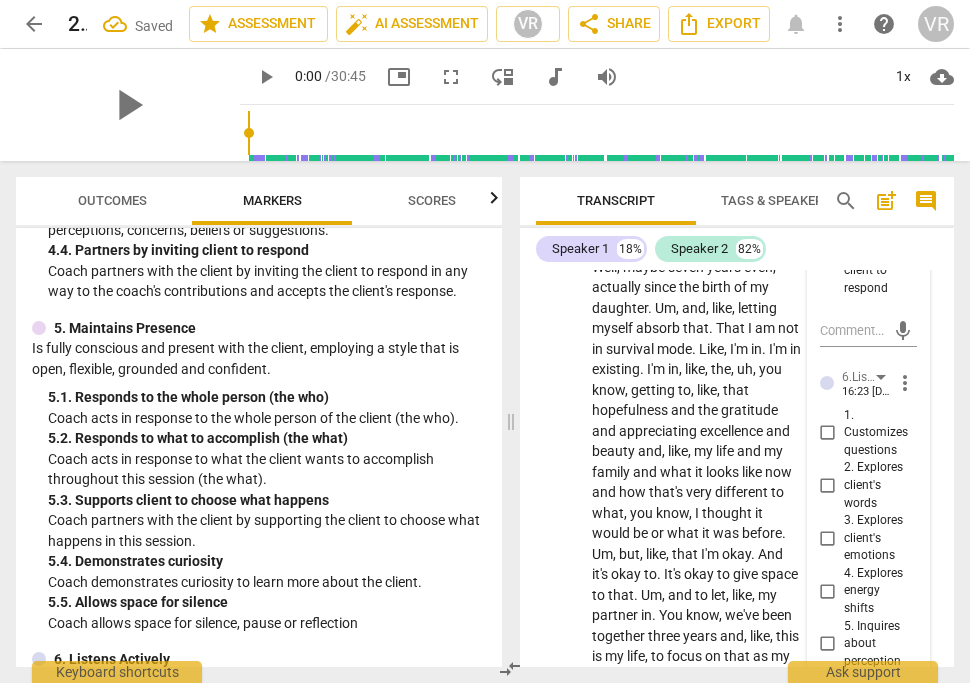 click on "1. Customizes questions" at bounding box center [828, 433] 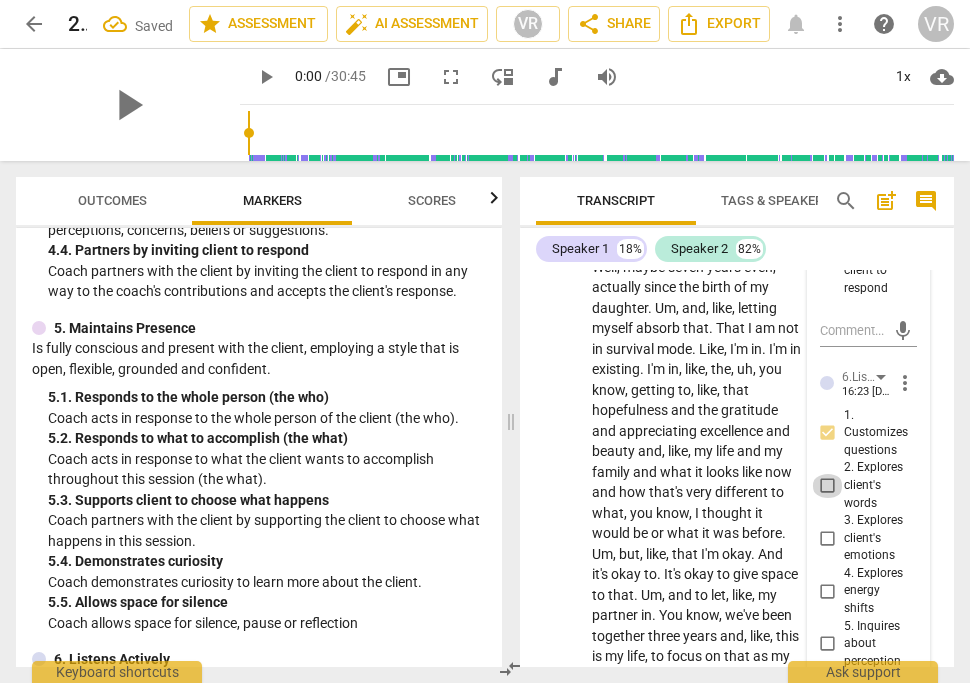 click on "2. Explores client's words" at bounding box center [828, 486] 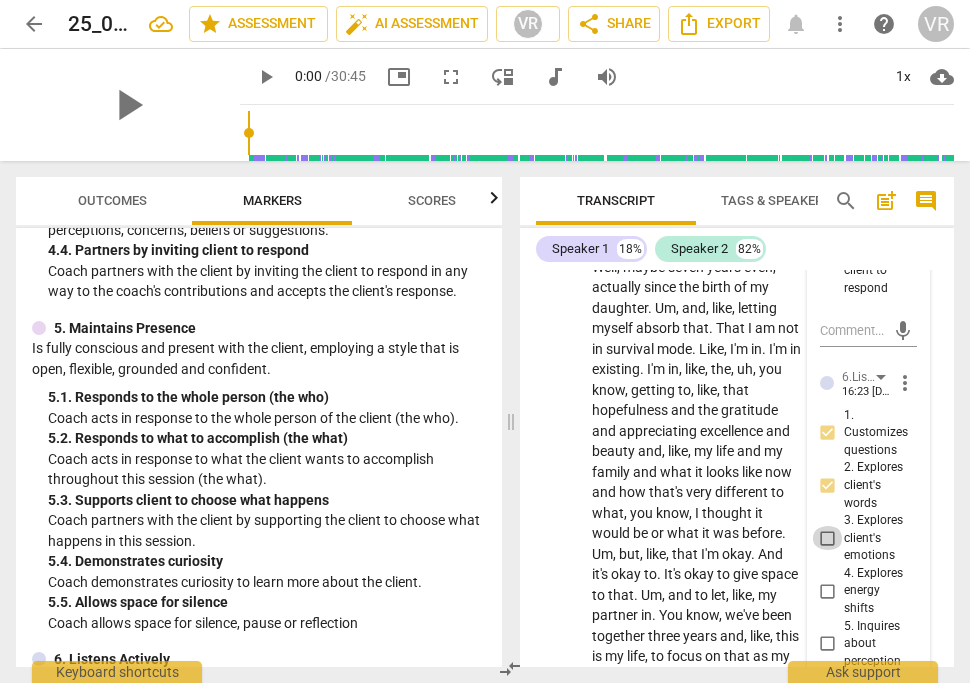 click on "3. Explores client's emotions" at bounding box center [828, 538] 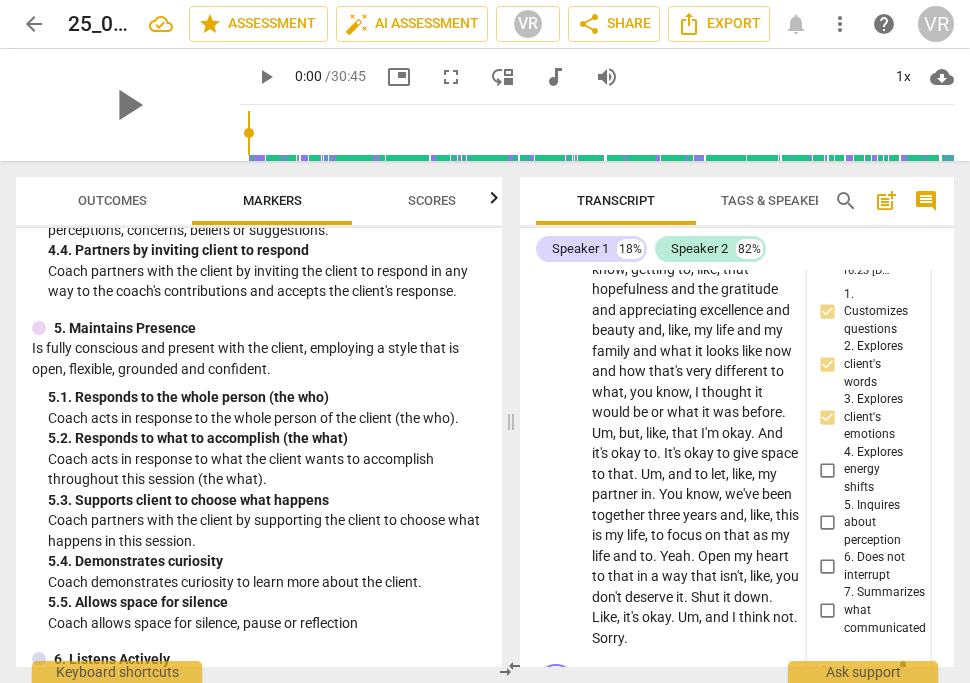 scroll, scrollTop: 12589, scrollLeft: 0, axis: vertical 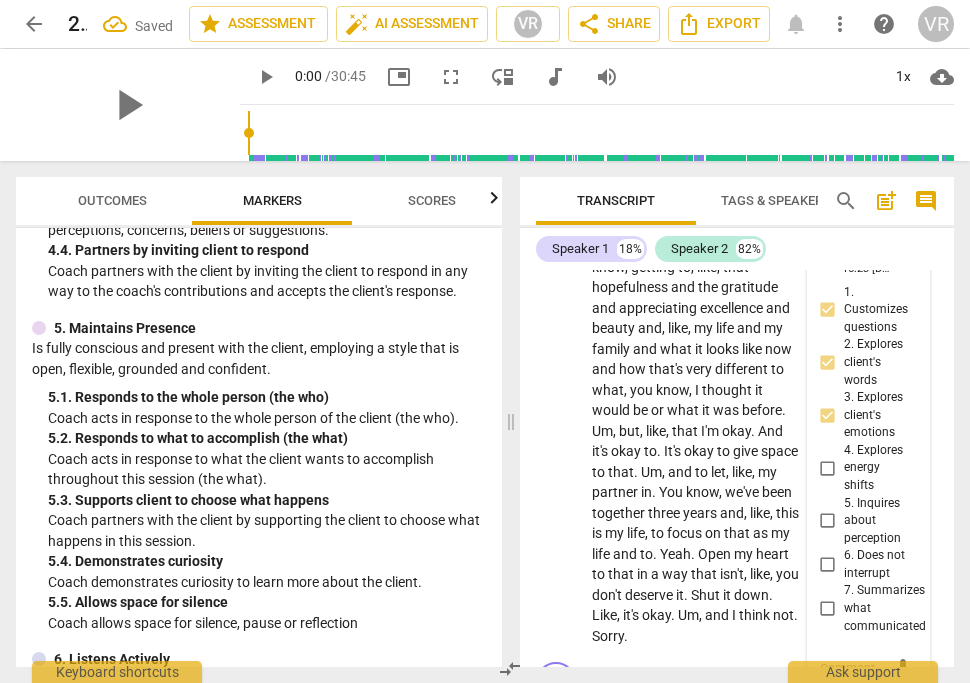 click on "5. Inquires about perception" at bounding box center [828, 521] 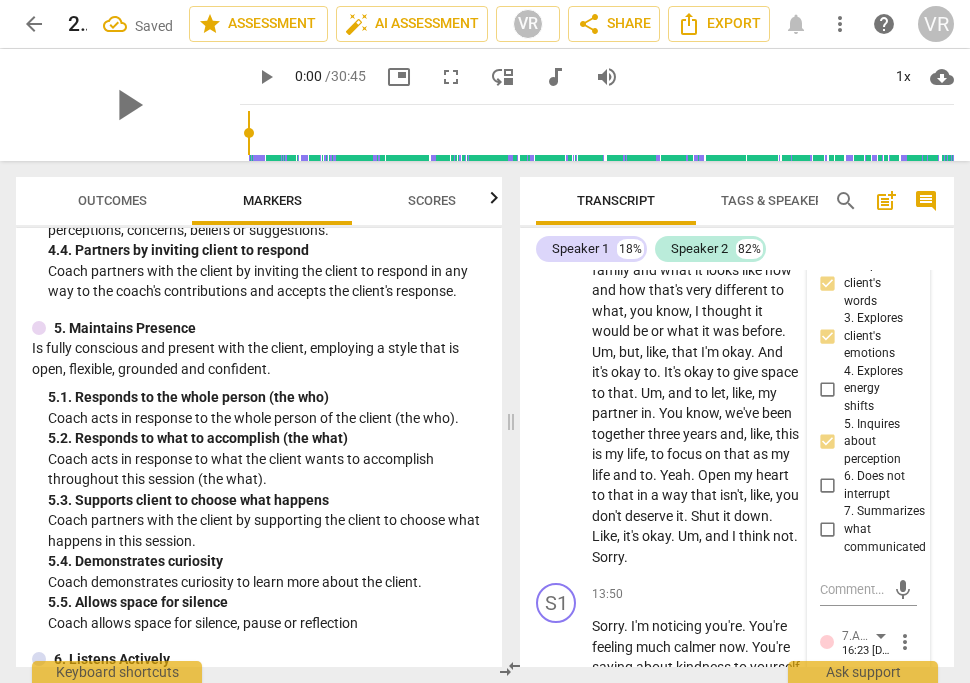 scroll, scrollTop: 12671, scrollLeft: 0, axis: vertical 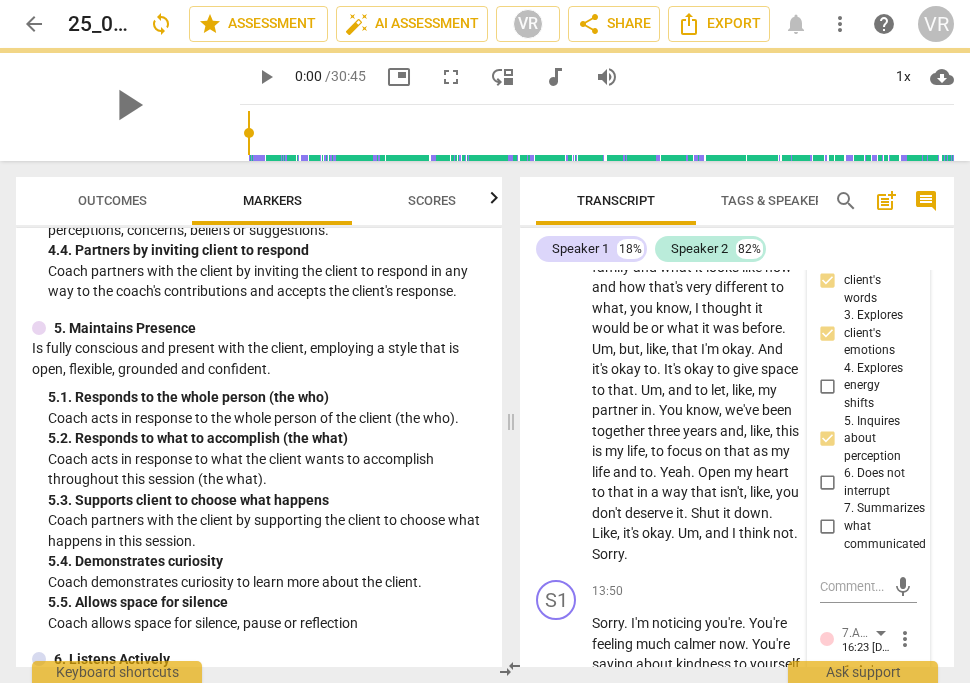 click on "6. Does not interrupt" at bounding box center (828, 483) 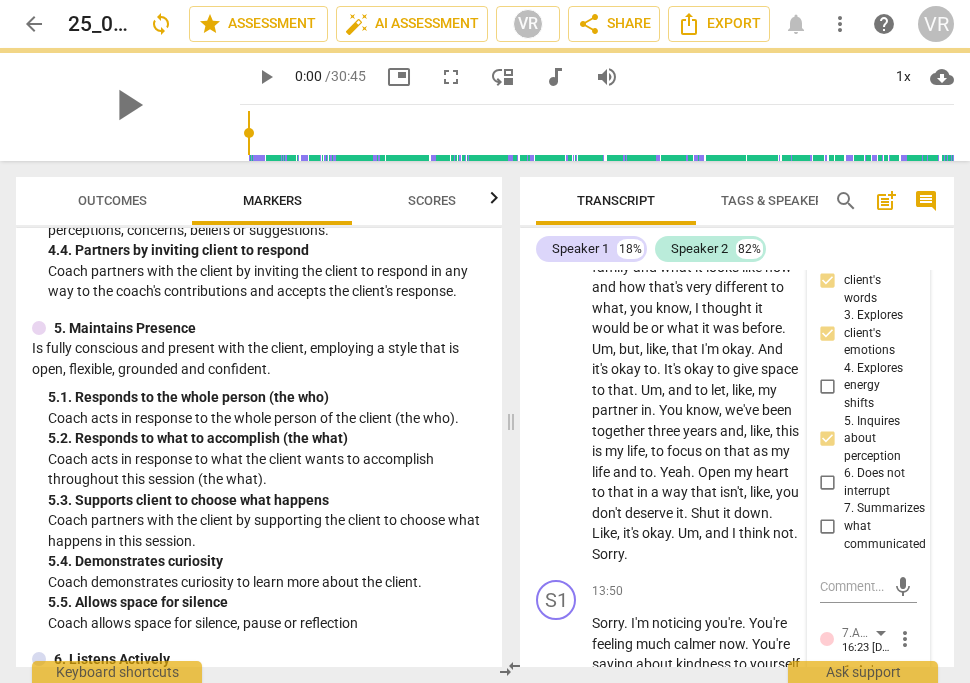 checkbox on "true" 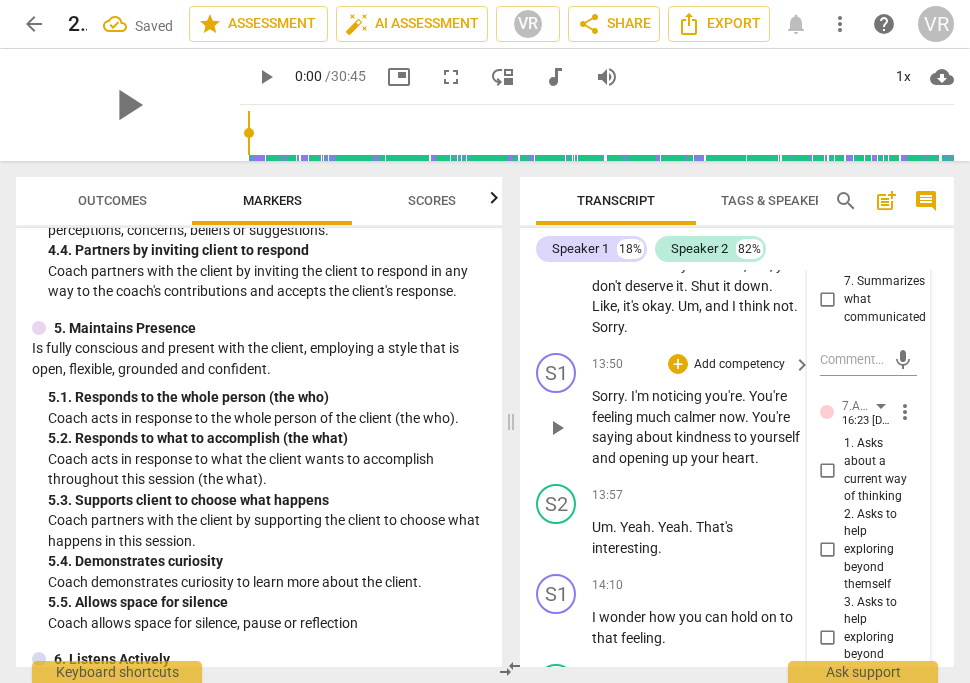 scroll, scrollTop: 12900, scrollLeft: 0, axis: vertical 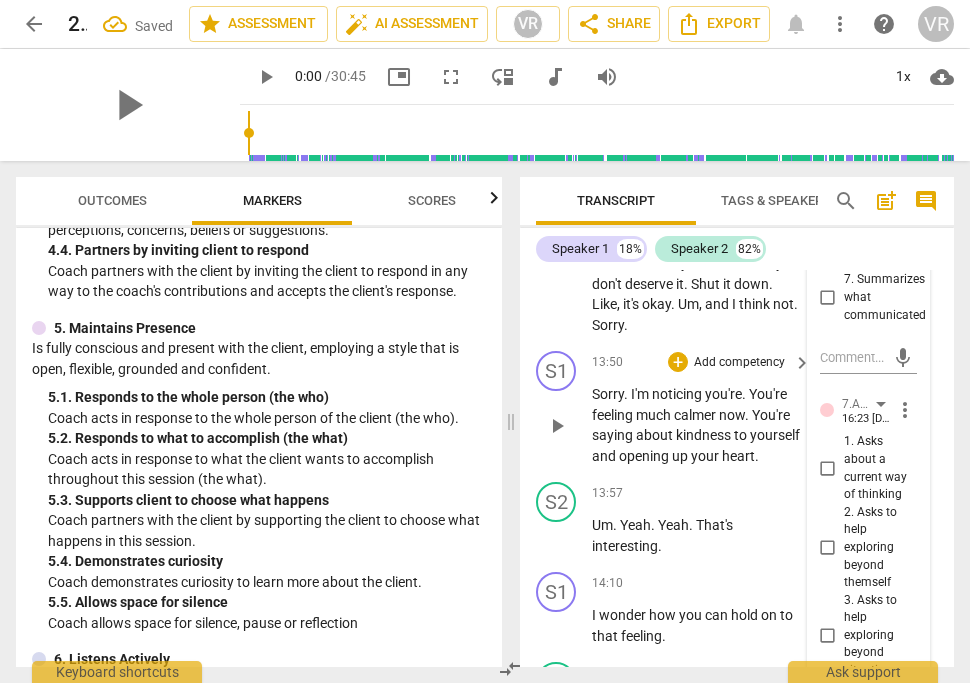 click on "Add competency" at bounding box center (739, 363) 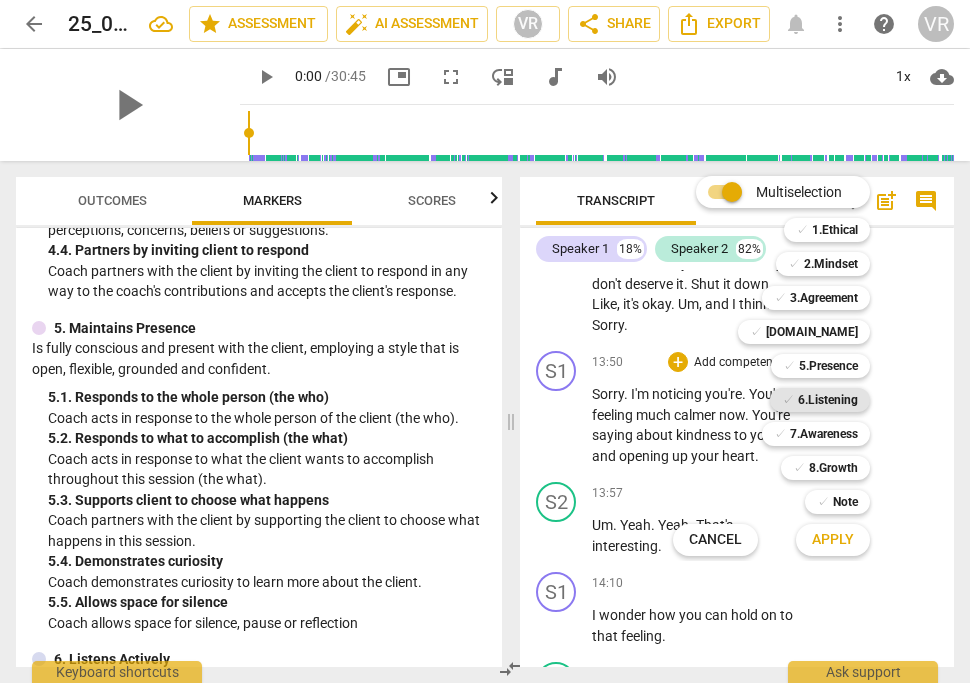 click on "6.Listening" at bounding box center (828, 400) 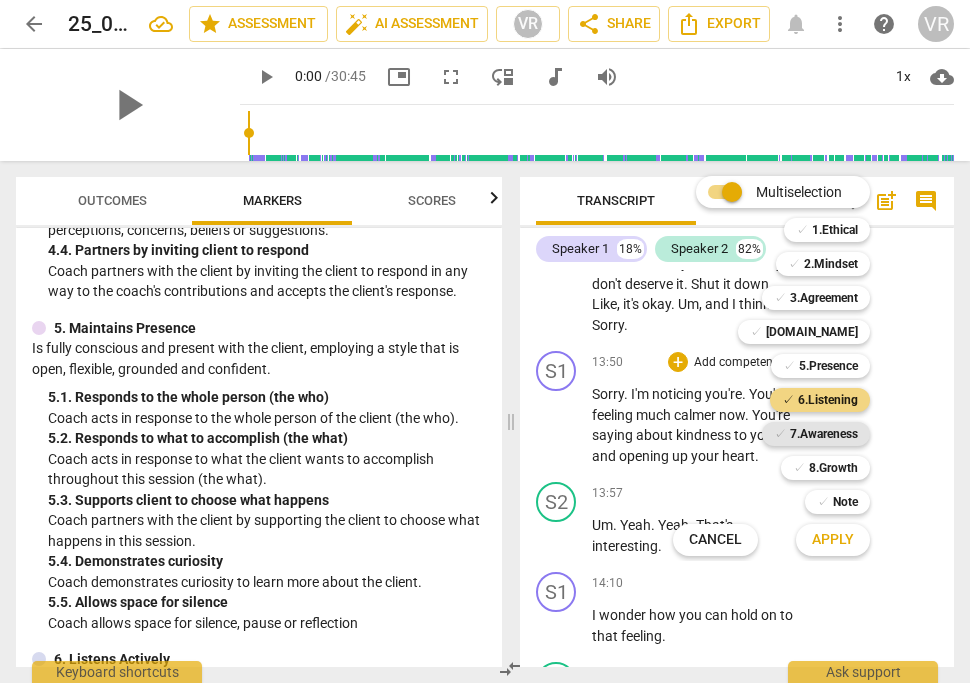 click on "7.Awareness" at bounding box center [824, 434] 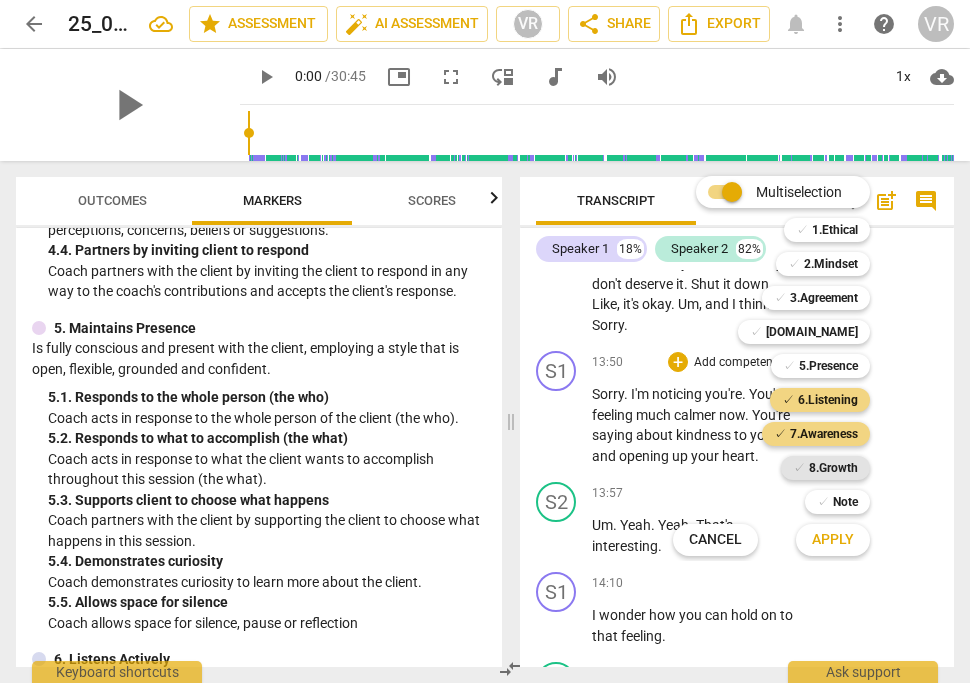 click on "8.Growth" at bounding box center [833, 468] 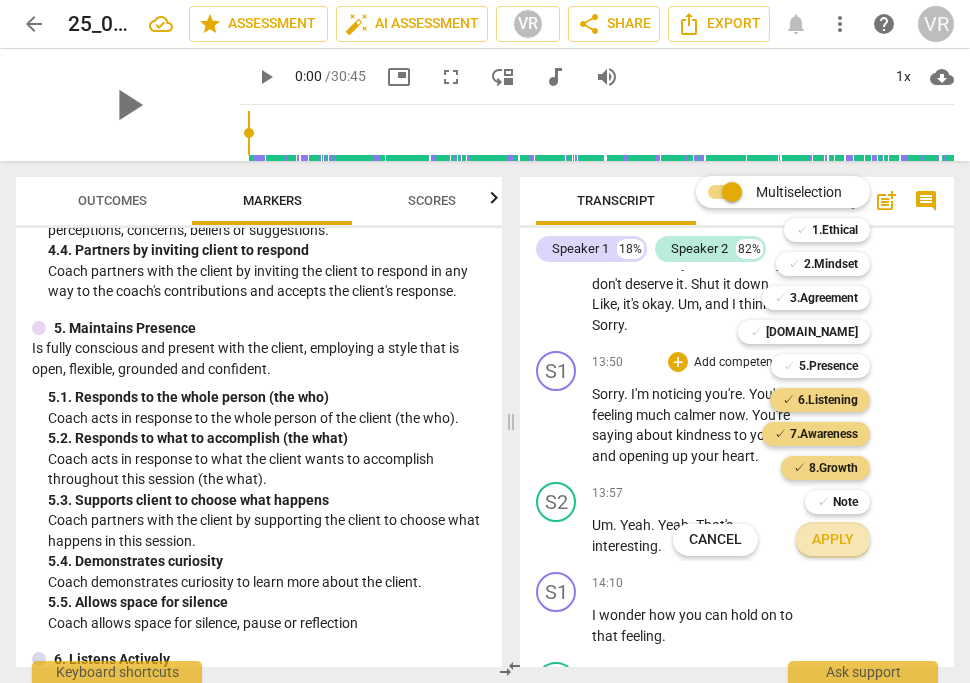 click on "Apply" at bounding box center [833, 540] 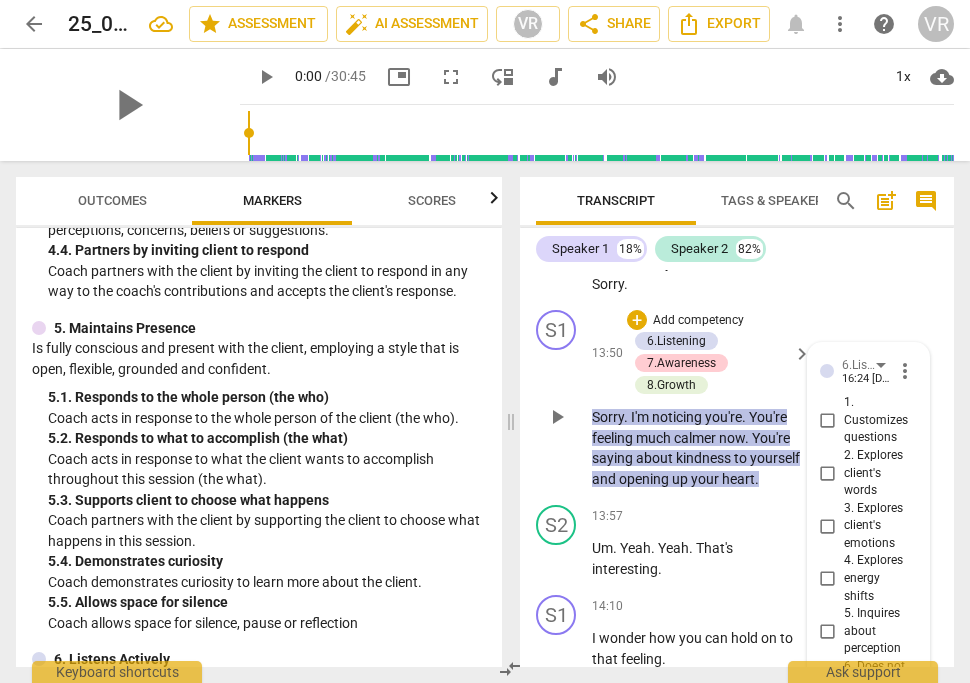 scroll, scrollTop: 12948, scrollLeft: 0, axis: vertical 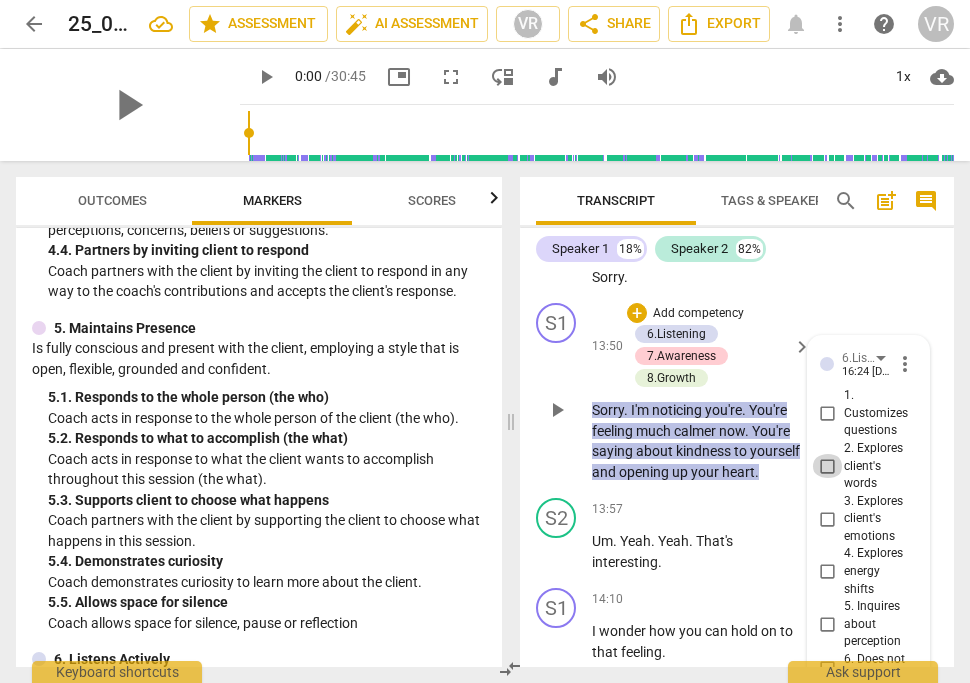 click on "2. Explores client's words" at bounding box center (828, 466) 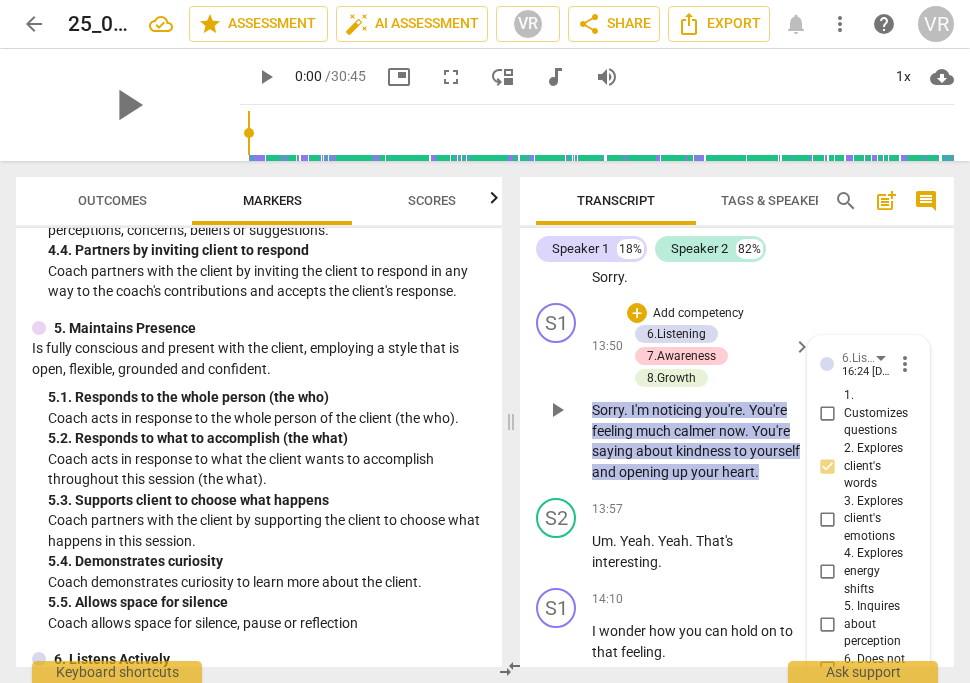 click on "3. Explores client's emotions" at bounding box center (828, 519) 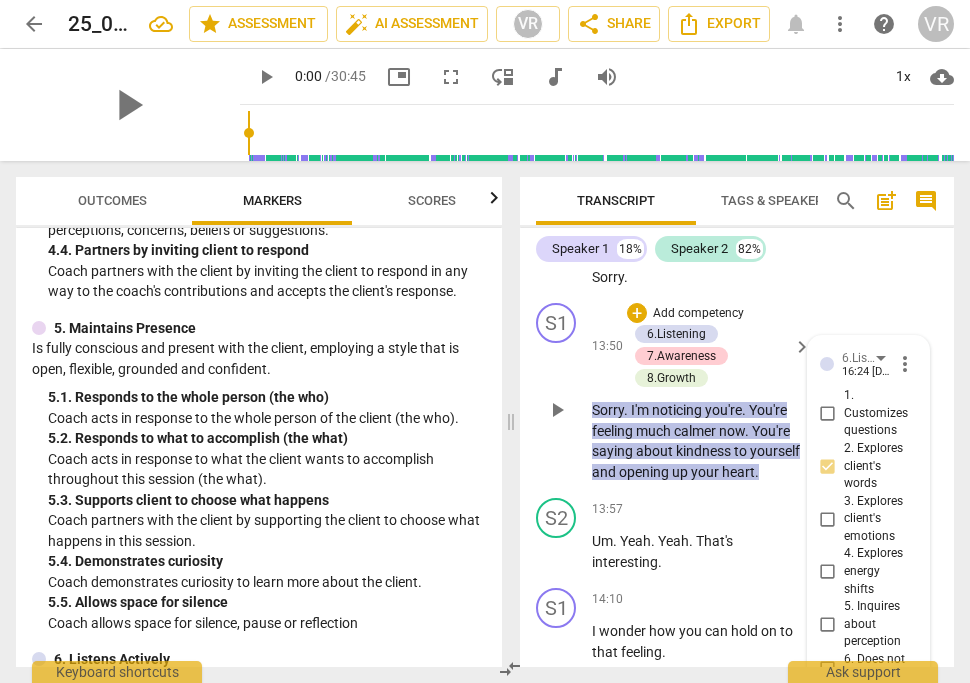 checkbox on "true" 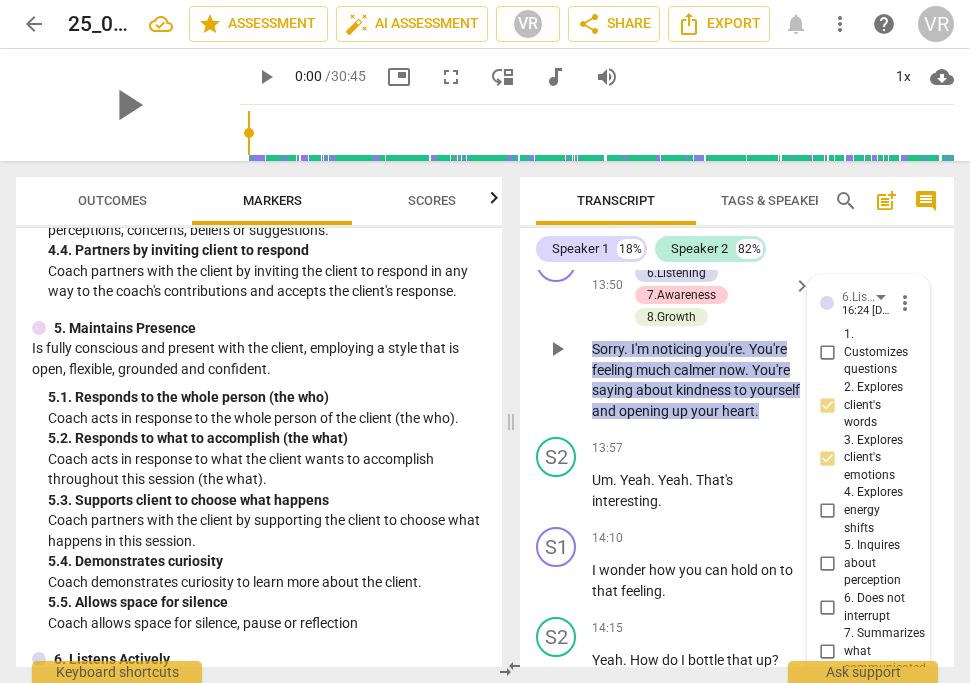 scroll, scrollTop: 13017, scrollLeft: 0, axis: vertical 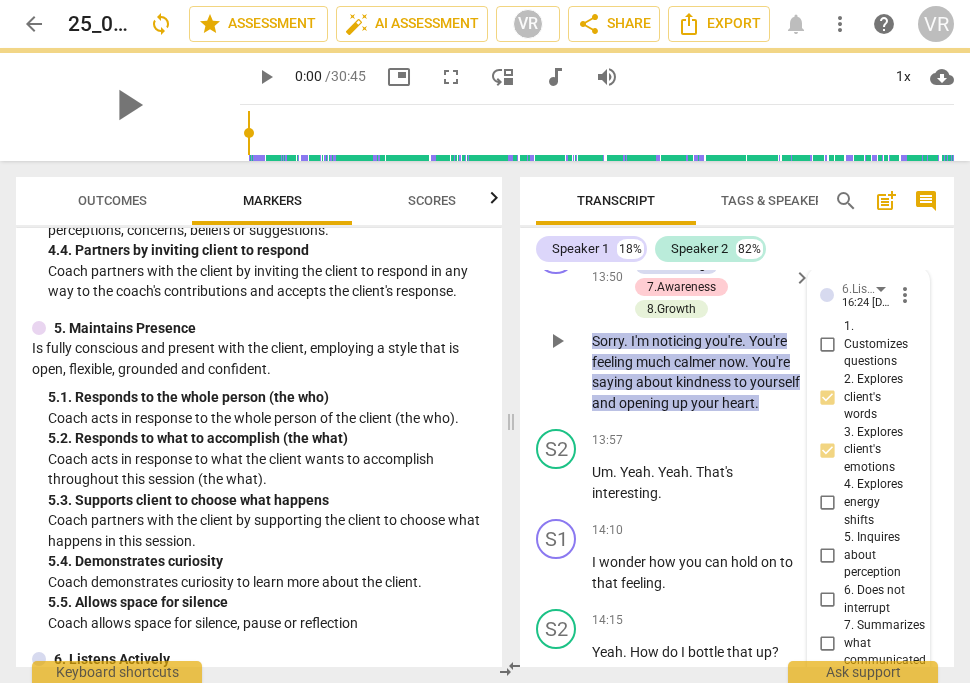 click on "4. Explores energy shifts" at bounding box center [828, 503] 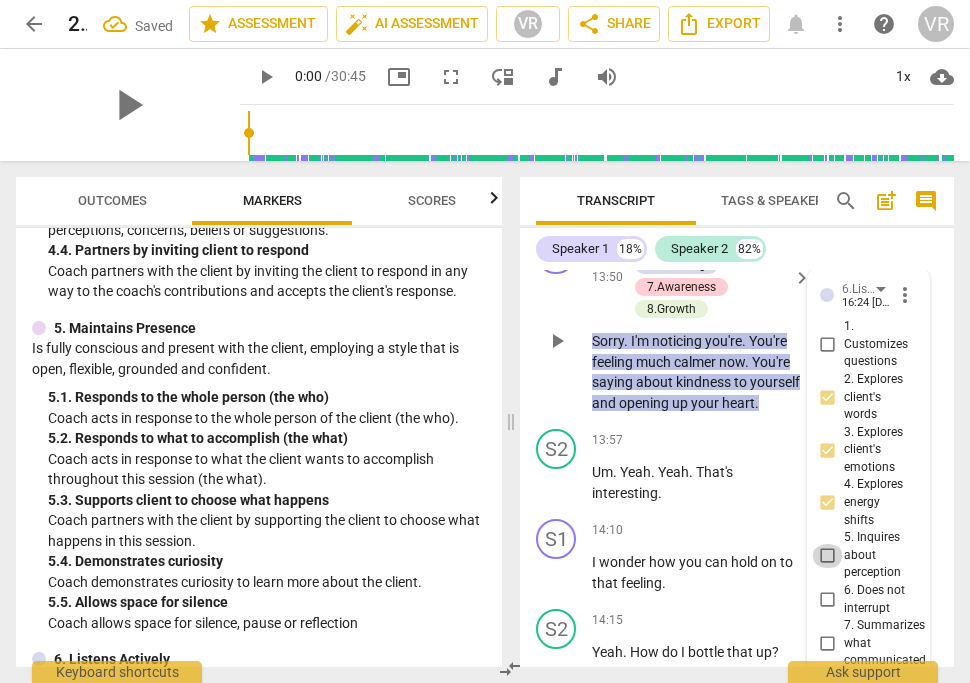 click on "5. Inquires about perception" at bounding box center (828, 556) 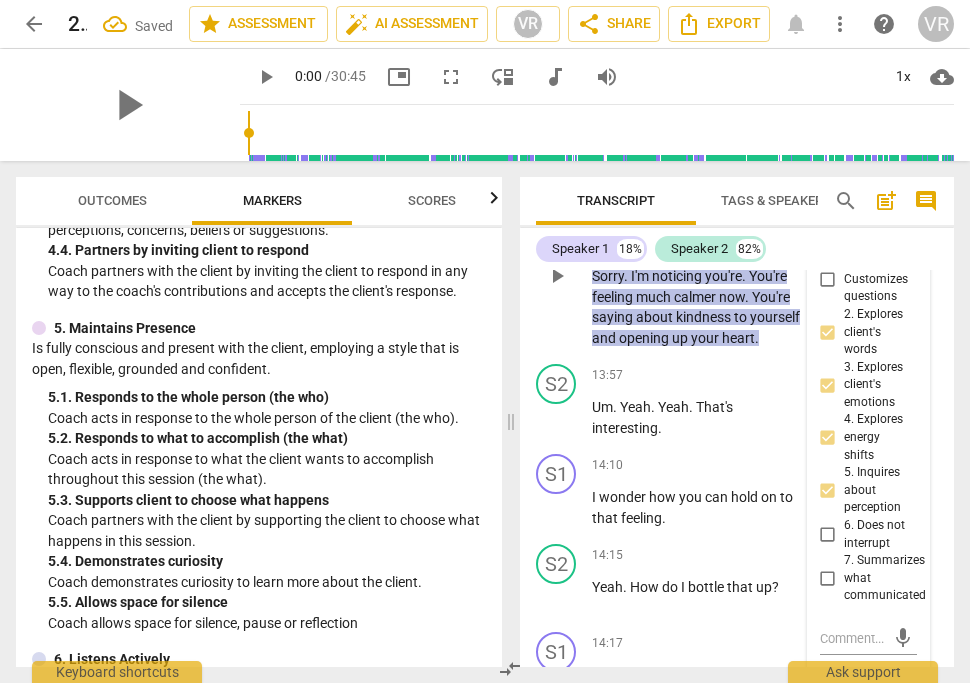 scroll, scrollTop: 13105, scrollLeft: 0, axis: vertical 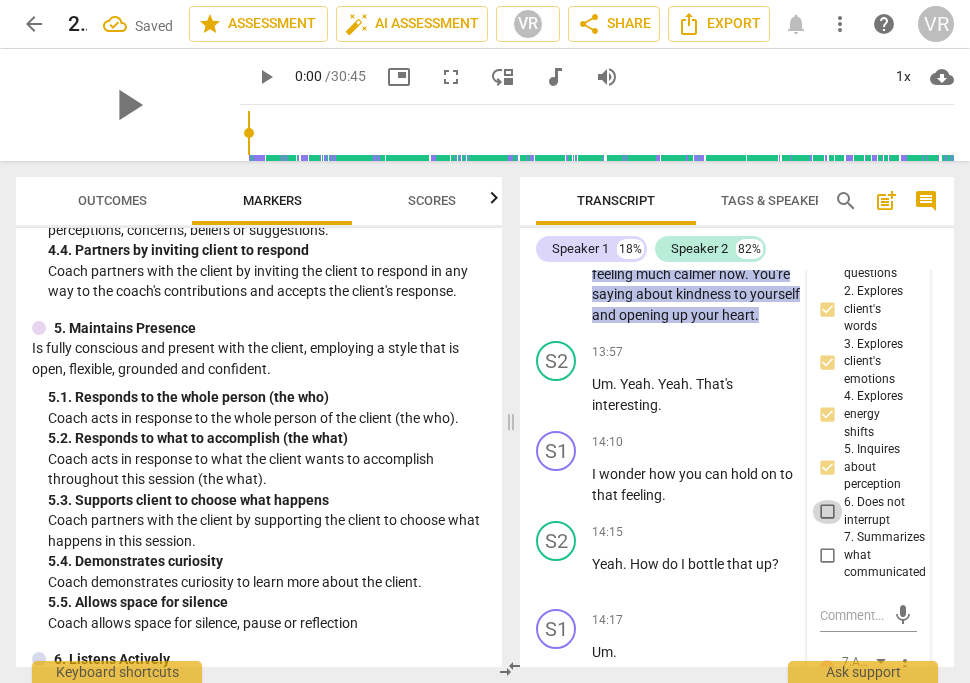 click on "6. Does not interrupt" at bounding box center (828, 512) 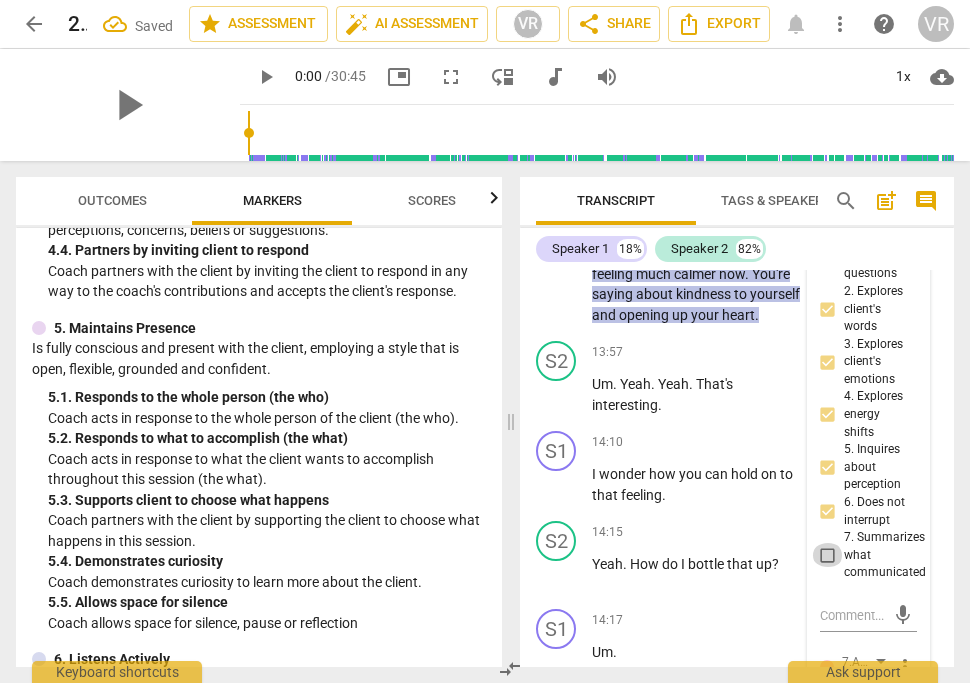 click on "7. Summarizes what communicated" at bounding box center (828, 555) 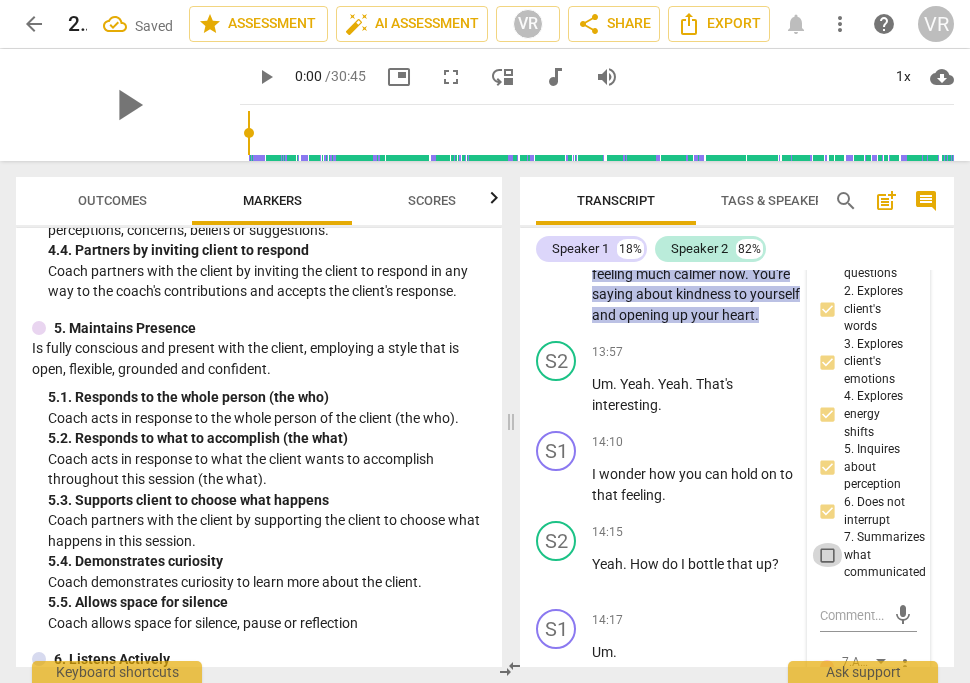 checkbox on "true" 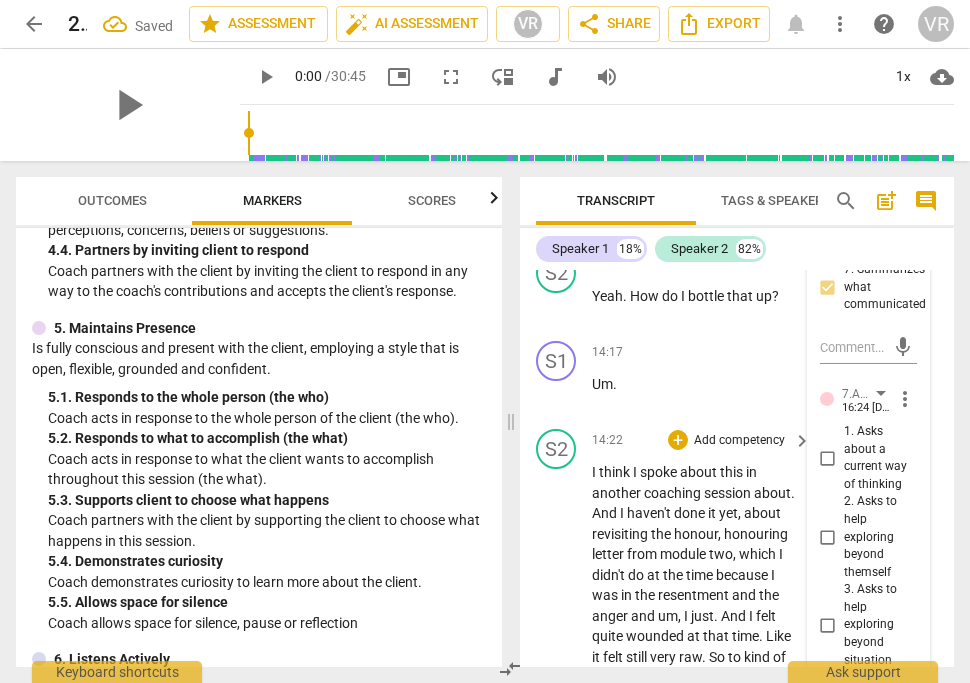 scroll, scrollTop: 13374, scrollLeft: 0, axis: vertical 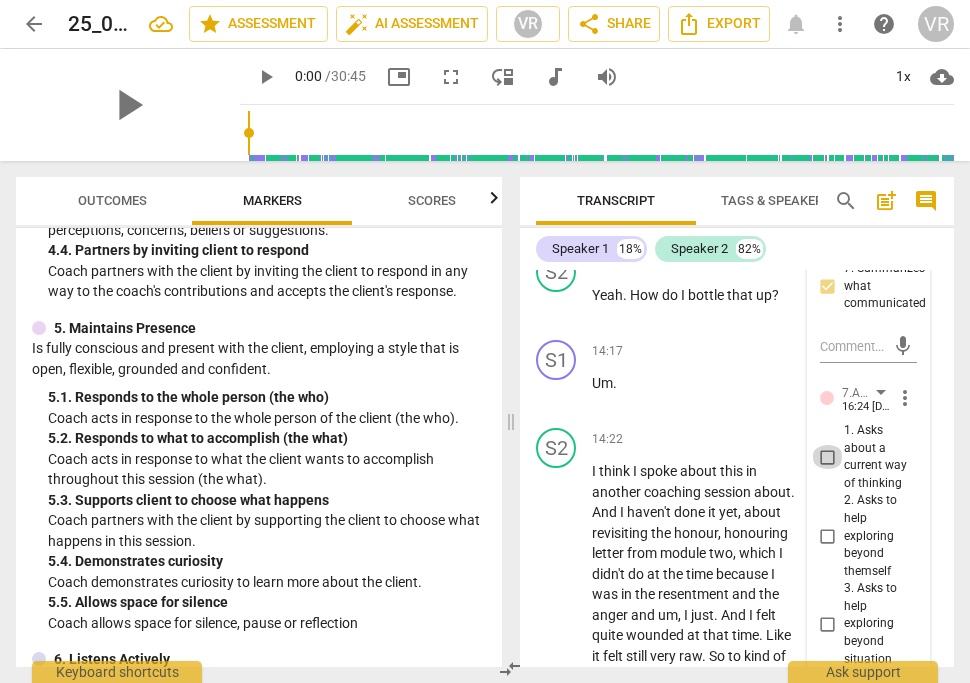 click on "1. Asks about a current way of thinking" at bounding box center (828, 457) 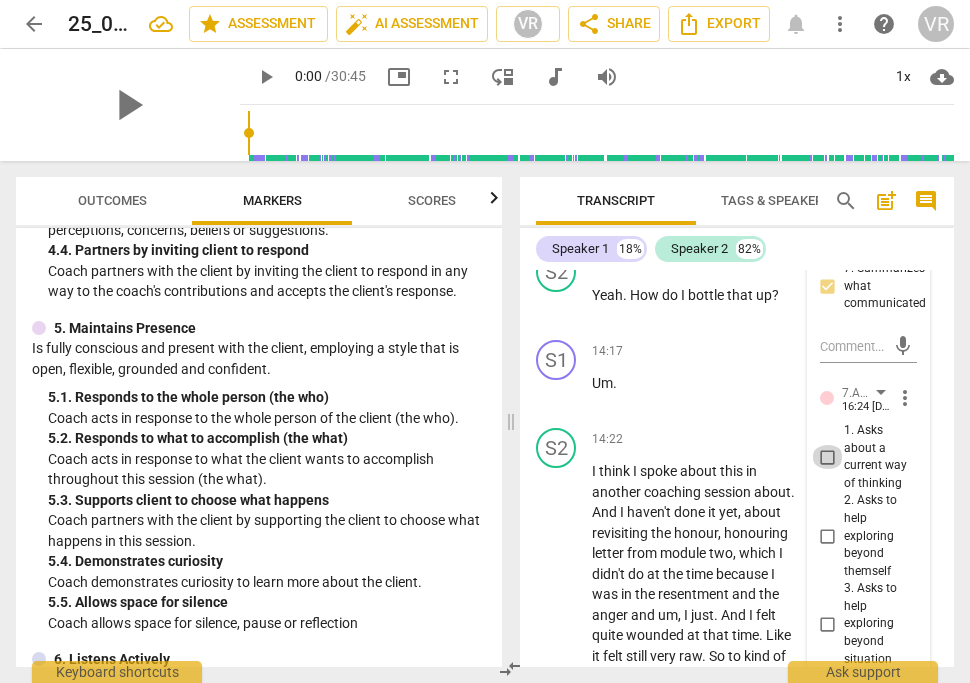 checkbox on "true" 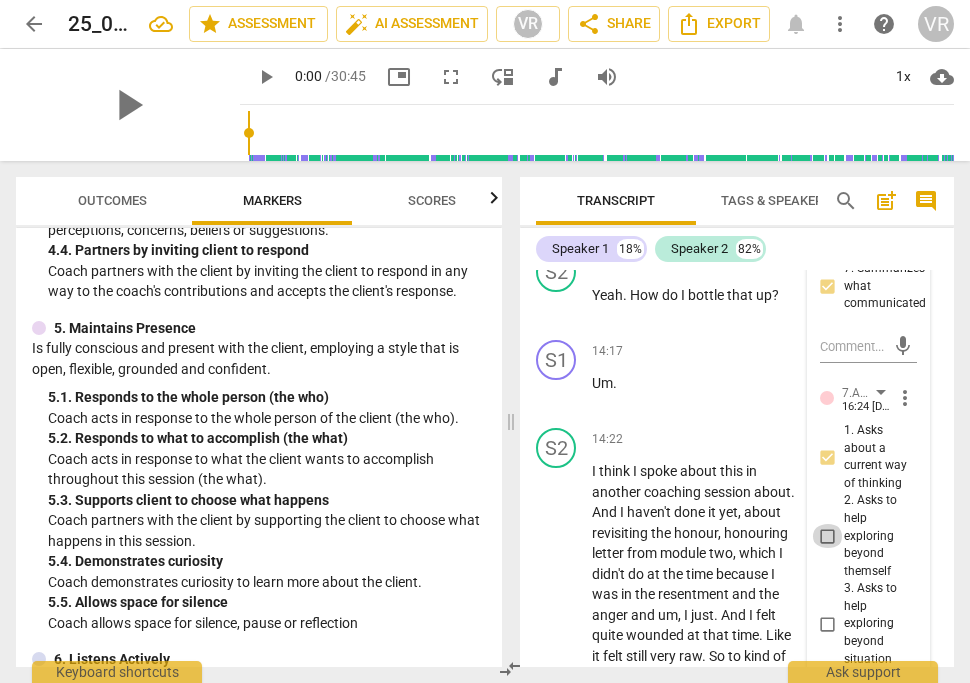 click on "2. Asks to help exploring beyond themself" at bounding box center [828, 536] 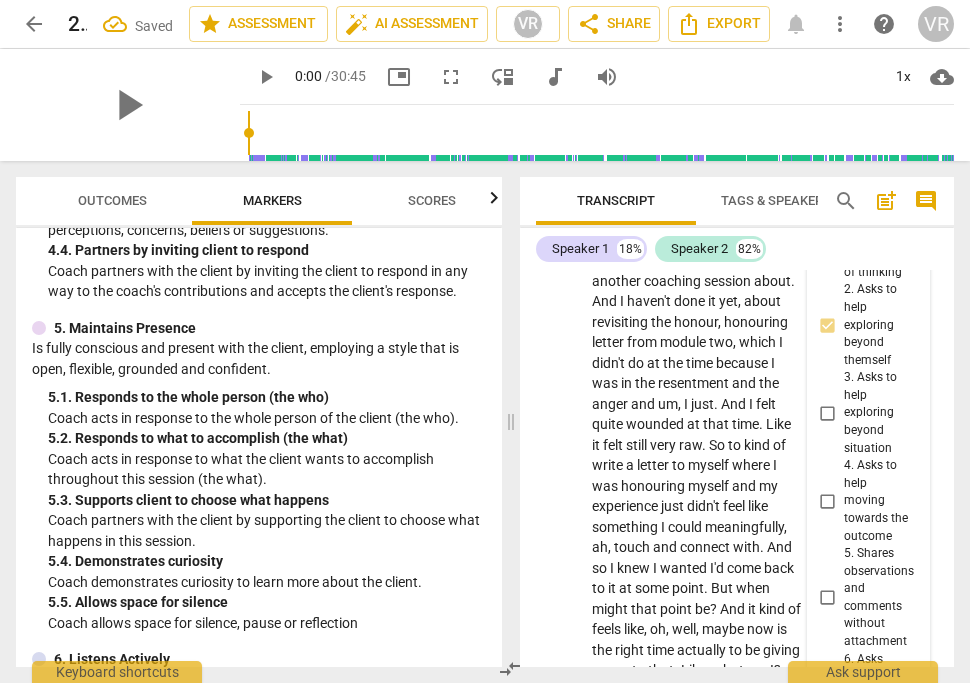 scroll, scrollTop: 13614, scrollLeft: 0, axis: vertical 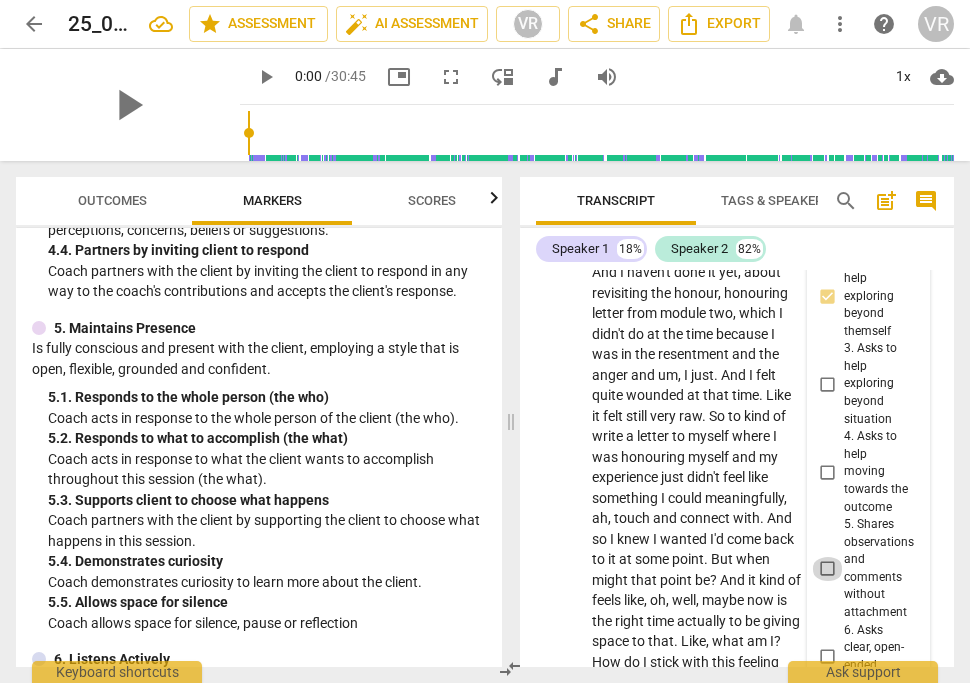 click on "5. Shares observations and comments without attachment" at bounding box center (828, 569) 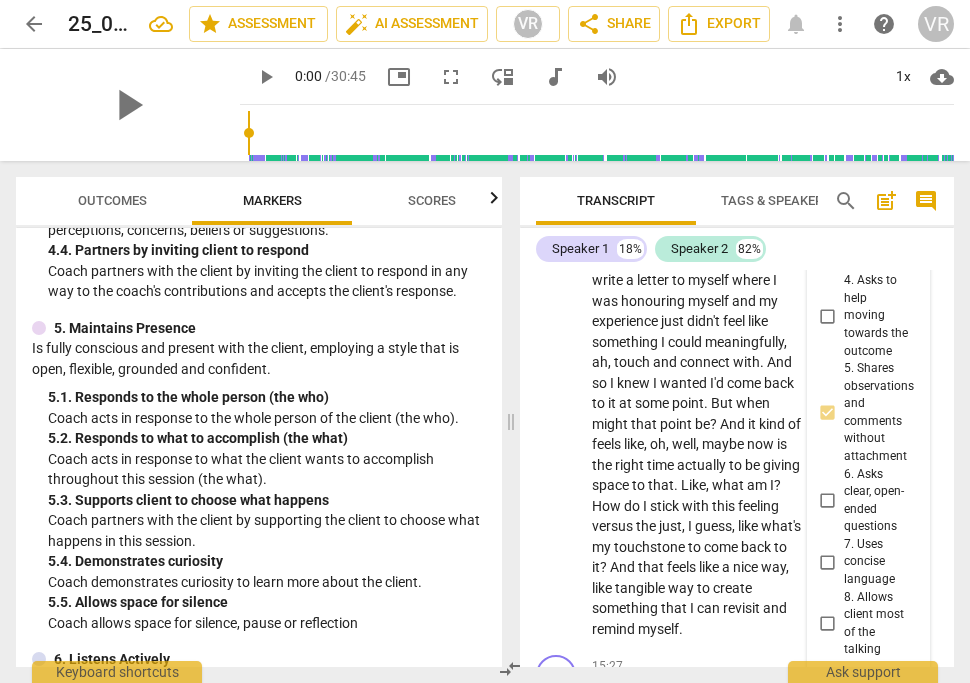 scroll, scrollTop: 13772, scrollLeft: 0, axis: vertical 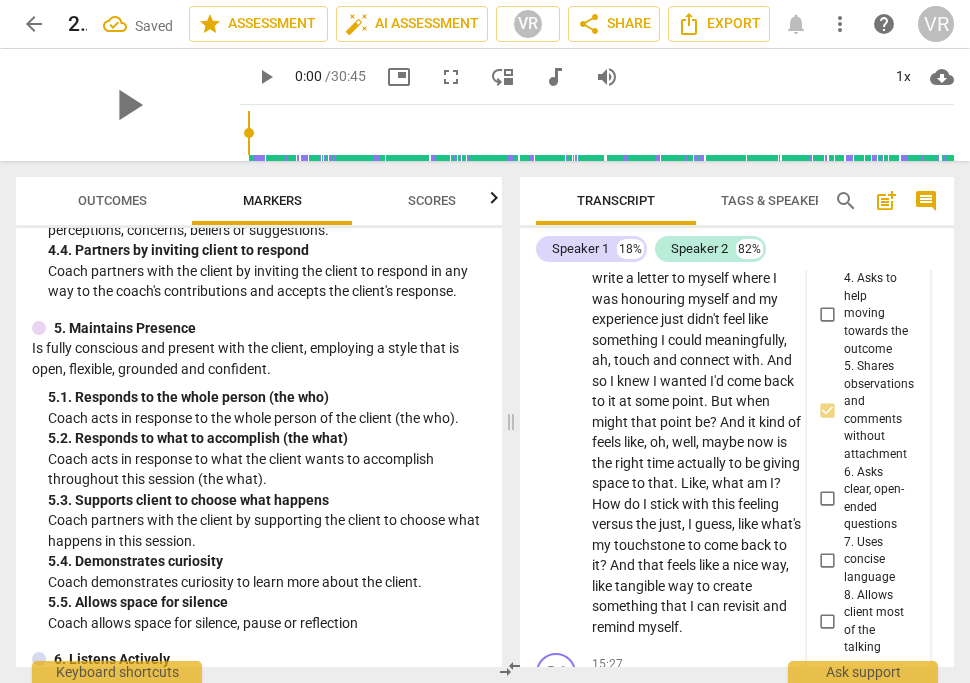 click on "6. Asks clear, open-ended questions" at bounding box center (828, 499) 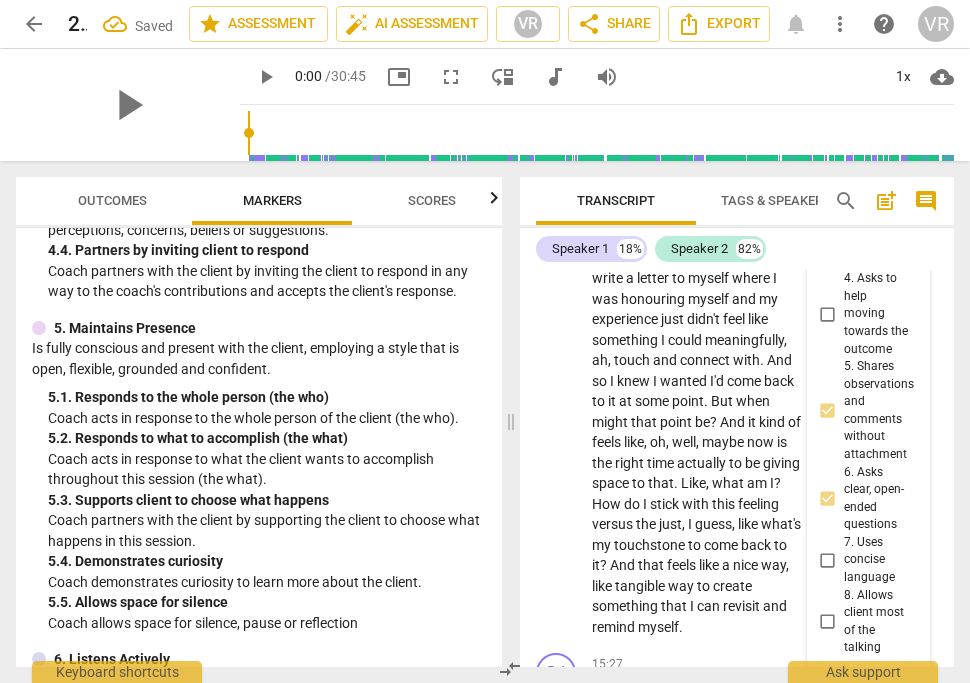 click on "7. Uses concise language" at bounding box center [828, 560] 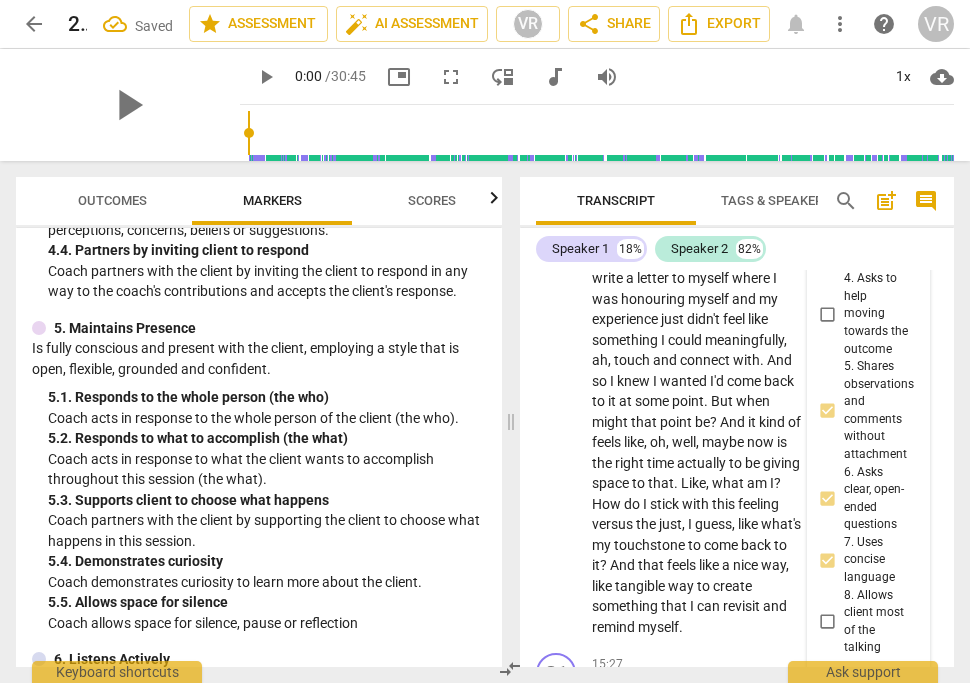 click on "8. Allows client most of the talking" at bounding box center [828, 622] 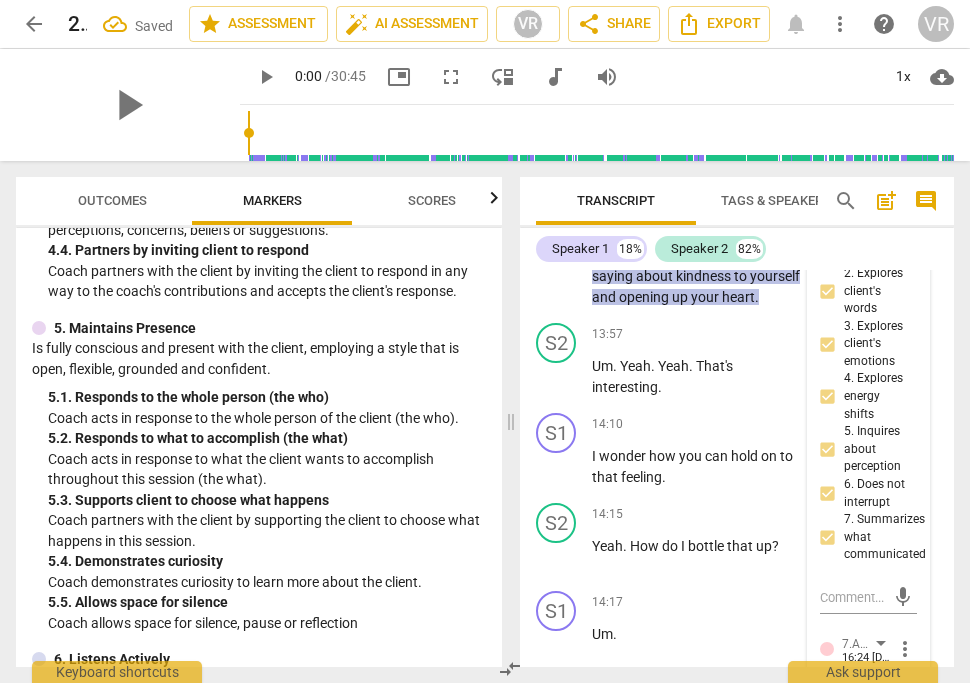 scroll, scrollTop: 13127, scrollLeft: 0, axis: vertical 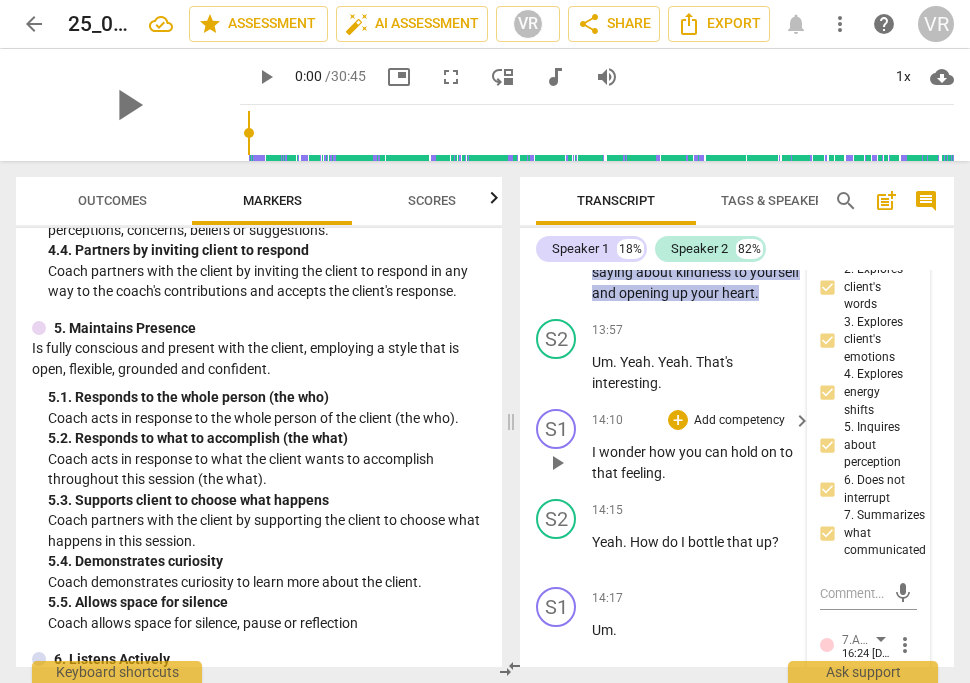 click on "how" at bounding box center [664, 452] 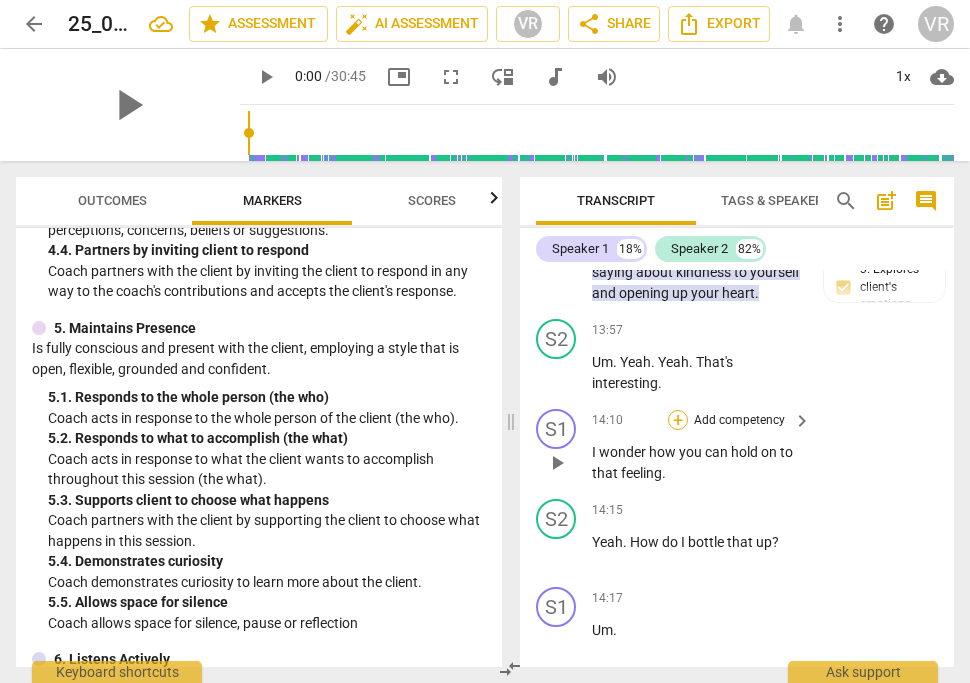 click on "+" at bounding box center [678, 420] 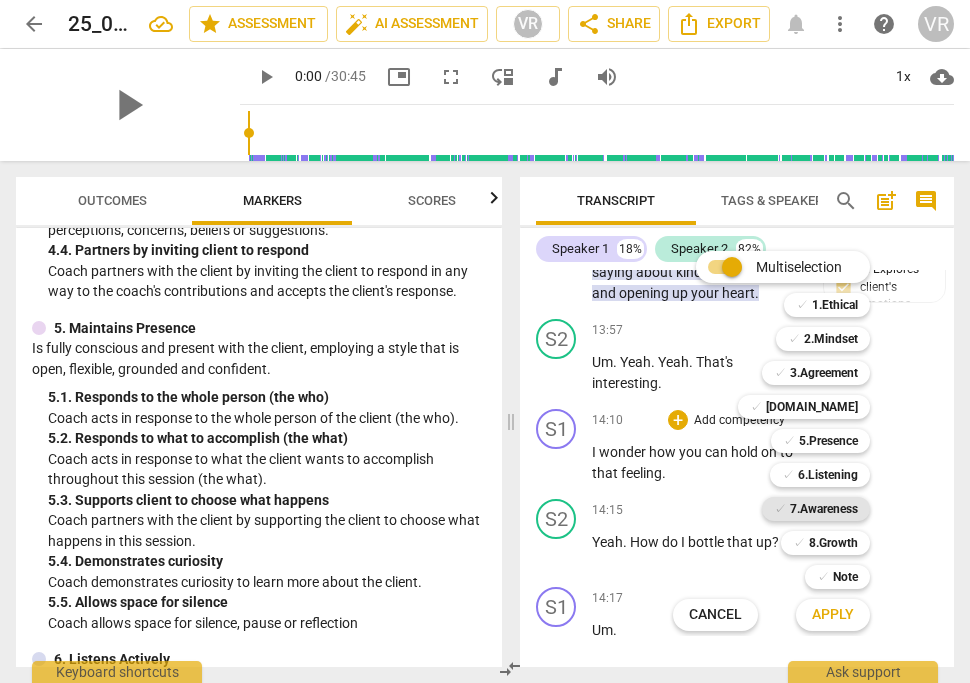 click on "7.Awareness" at bounding box center (824, 509) 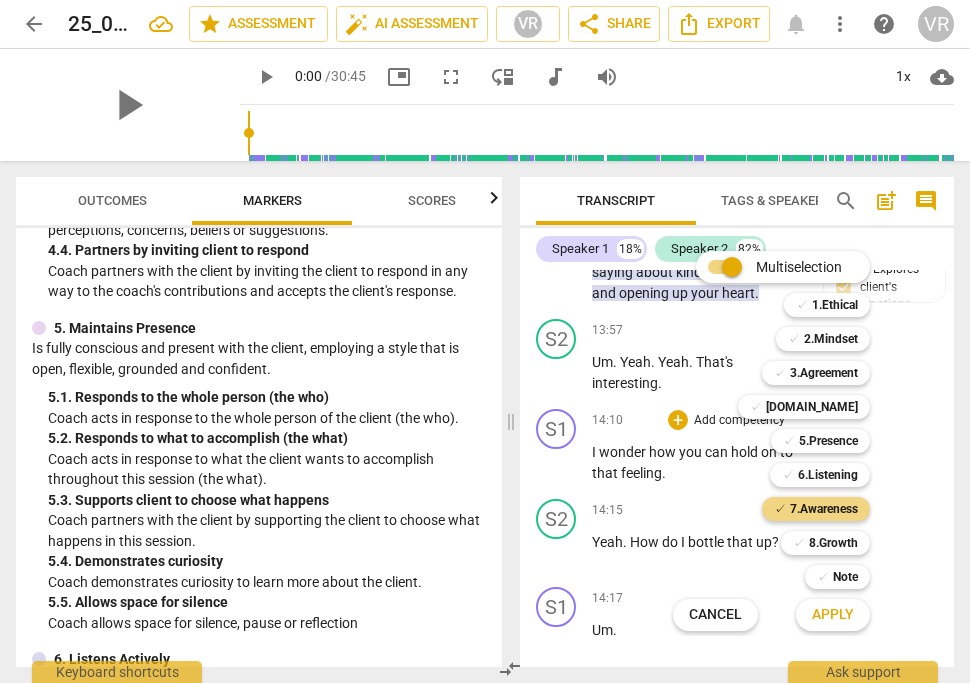 click on "Multiselection m ✓ 1.Ethical 1 ✓ 2.Mindset 2 ✓ 3.Agreement 3 ✓ [DOMAIN_NAME] 4 ✓ 5.Presence 5 ✓ 6.Listening 6 ✓ 7.Awareness 7 ✓ 8.Growth 8 ✓ Note 9 Cancel c Apply x" at bounding box center [786, 441] 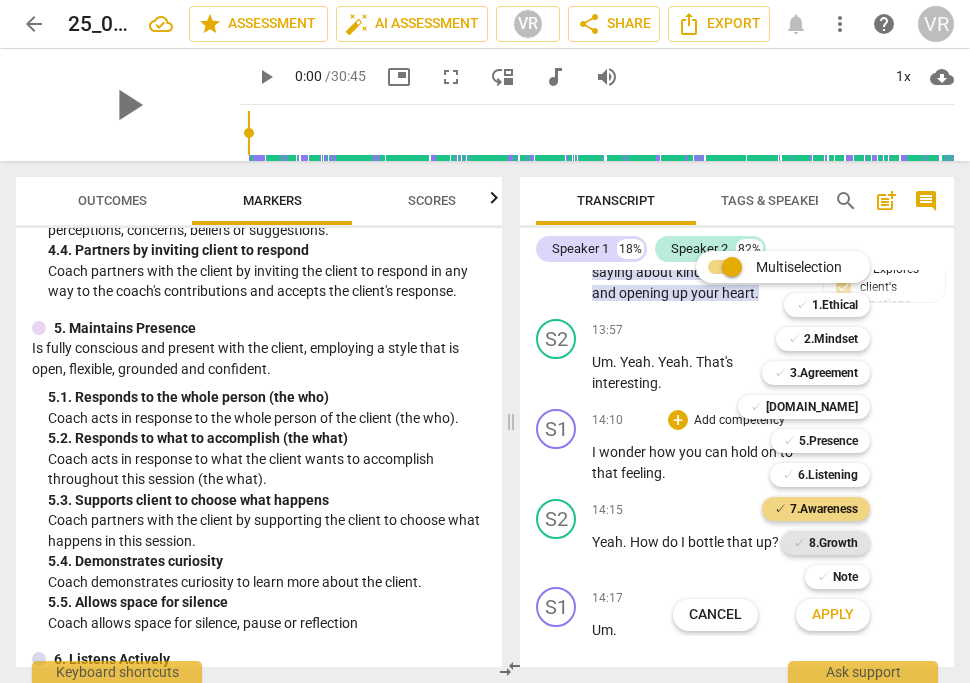 click on "✓ 8.Growth" at bounding box center (825, 543) 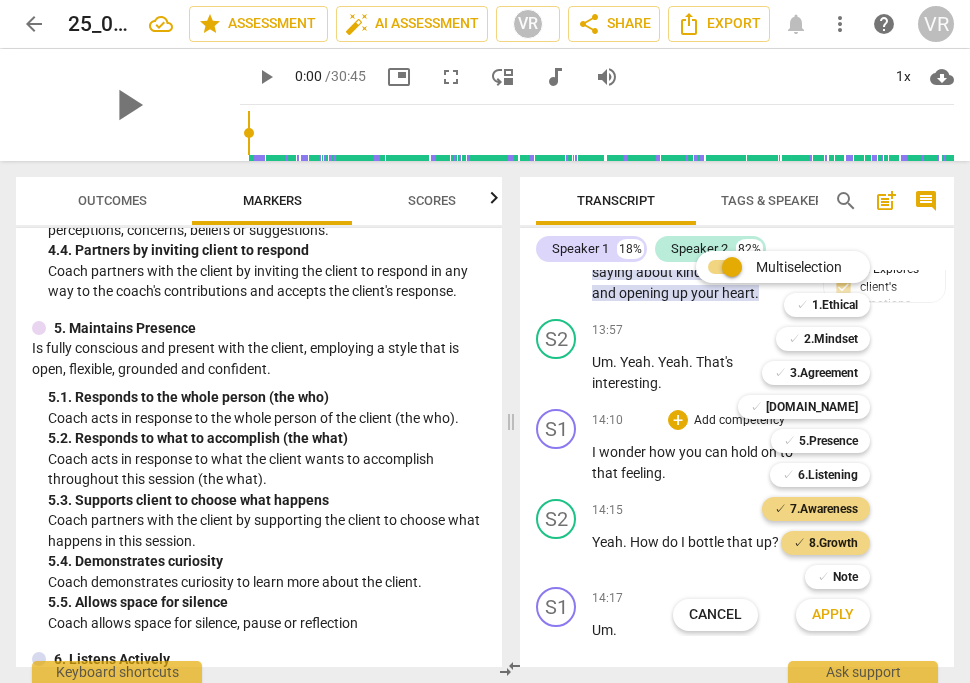 click on "Apply" at bounding box center (833, 615) 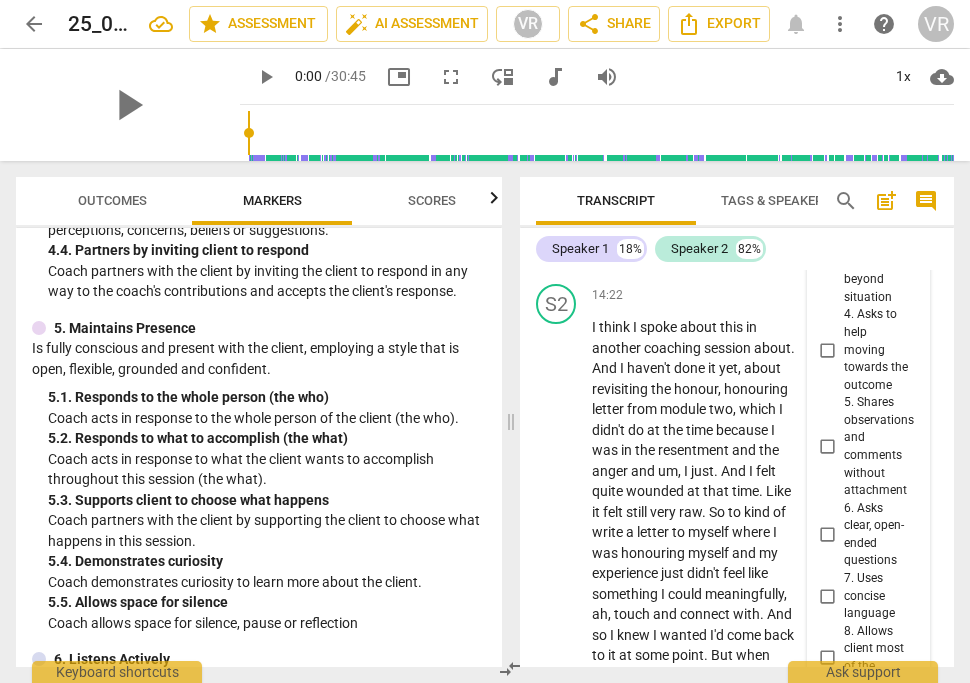 scroll, scrollTop: 13558, scrollLeft: 0, axis: vertical 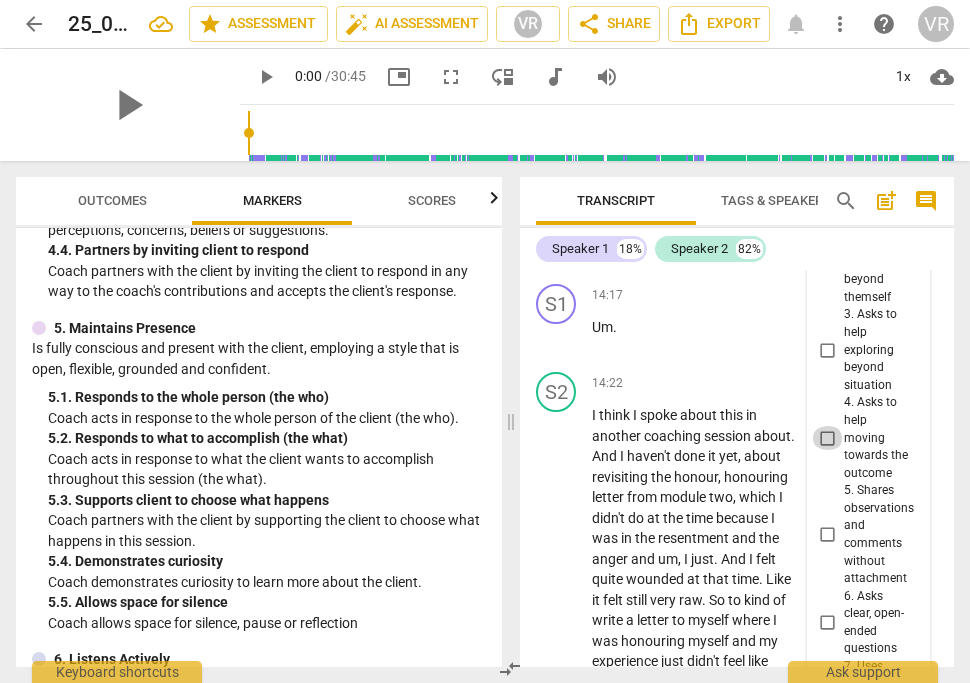 click on "4. Asks to help moving towards the outcome" at bounding box center (828, 438) 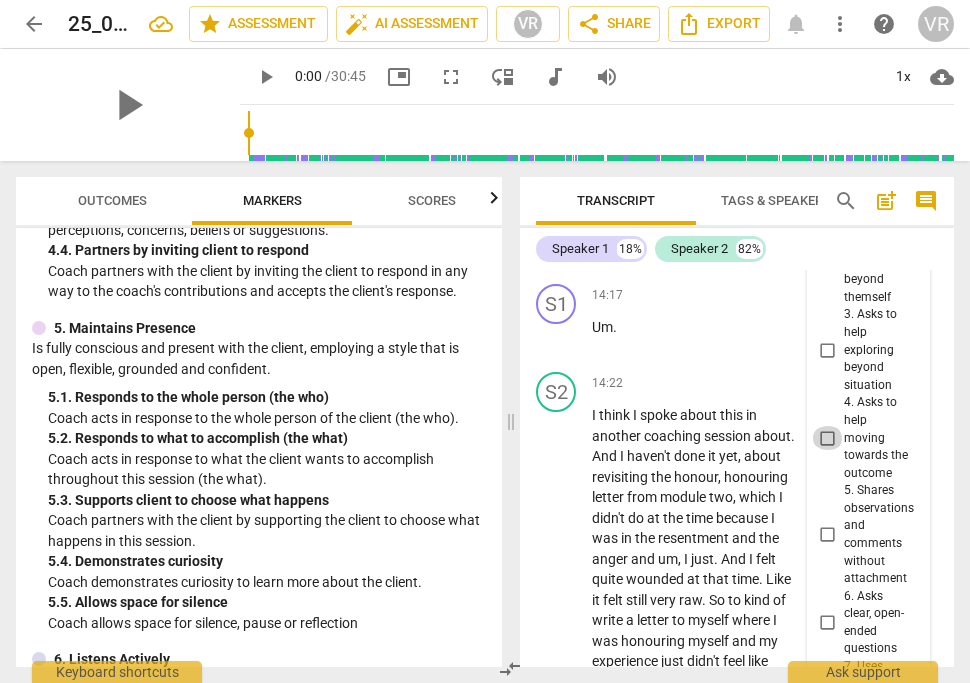 checkbox on "true" 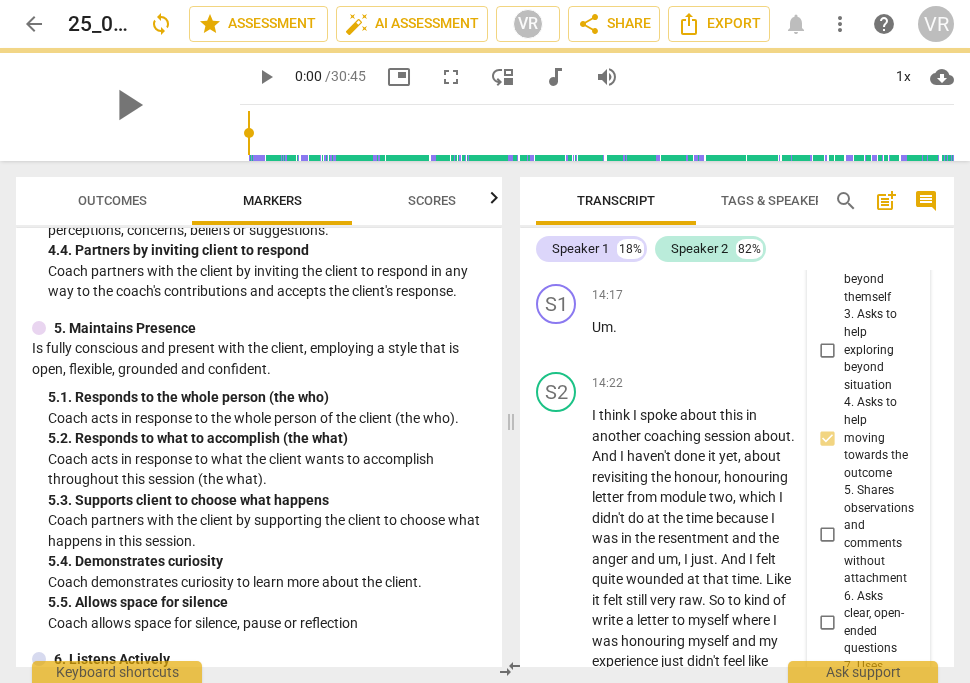 scroll, scrollTop: 13619, scrollLeft: 0, axis: vertical 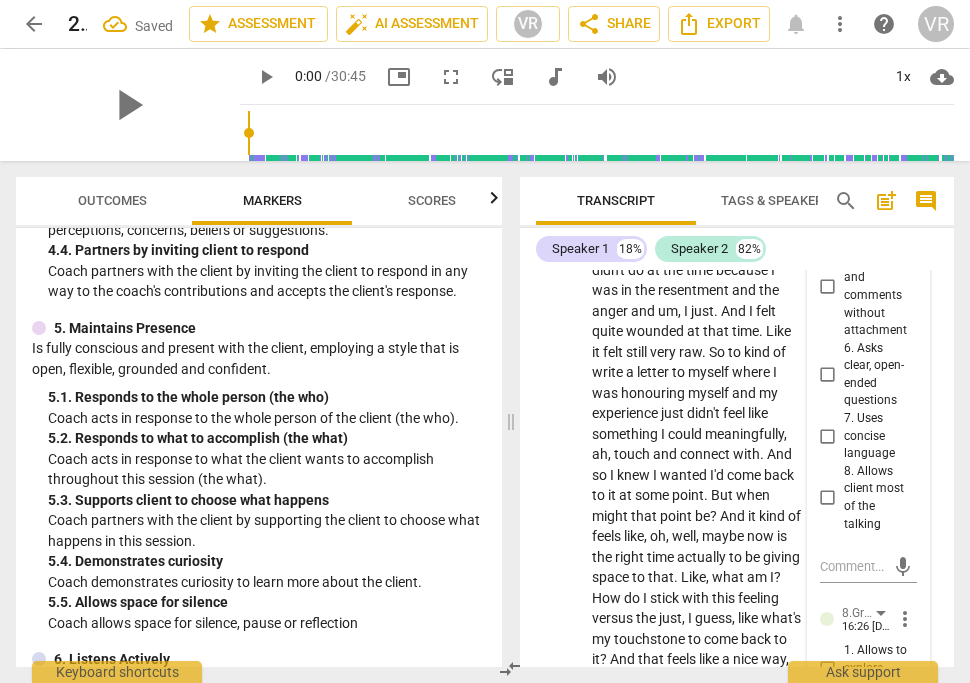 click on "6. Asks clear, open-ended questions" at bounding box center (828, 375) 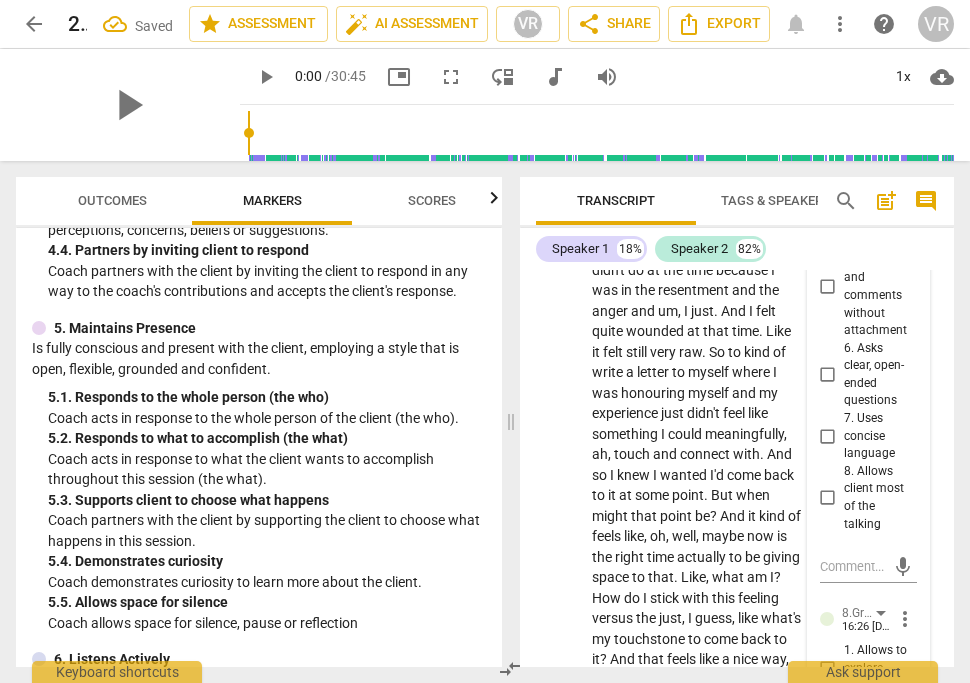 checkbox on "true" 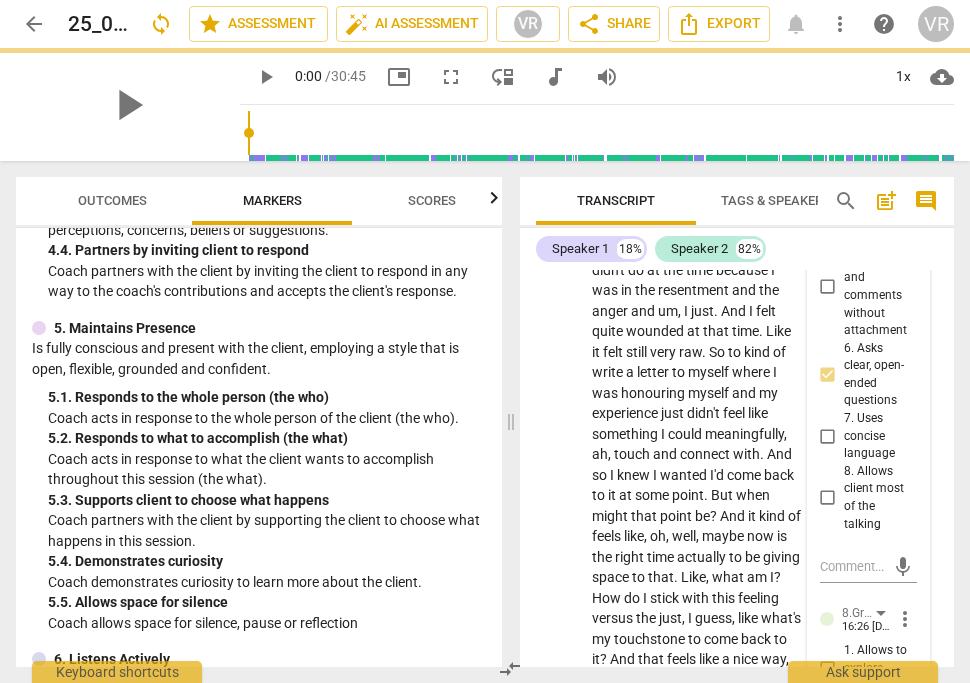 drag, startPoint x: 826, startPoint y: 454, endPoint x: 826, endPoint y: 506, distance: 52 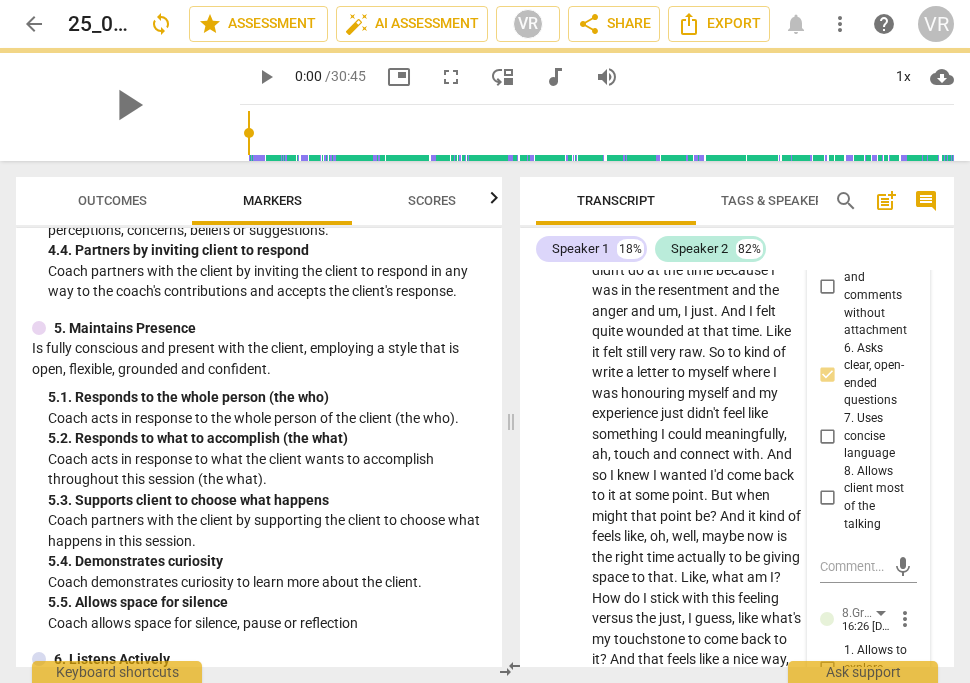 click on "7. Uses concise language" at bounding box center [828, 436] 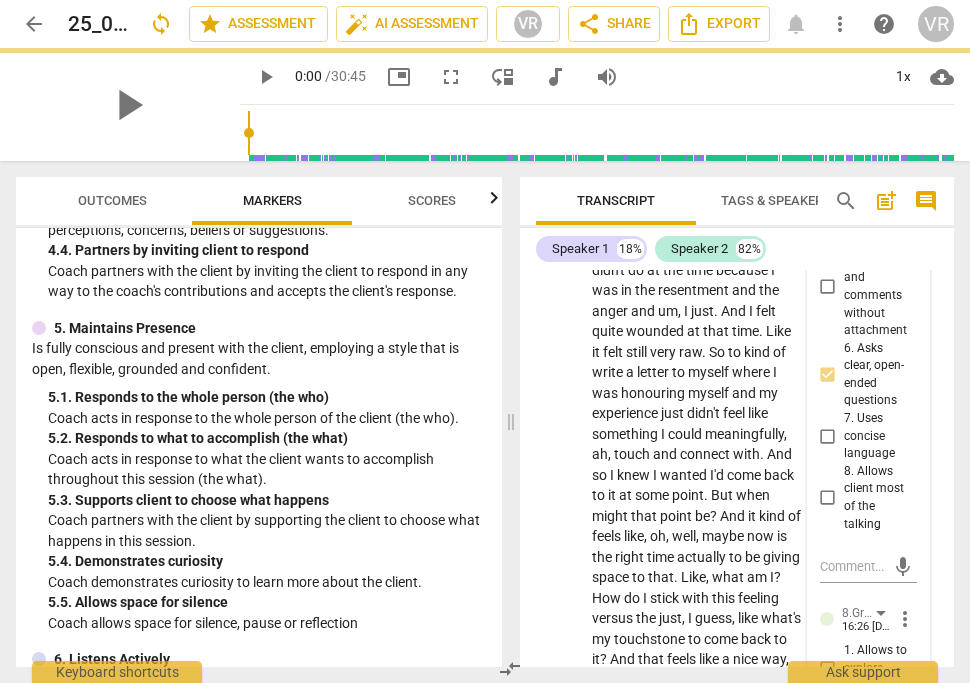 checkbox on "true" 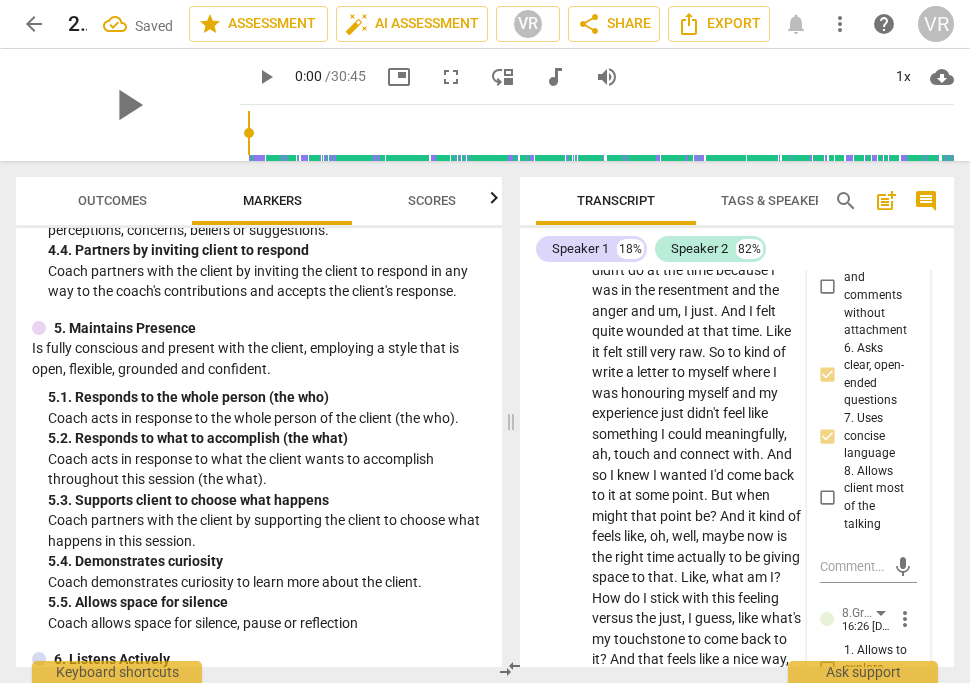click on "8. Allows client most of the talking" at bounding box center [828, 498] 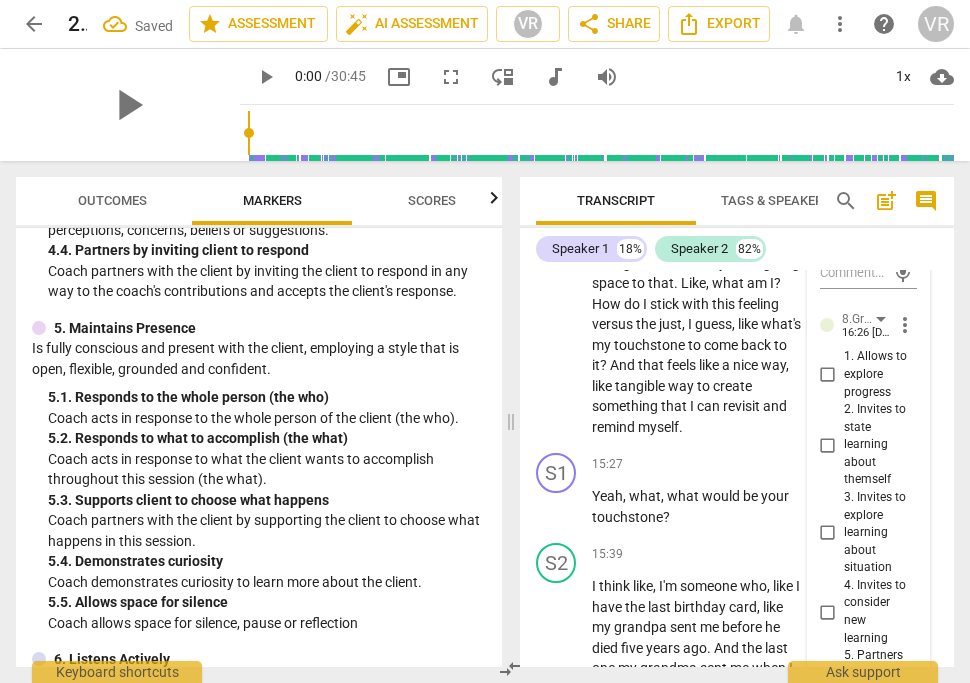 scroll, scrollTop: 14021, scrollLeft: 0, axis: vertical 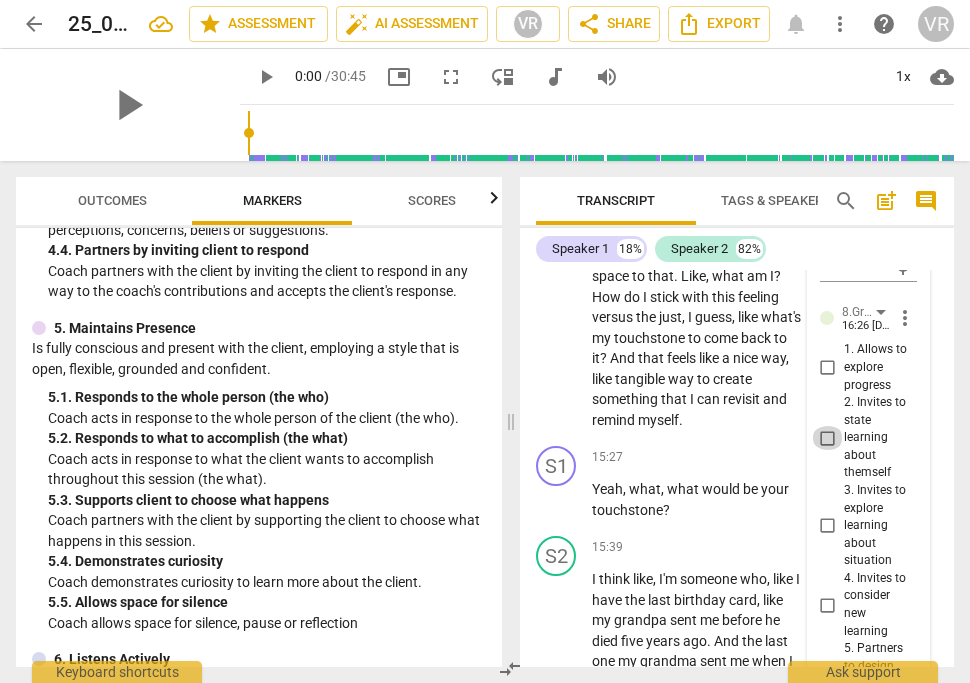 click on "2. Invites to state learning about themself" at bounding box center (828, 438) 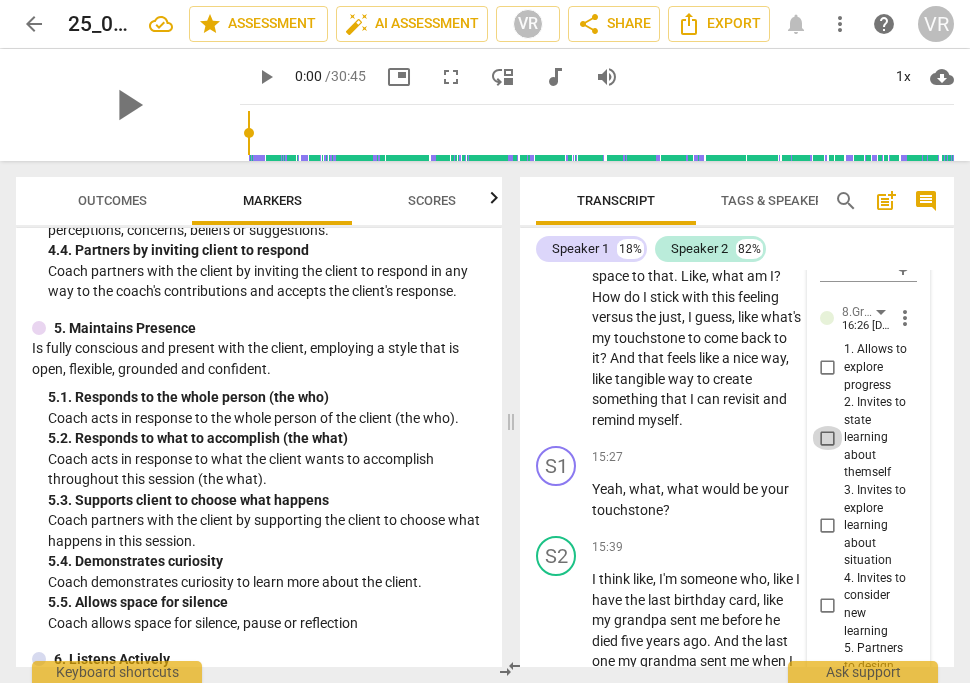 checkbox on "true" 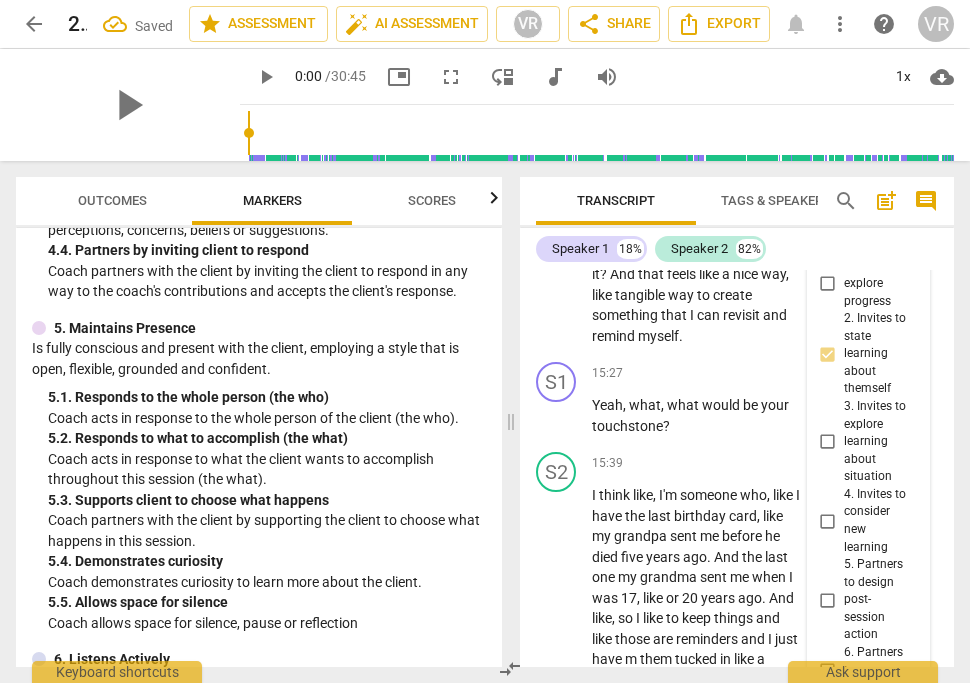 scroll, scrollTop: 14167, scrollLeft: 0, axis: vertical 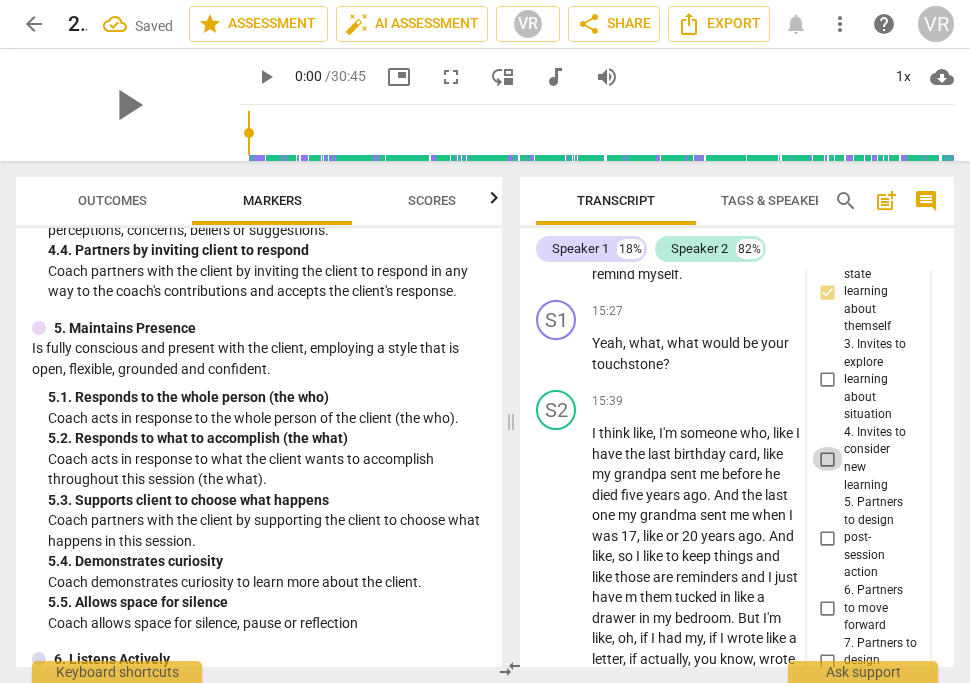 click on "4. Invites to consider new learning" at bounding box center (828, 459) 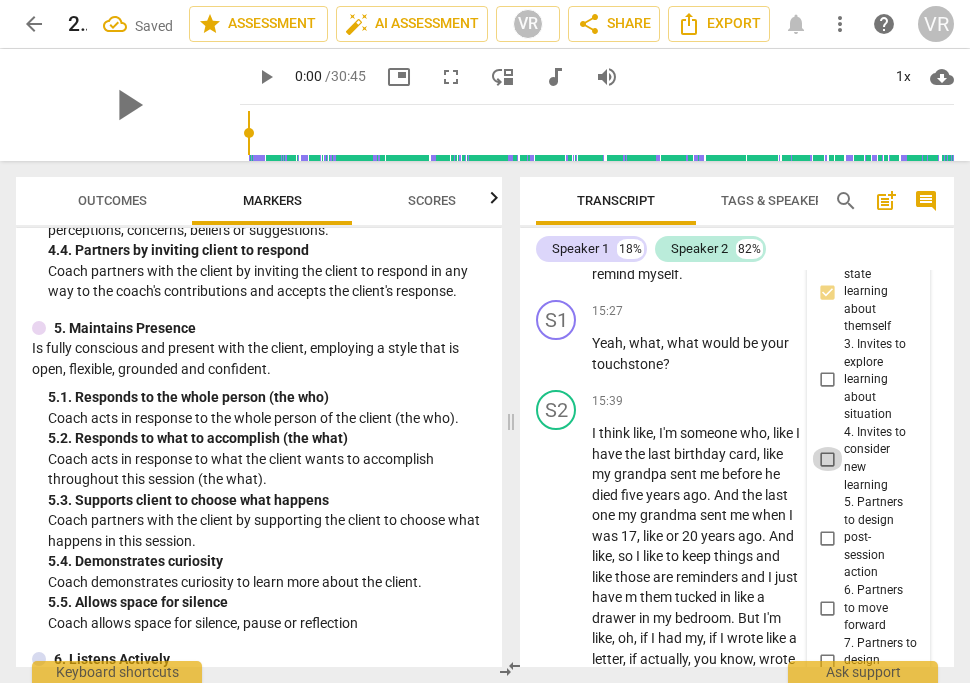 checkbox on "true" 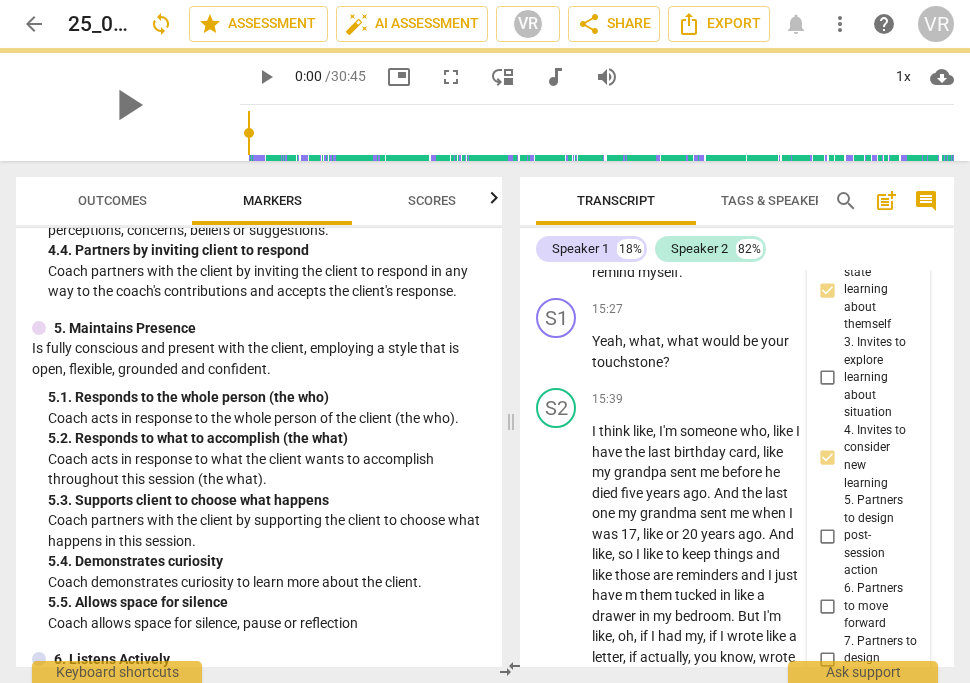 scroll, scrollTop: 14253, scrollLeft: 0, axis: vertical 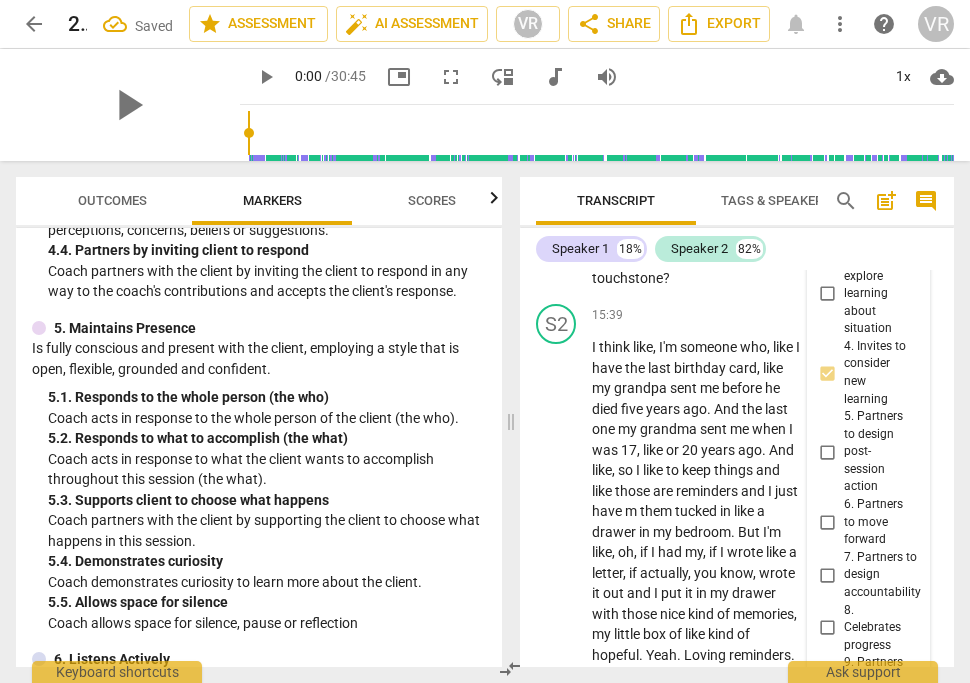 click on "5. Partners to design post-session action" at bounding box center [828, 452] 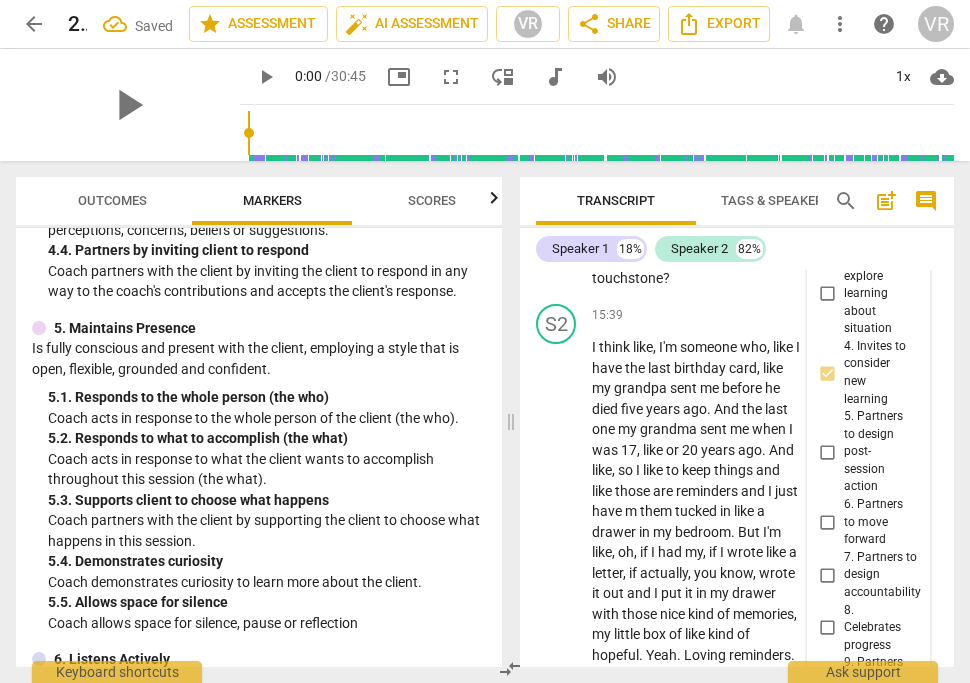 checkbox on "true" 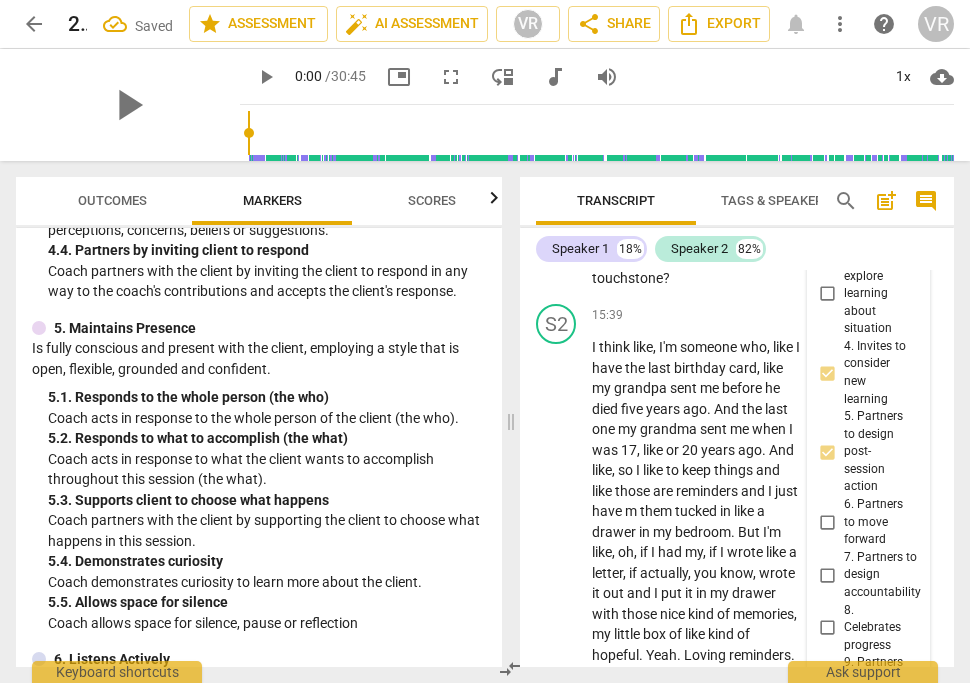 scroll, scrollTop: 14305, scrollLeft: 0, axis: vertical 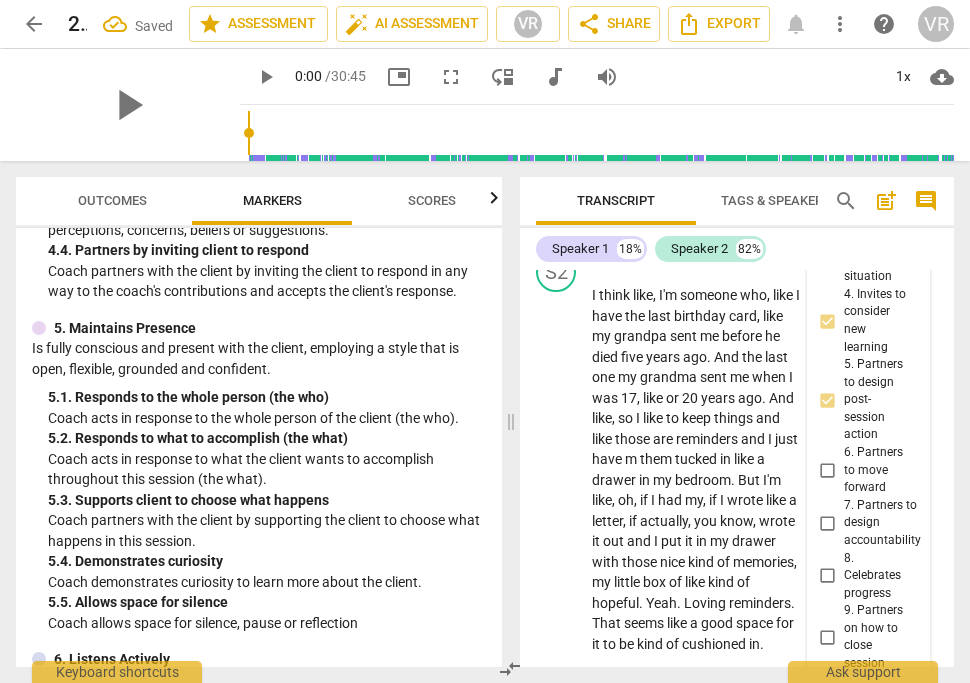 click on "6. Partners to move forward" at bounding box center (828, 470) 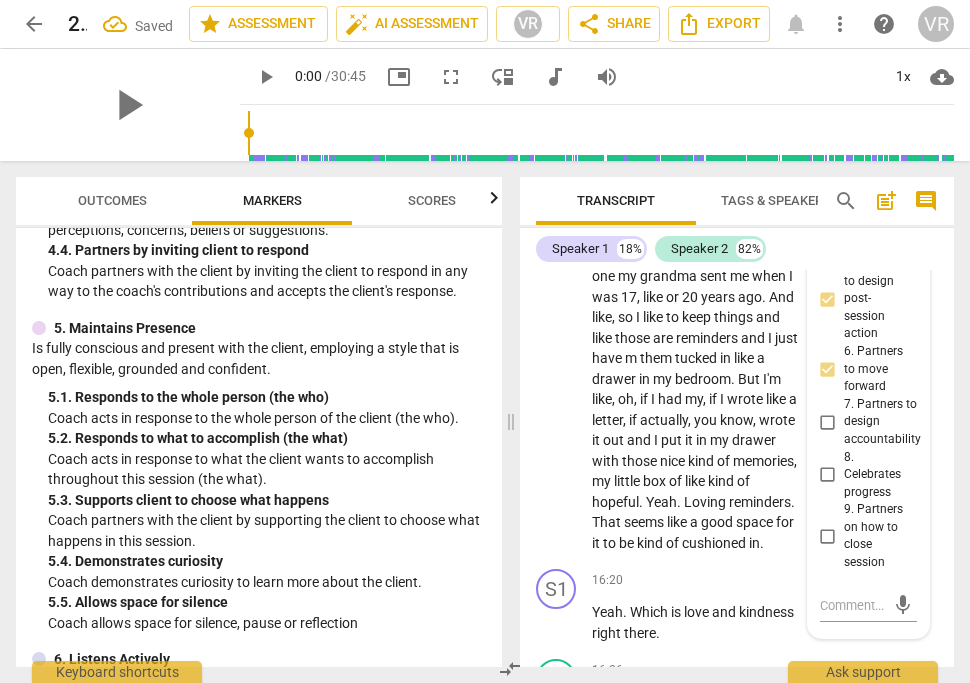 scroll, scrollTop: 14404, scrollLeft: 0, axis: vertical 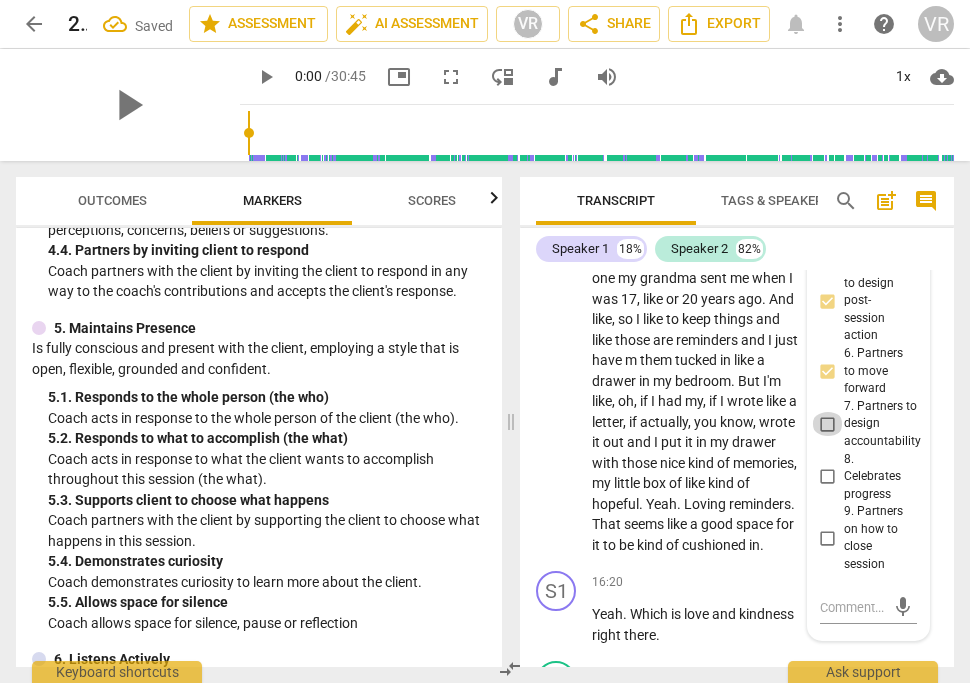 click on "7. Partners to design accountability" at bounding box center [828, 424] 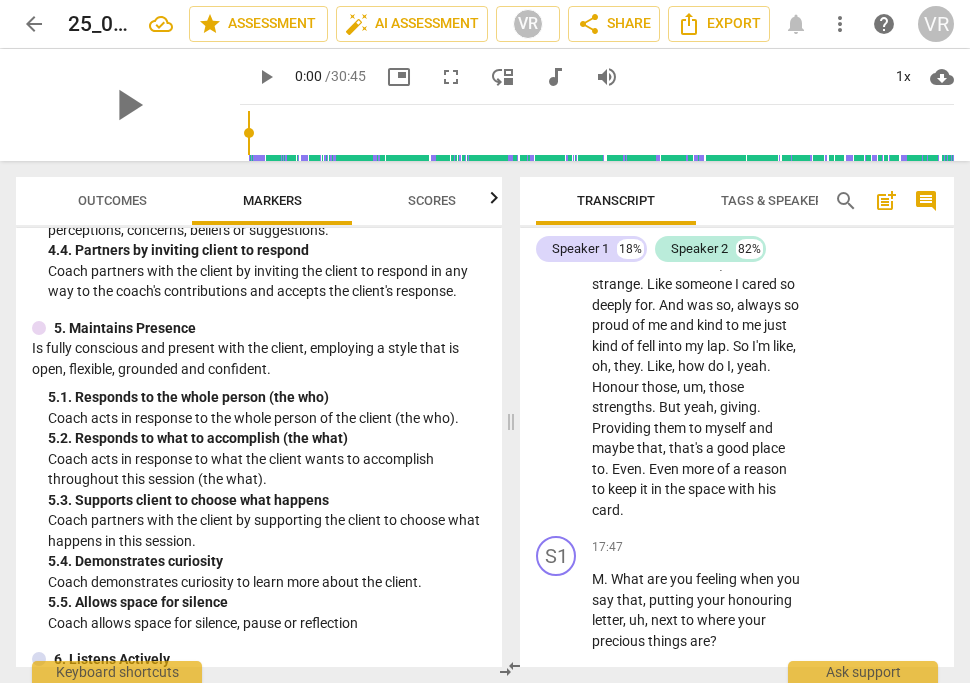 scroll, scrollTop: 15576, scrollLeft: 0, axis: vertical 